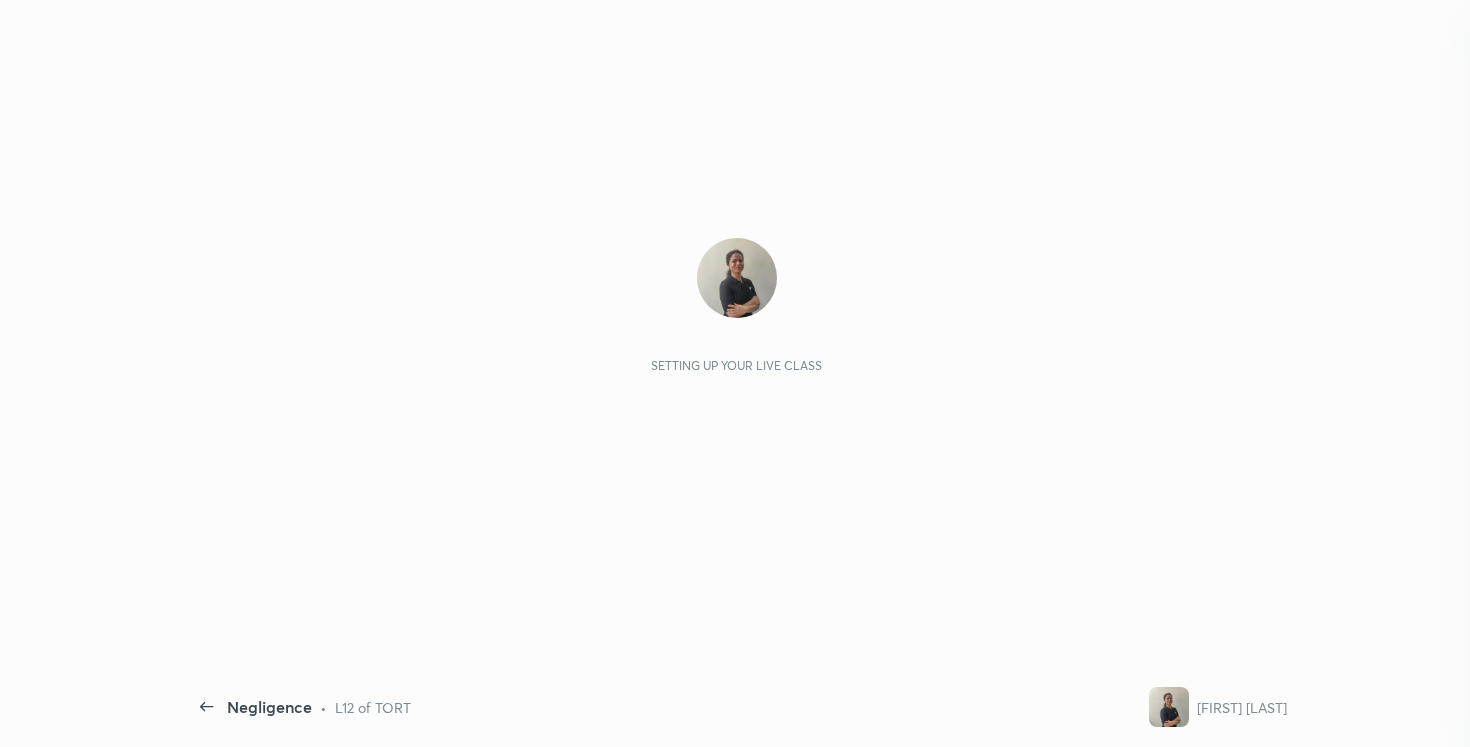 scroll, scrollTop: 0, scrollLeft: 0, axis: both 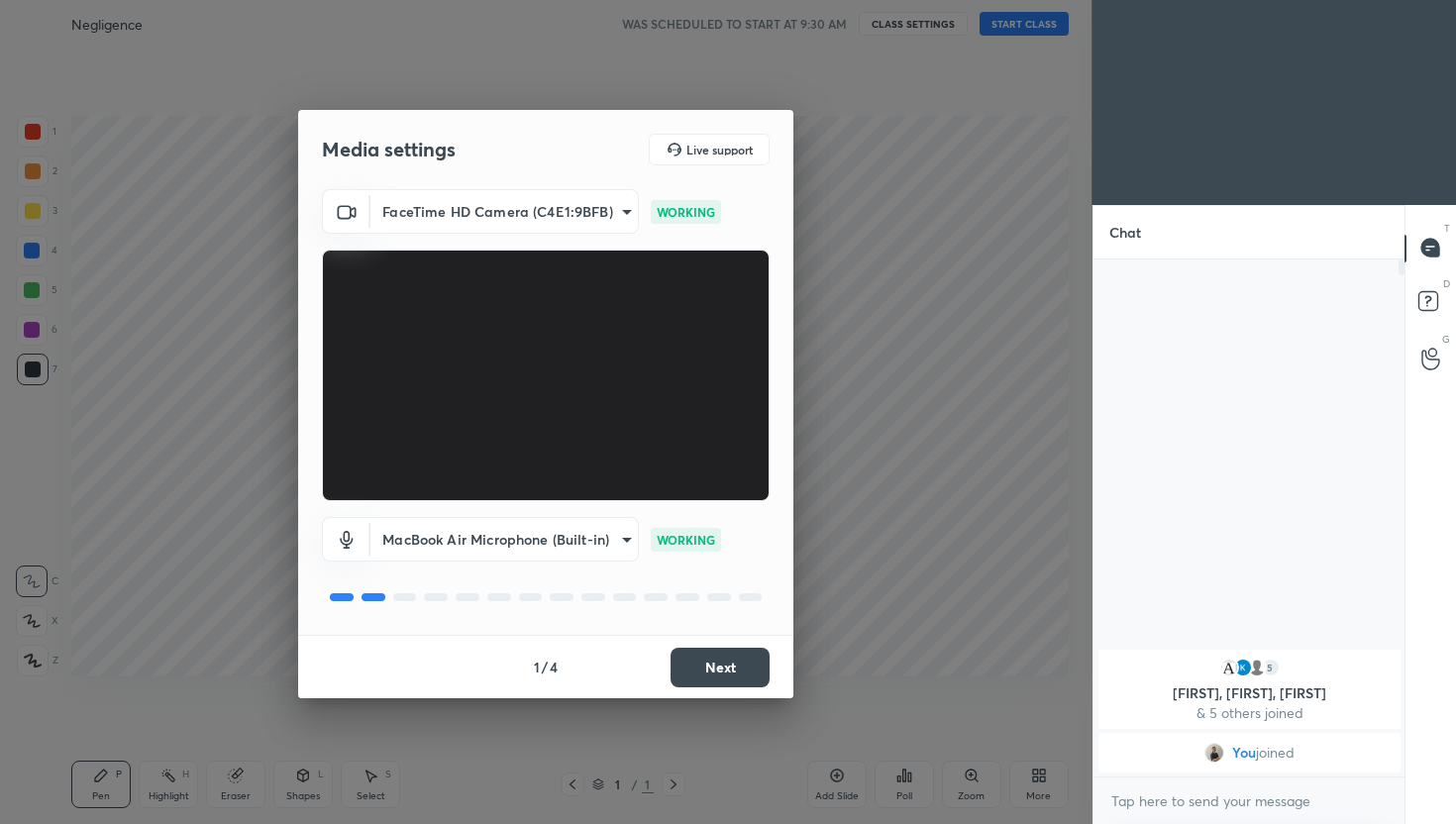 click on "Next" at bounding box center [720, 668] 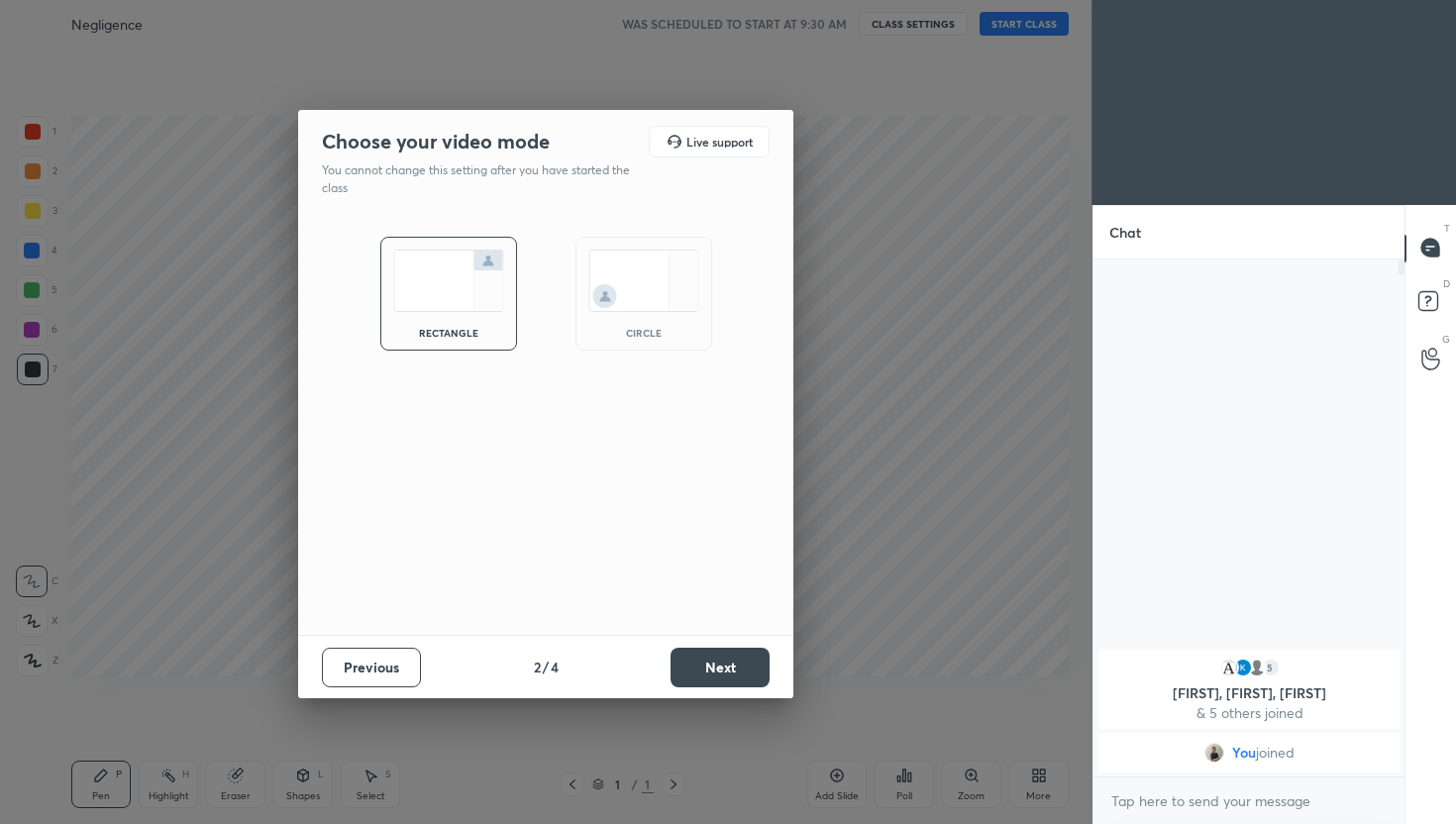 click on "Next" at bounding box center (720, 668) 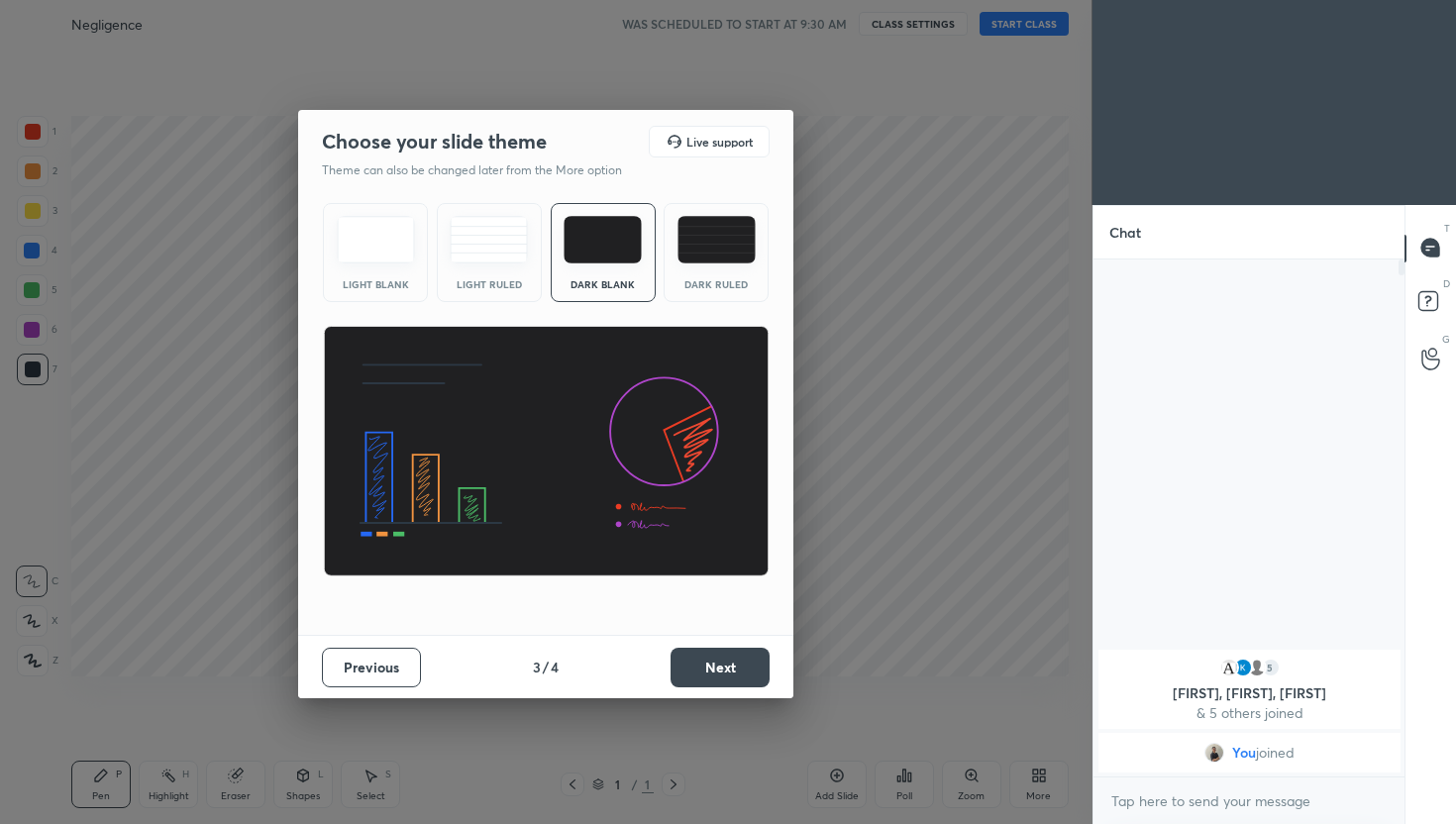 click on "Next" at bounding box center (720, 668) 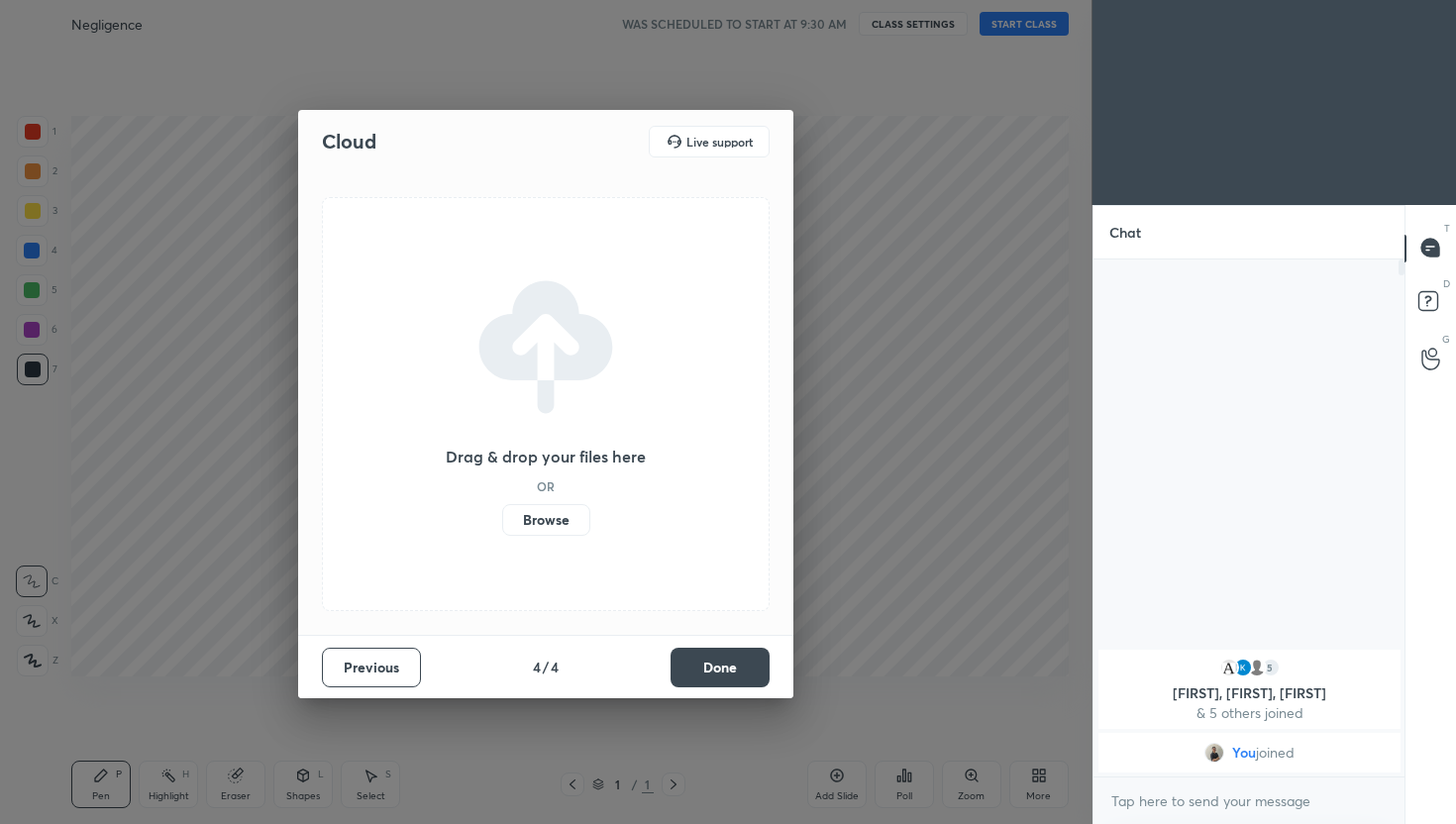 click on "Done" at bounding box center (720, 668) 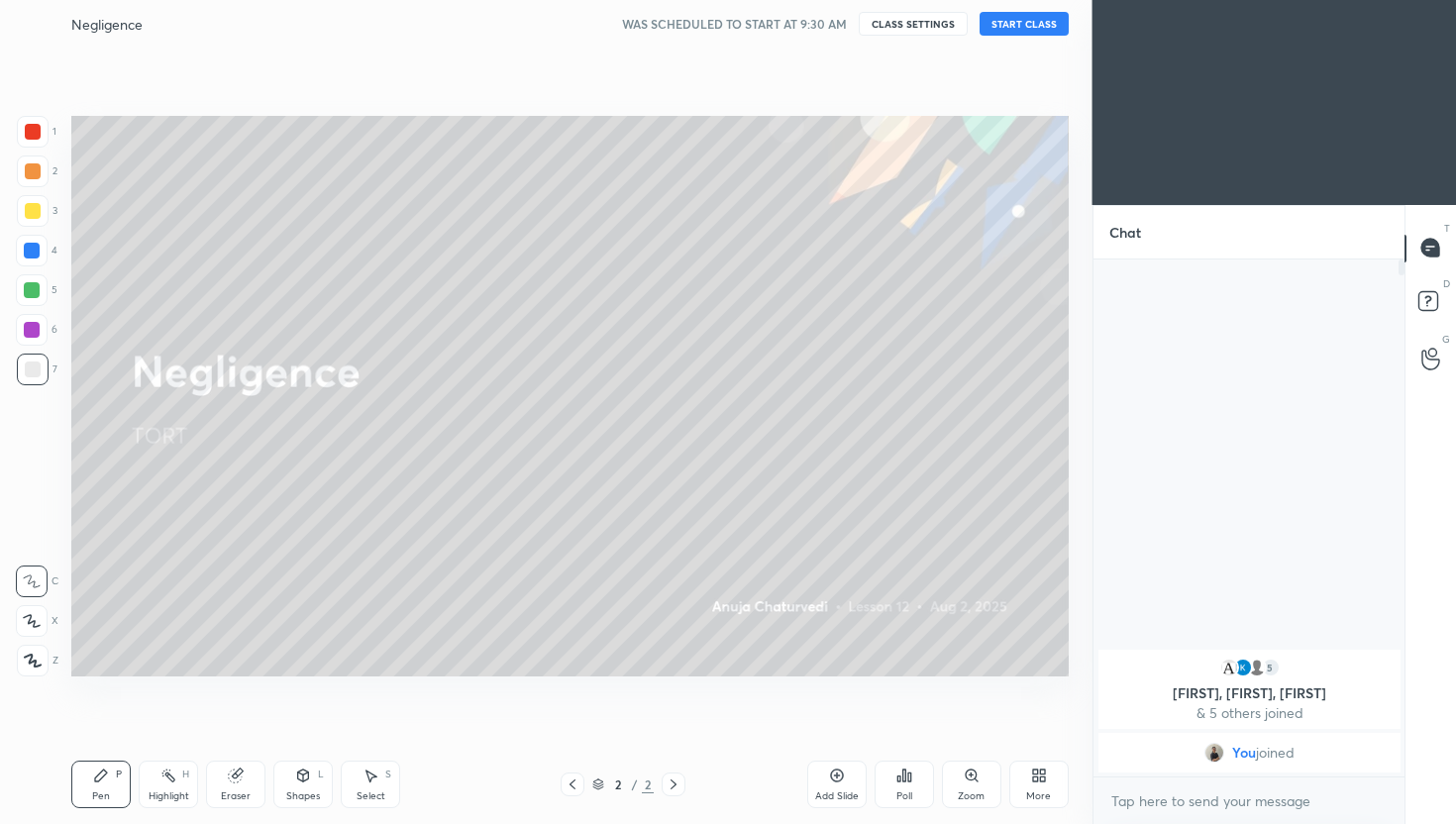 click on "START CLASS" at bounding box center [1024, 24] 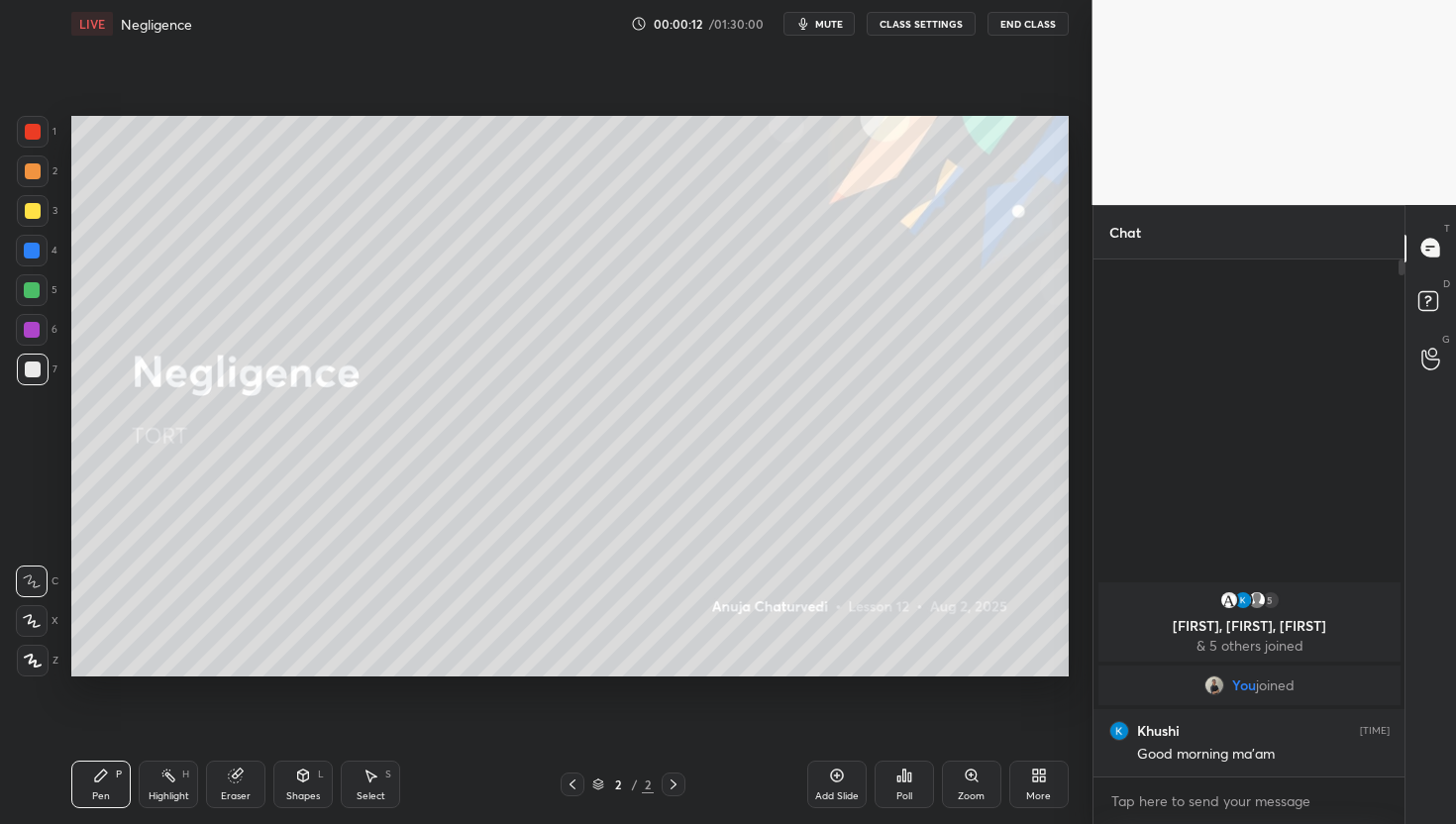 click on "More" at bounding box center [1038, 796] 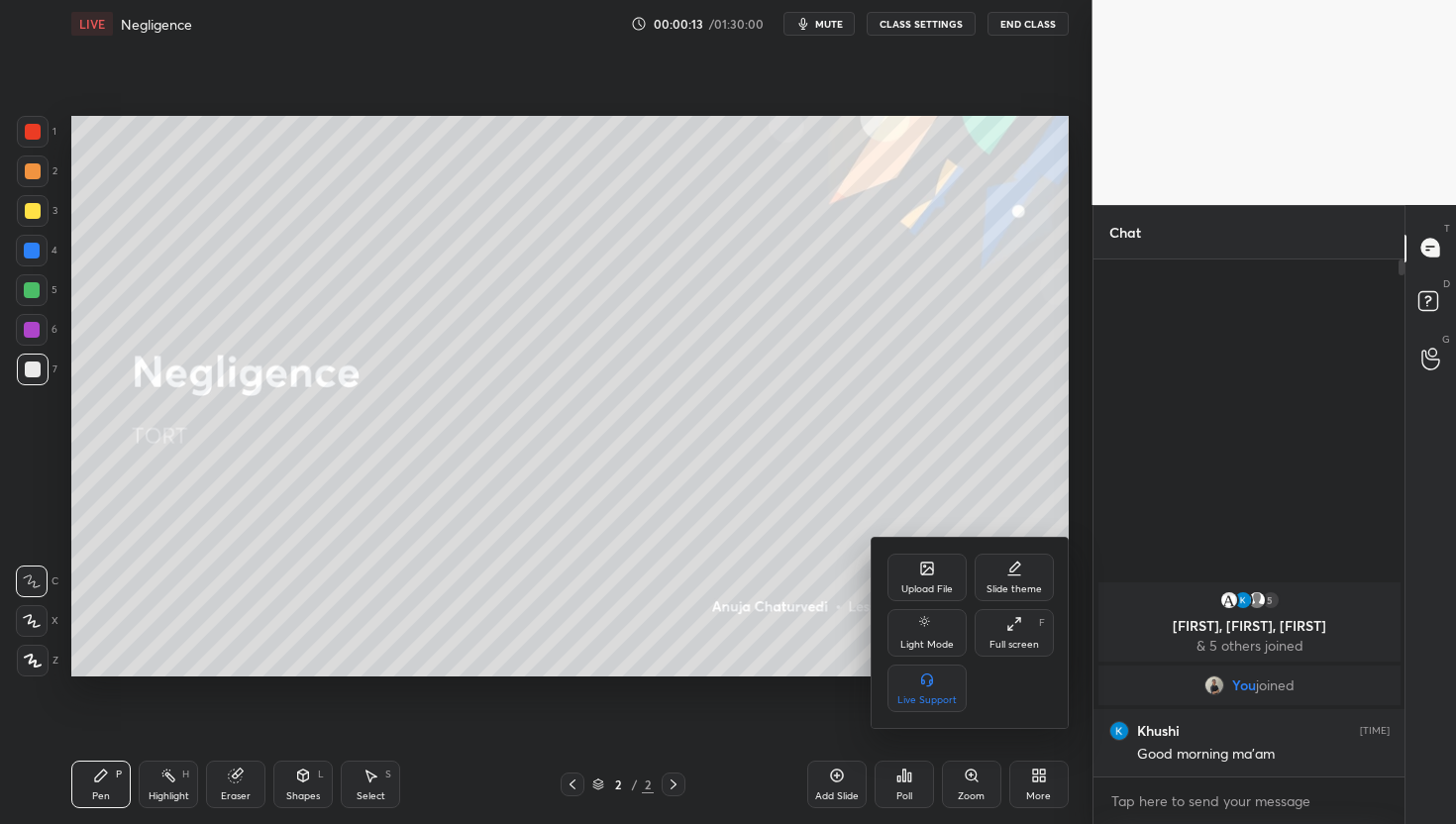 click on "Upload File" at bounding box center (927, 577) 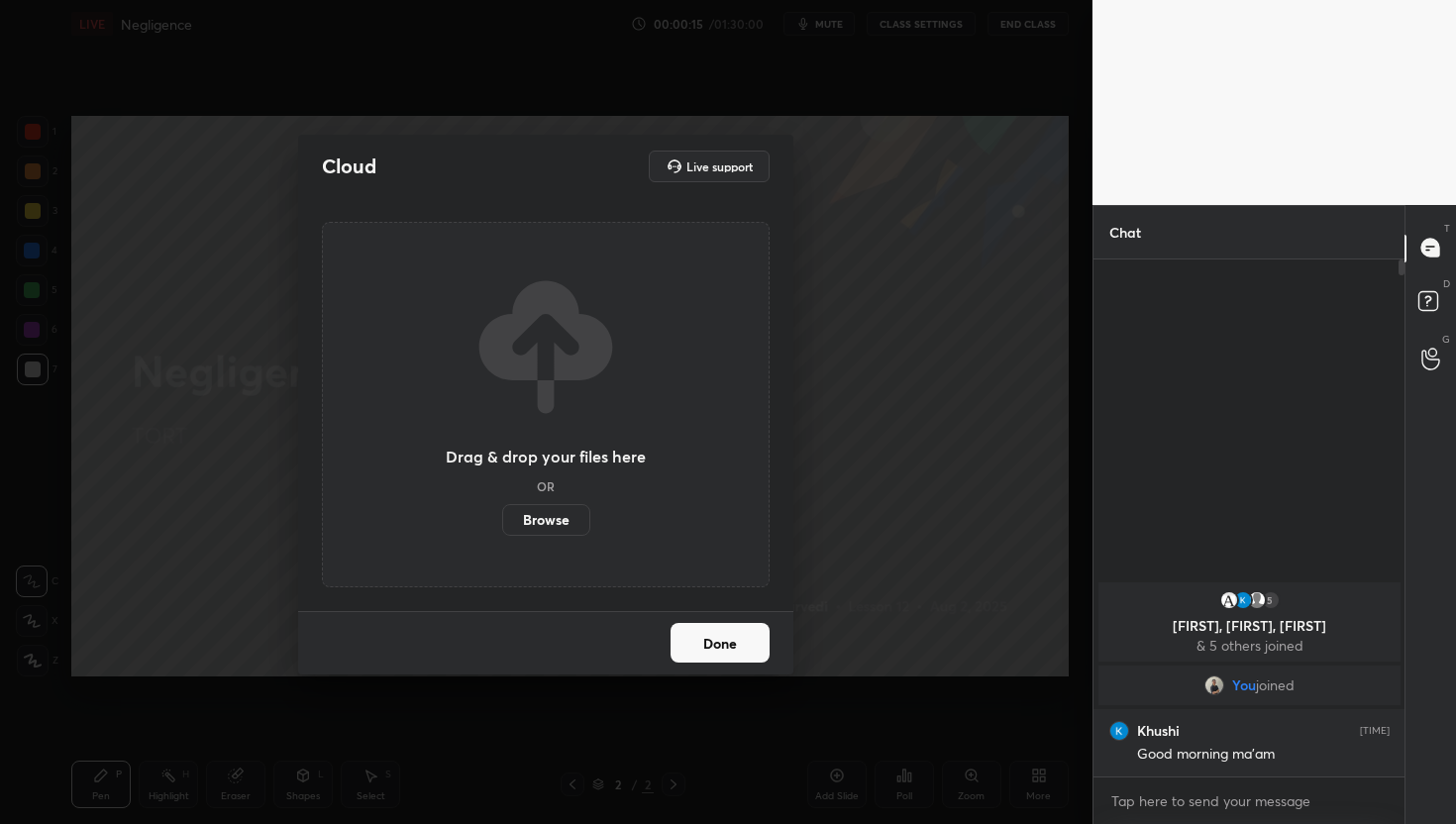 click on "Browse" at bounding box center (546, 520) 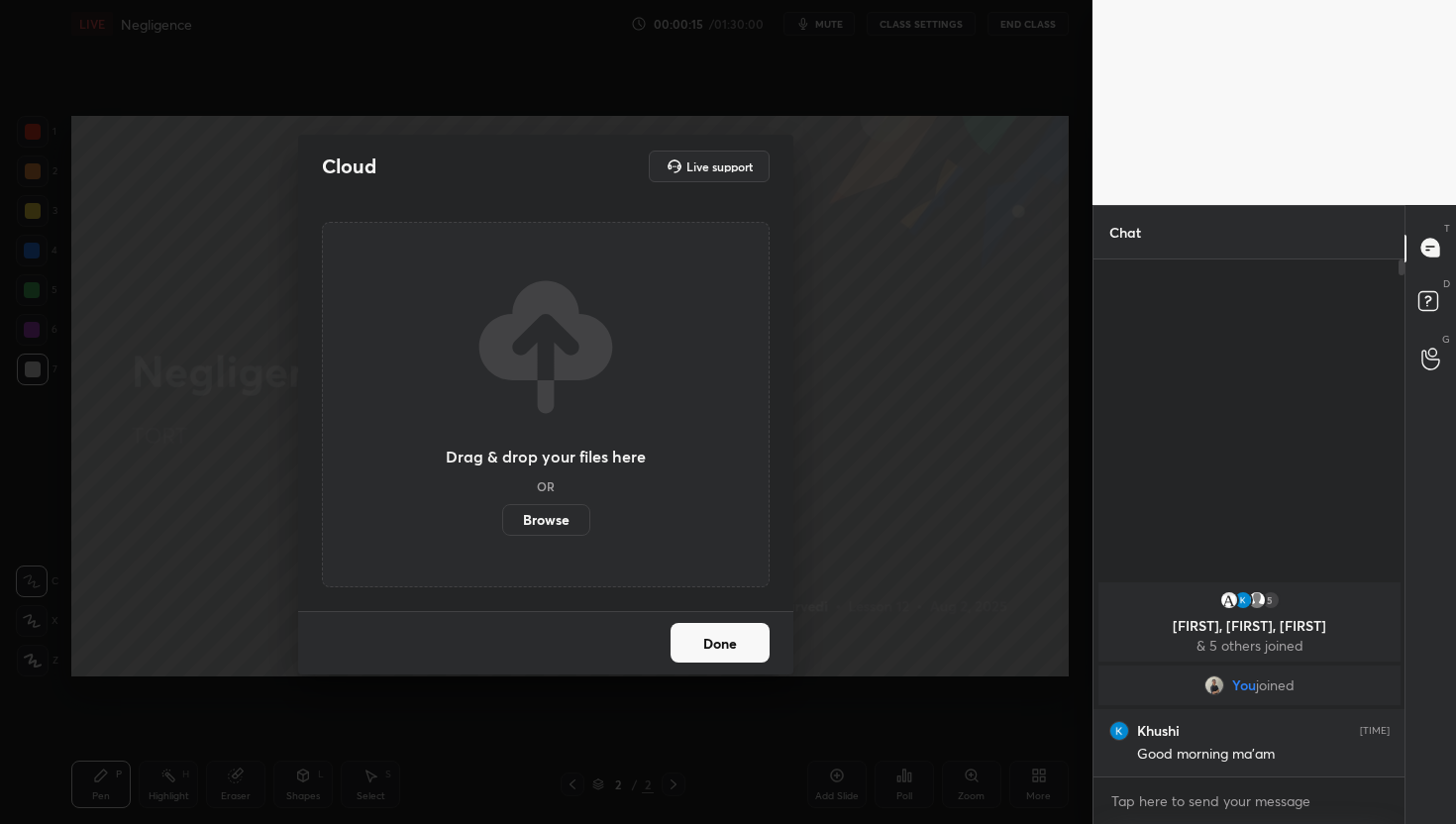 click on "Browse" at bounding box center [502, 520] 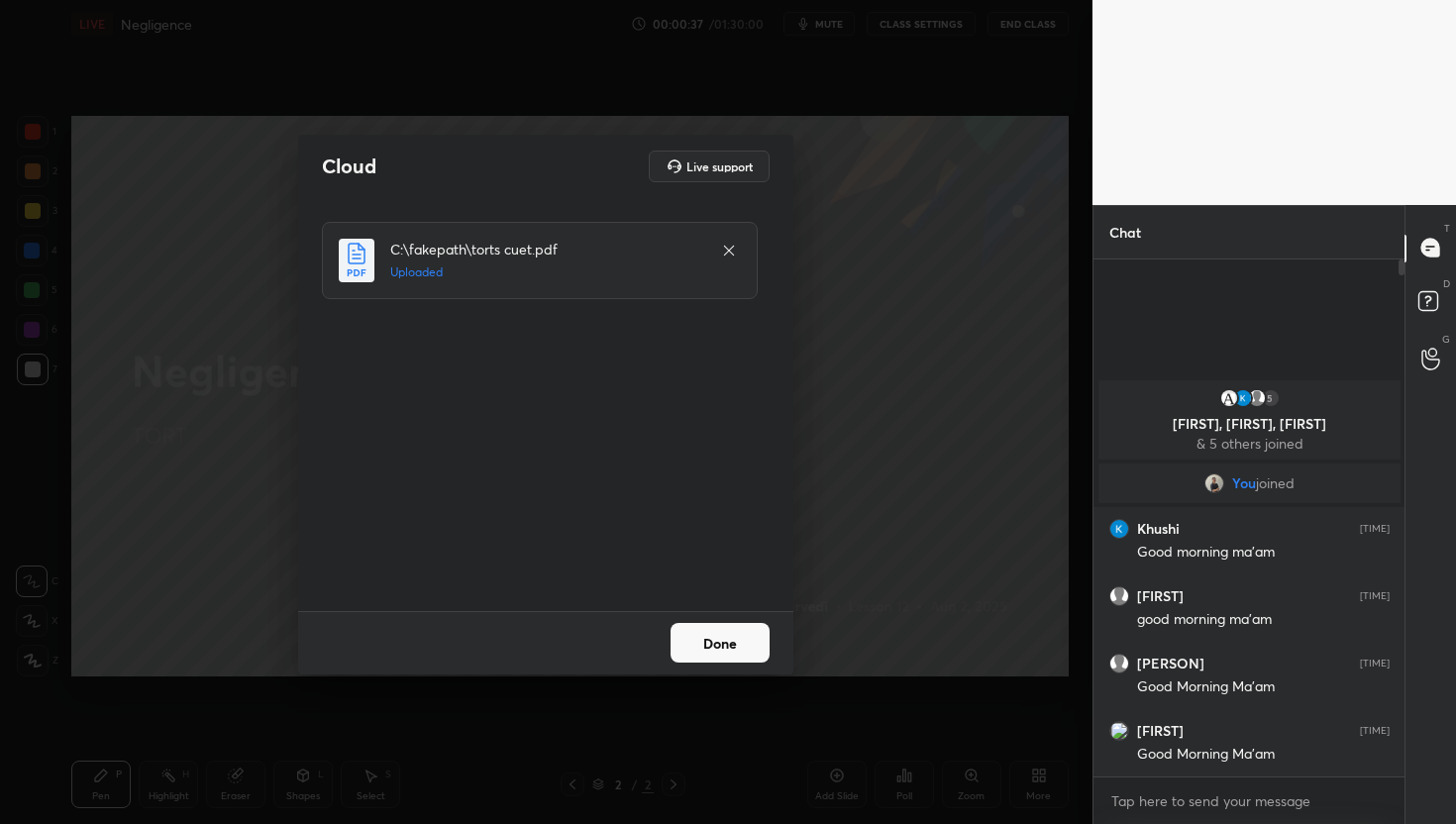 click on "Done" at bounding box center [720, 643] 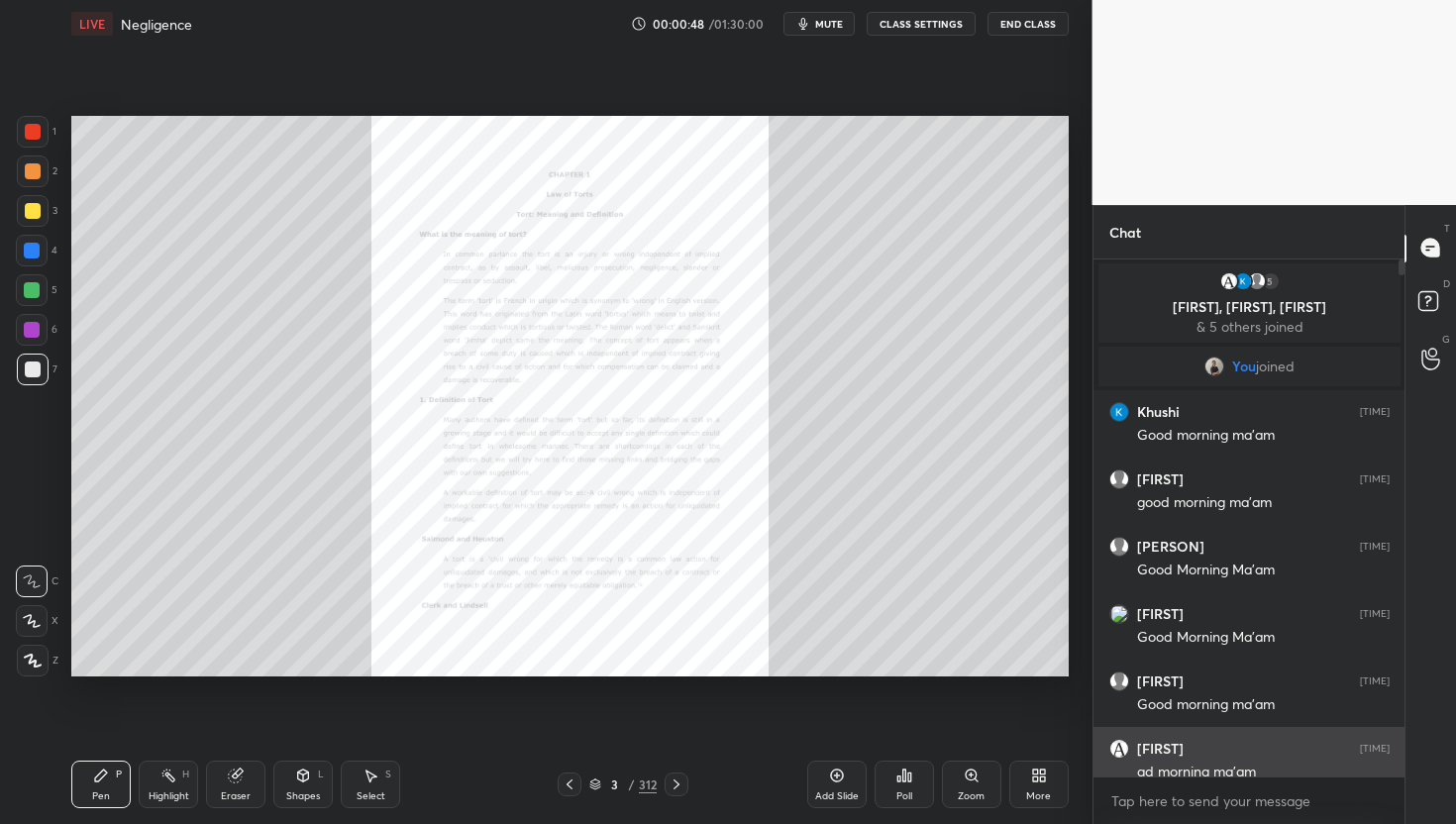 click on "gd morning ma'am" at bounding box center [1263, 772] 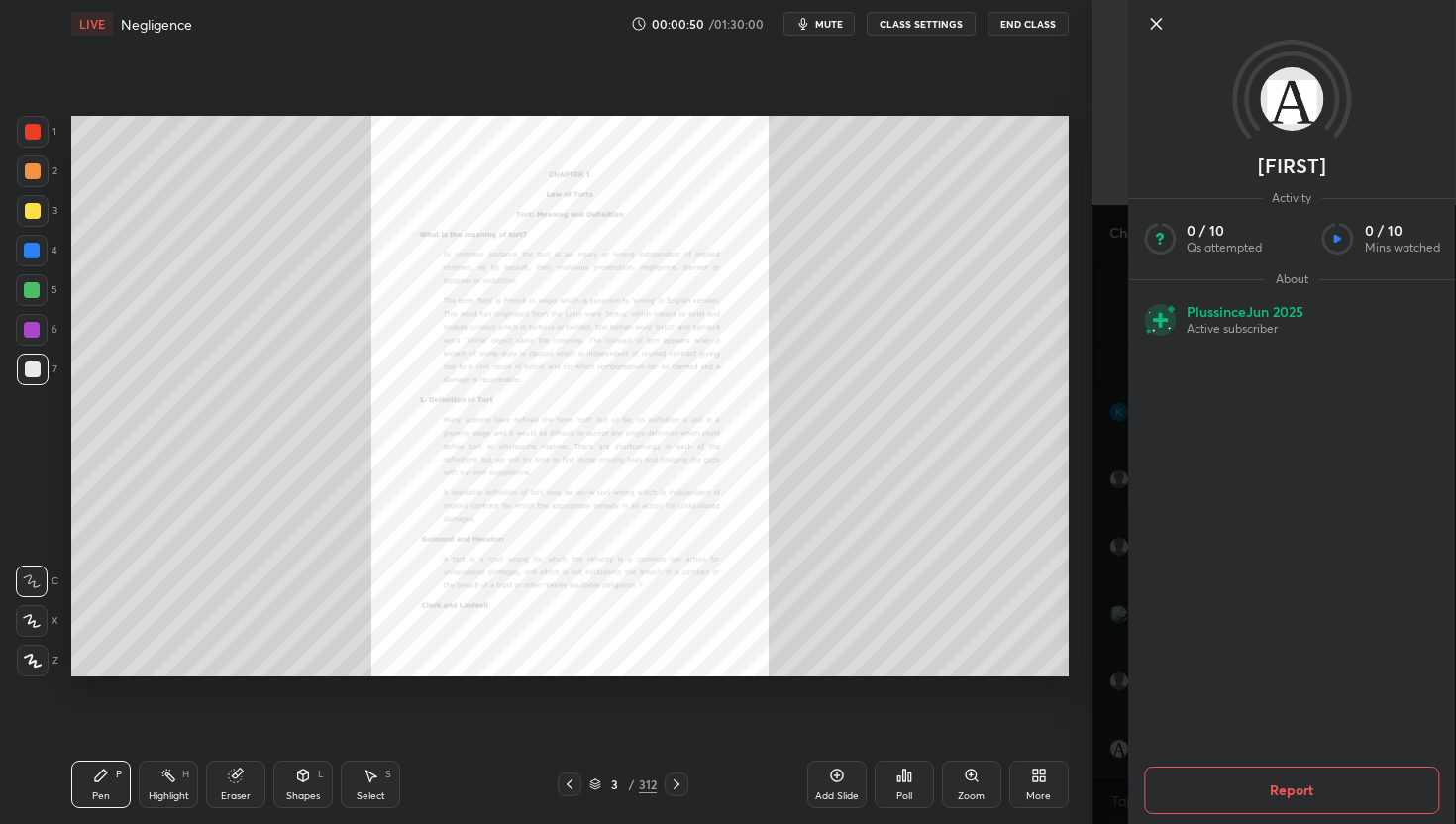 click 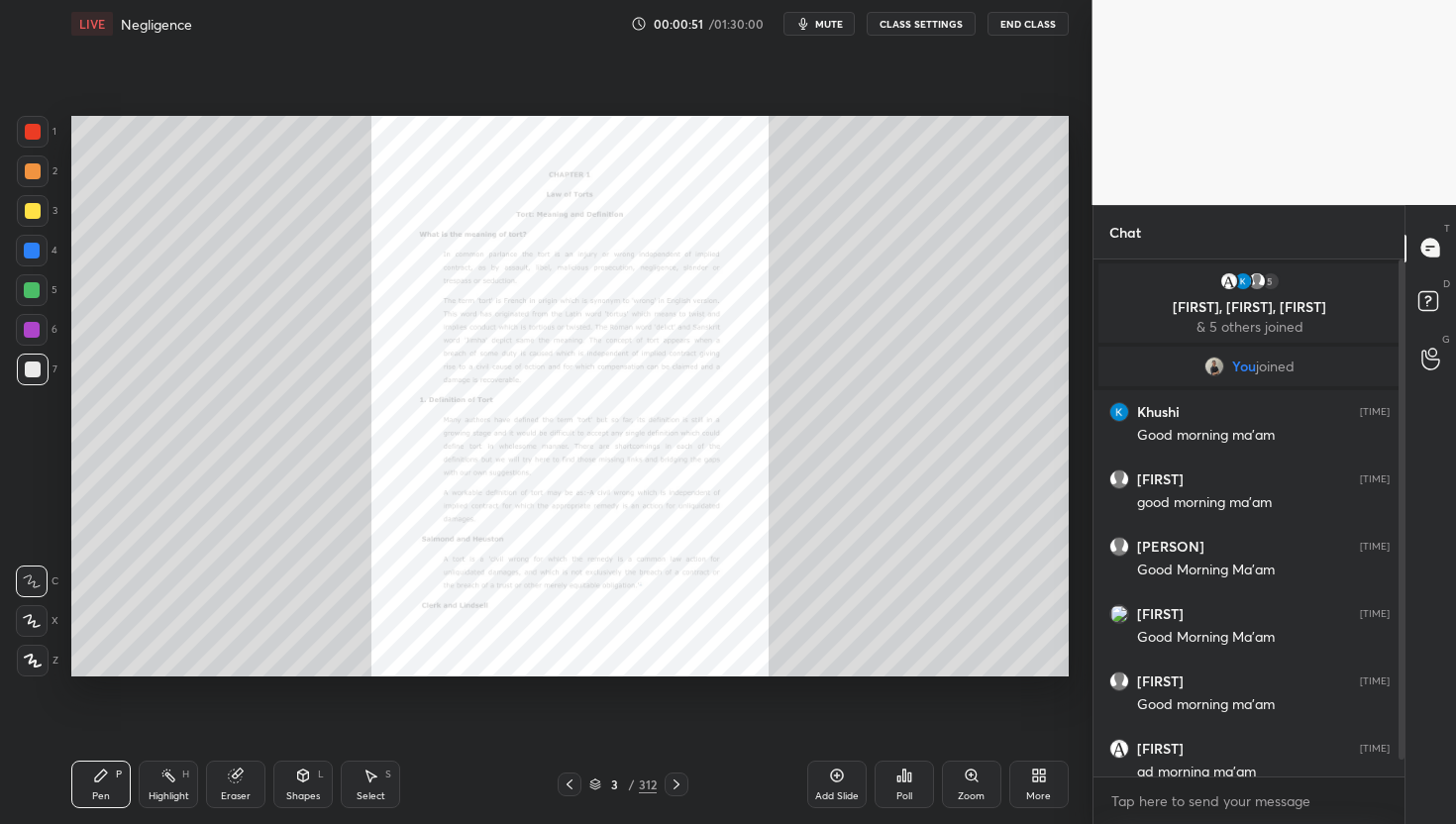 scroll, scrollTop: 18, scrollLeft: 0, axis: vertical 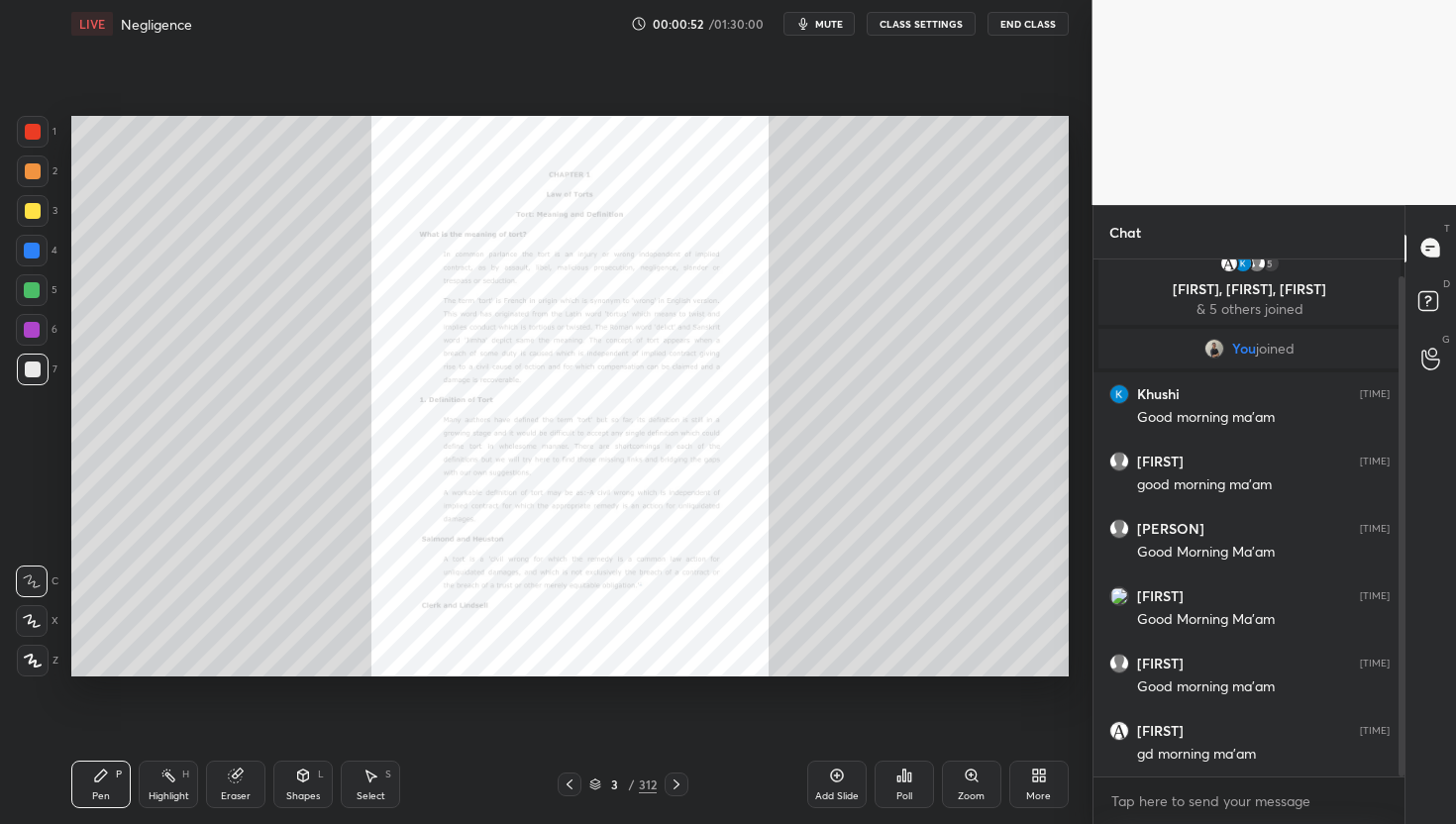 drag, startPoint x: 1400, startPoint y: 589, endPoint x: 1398, endPoint y: 692, distance: 103.019416 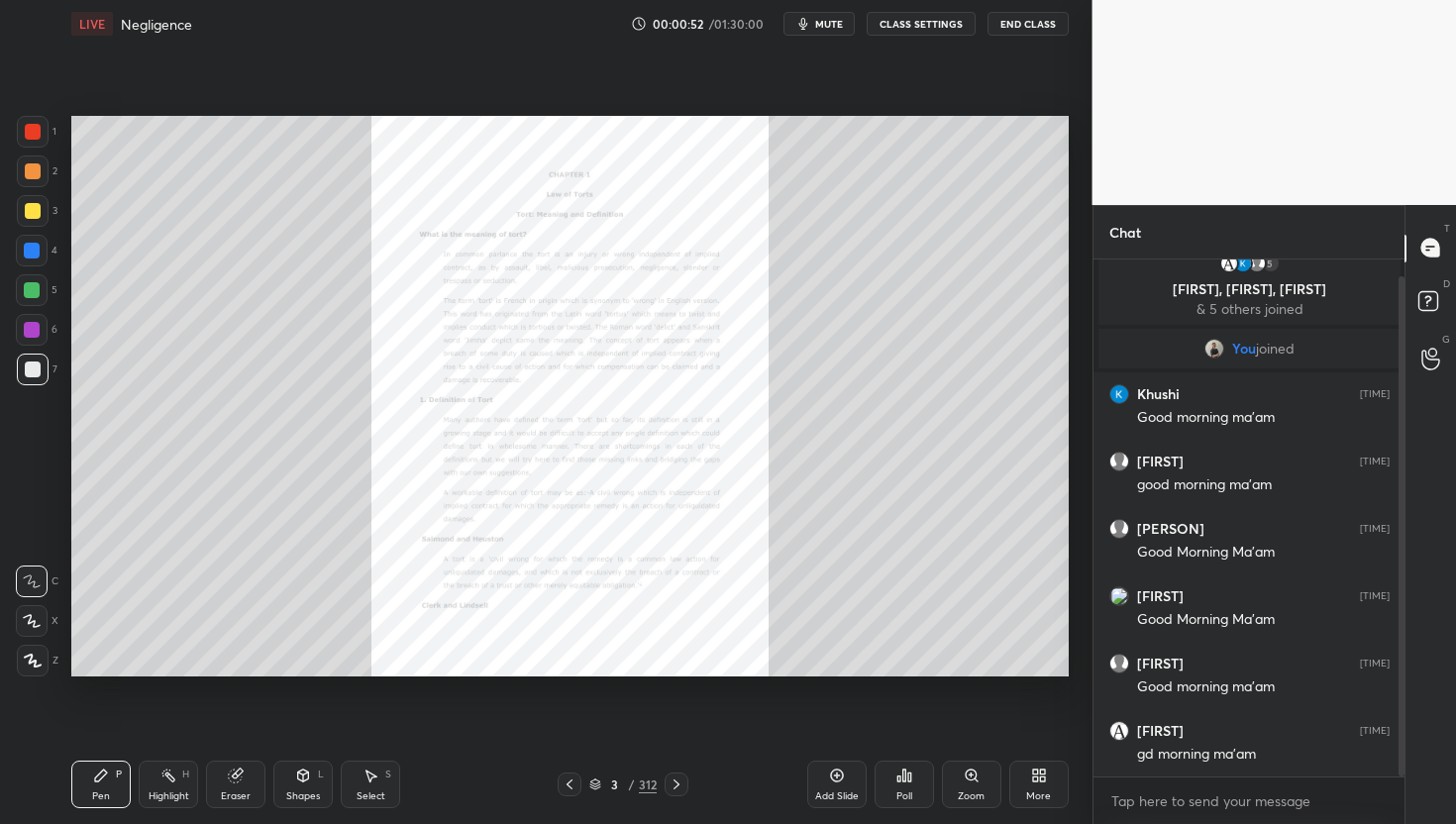 click at bounding box center (1402, 526) 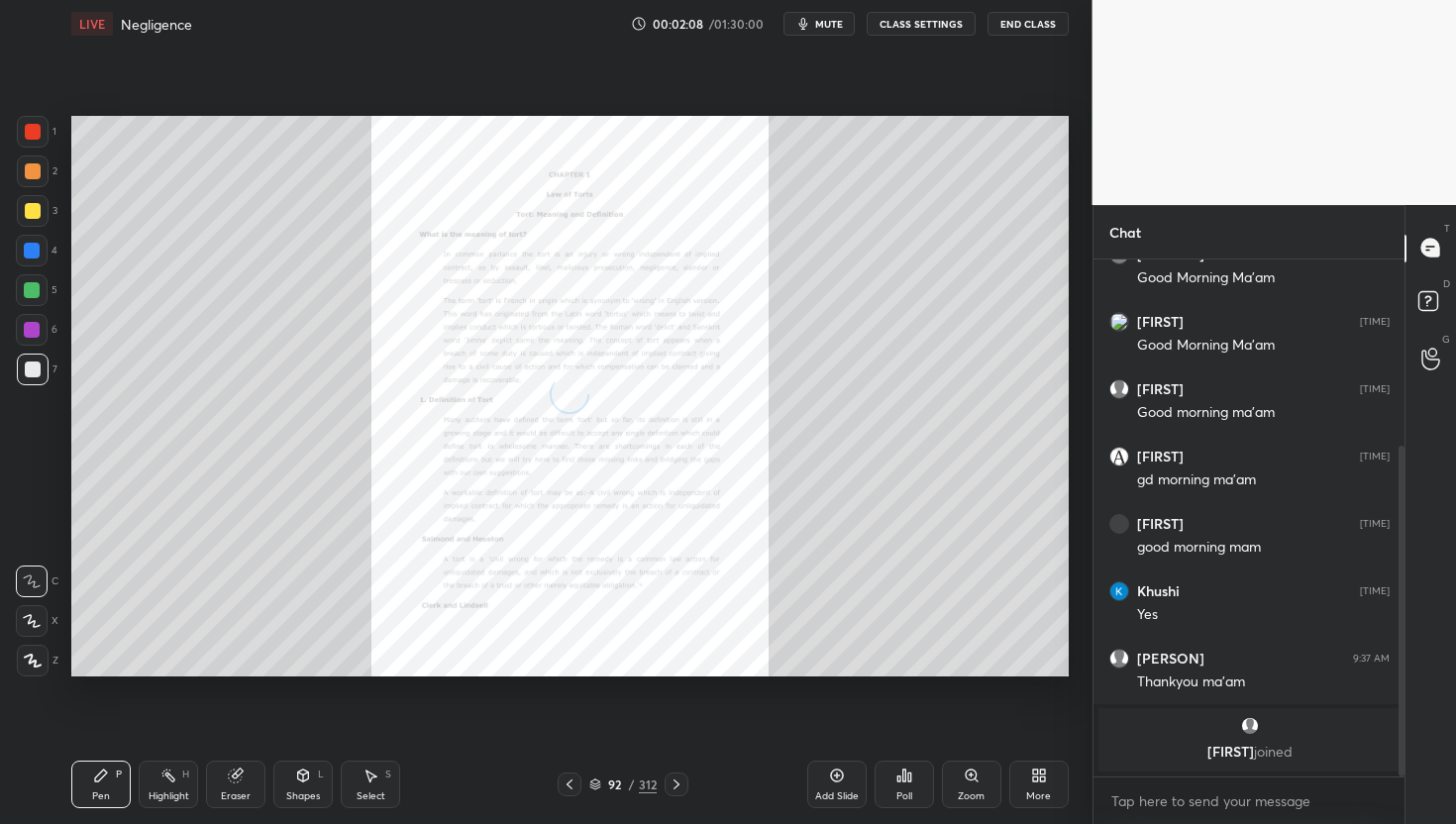 scroll, scrollTop: 346, scrollLeft: 0, axis: vertical 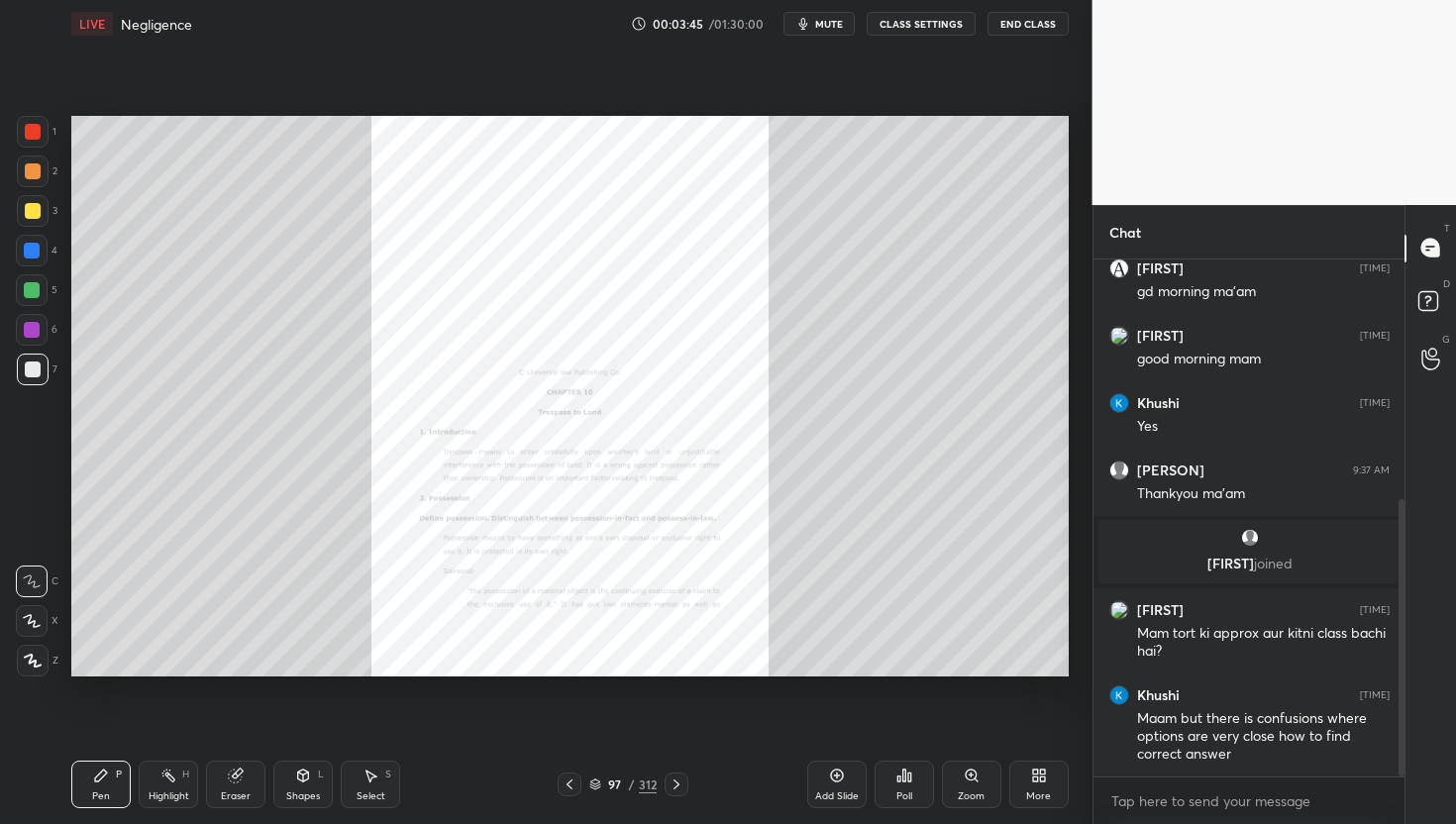 click at bounding box center [33, 132] 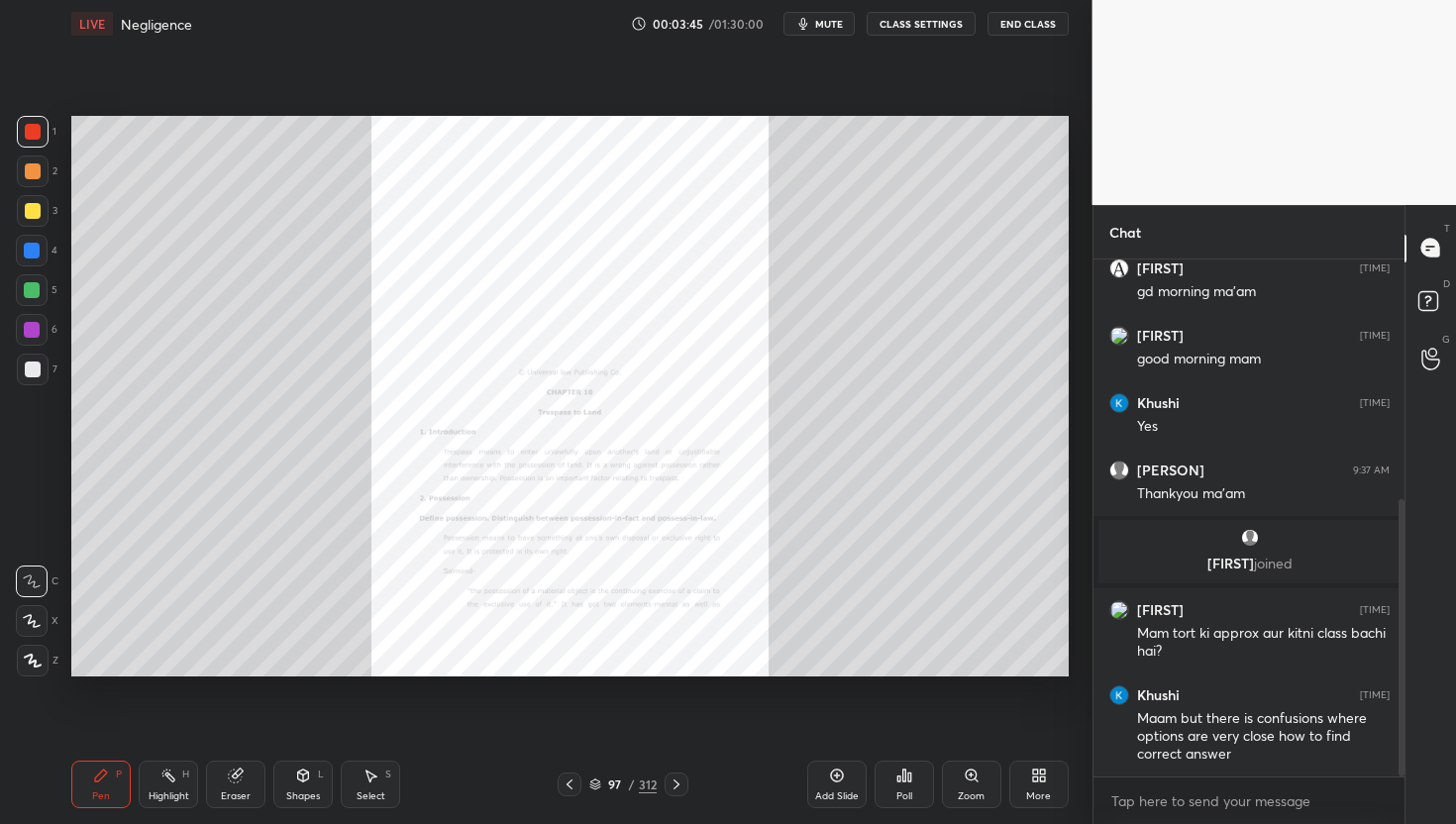 click at bounding box center (33, 369) 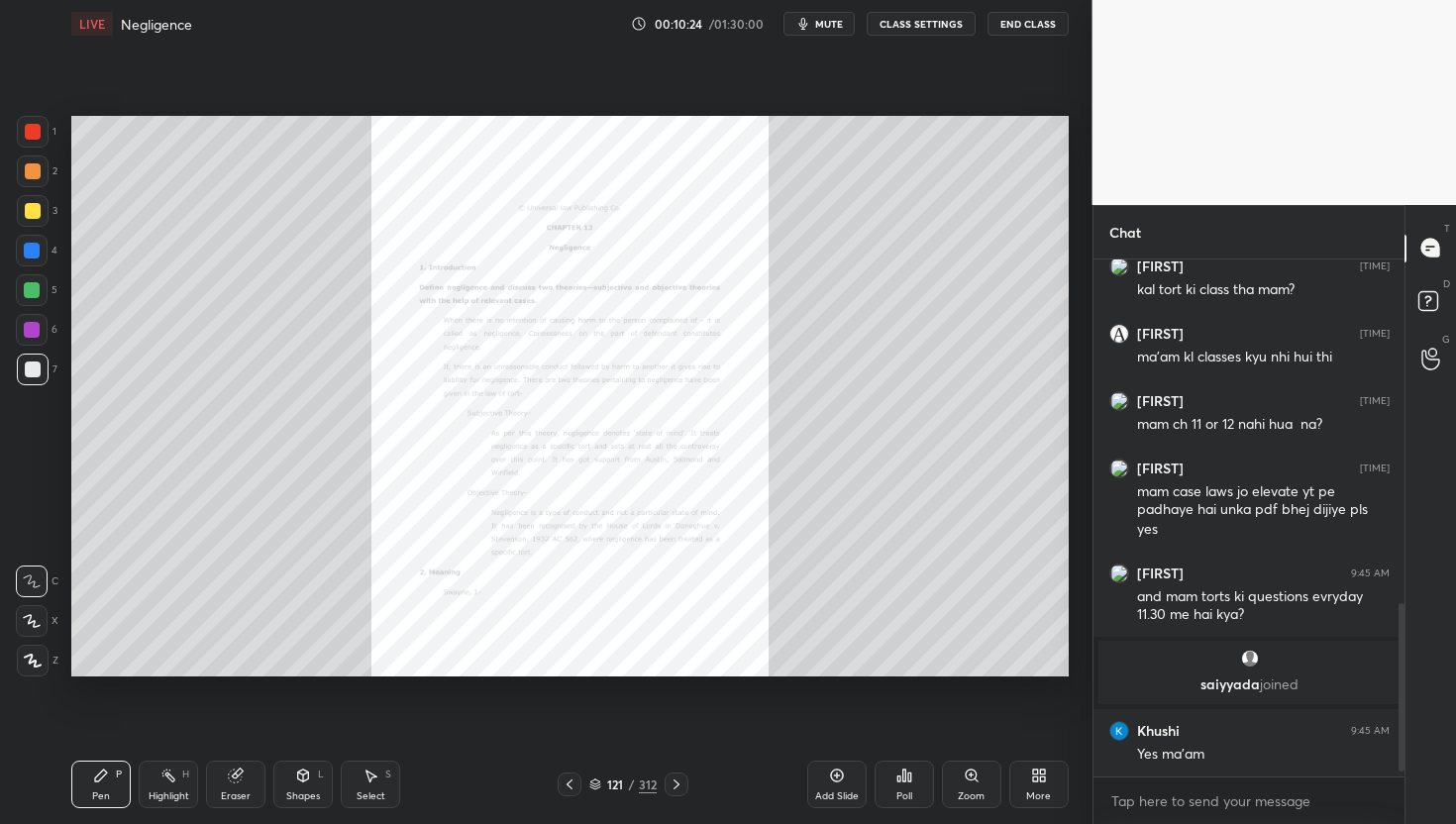 scroll, scrollTop: 1097, scrollLeft: 0, axis: vertical 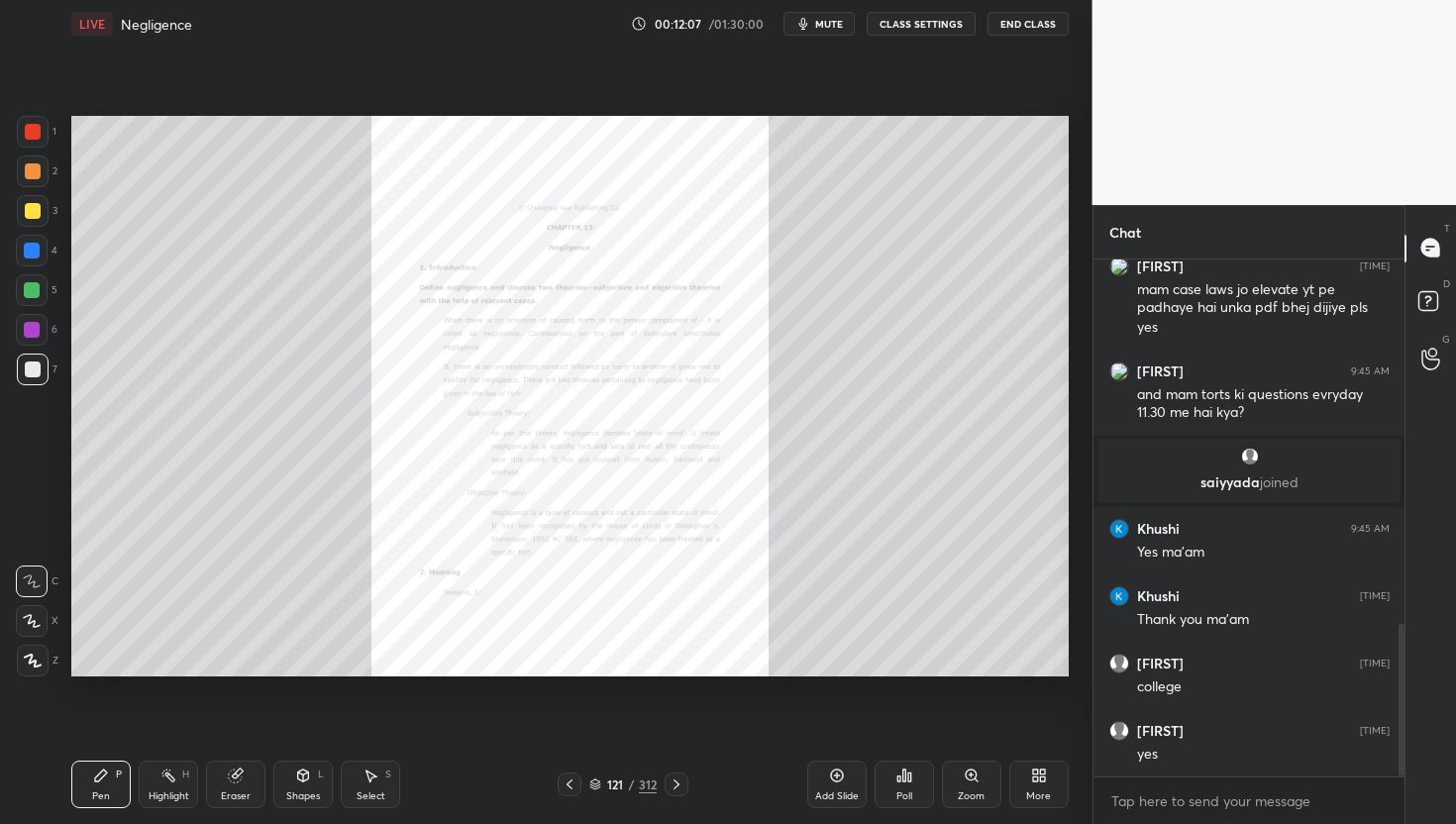 click at bounding box center (33, 132) 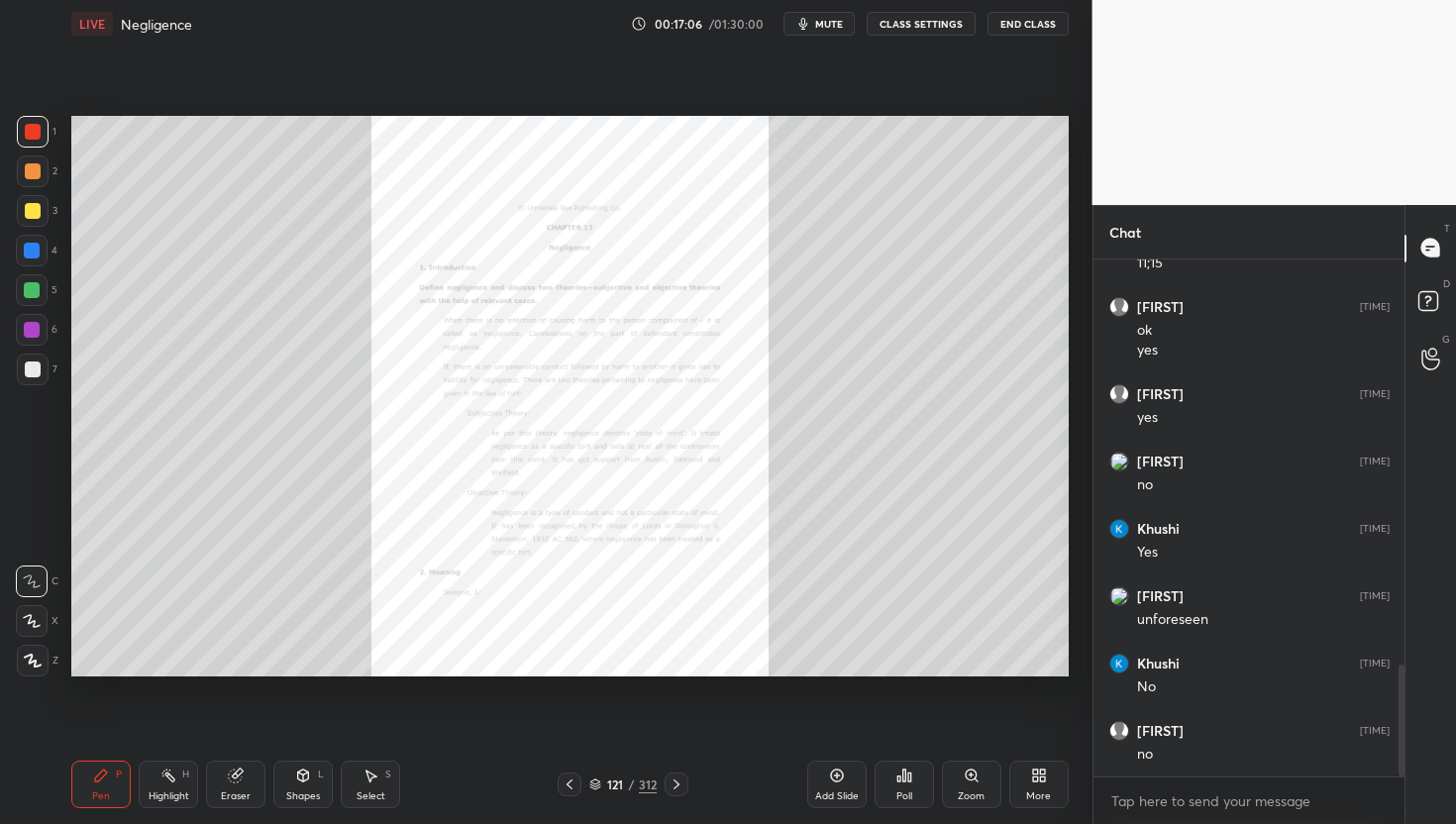 scroll, scrollTop: 1945, scrollLeft: 0, axis: vertical 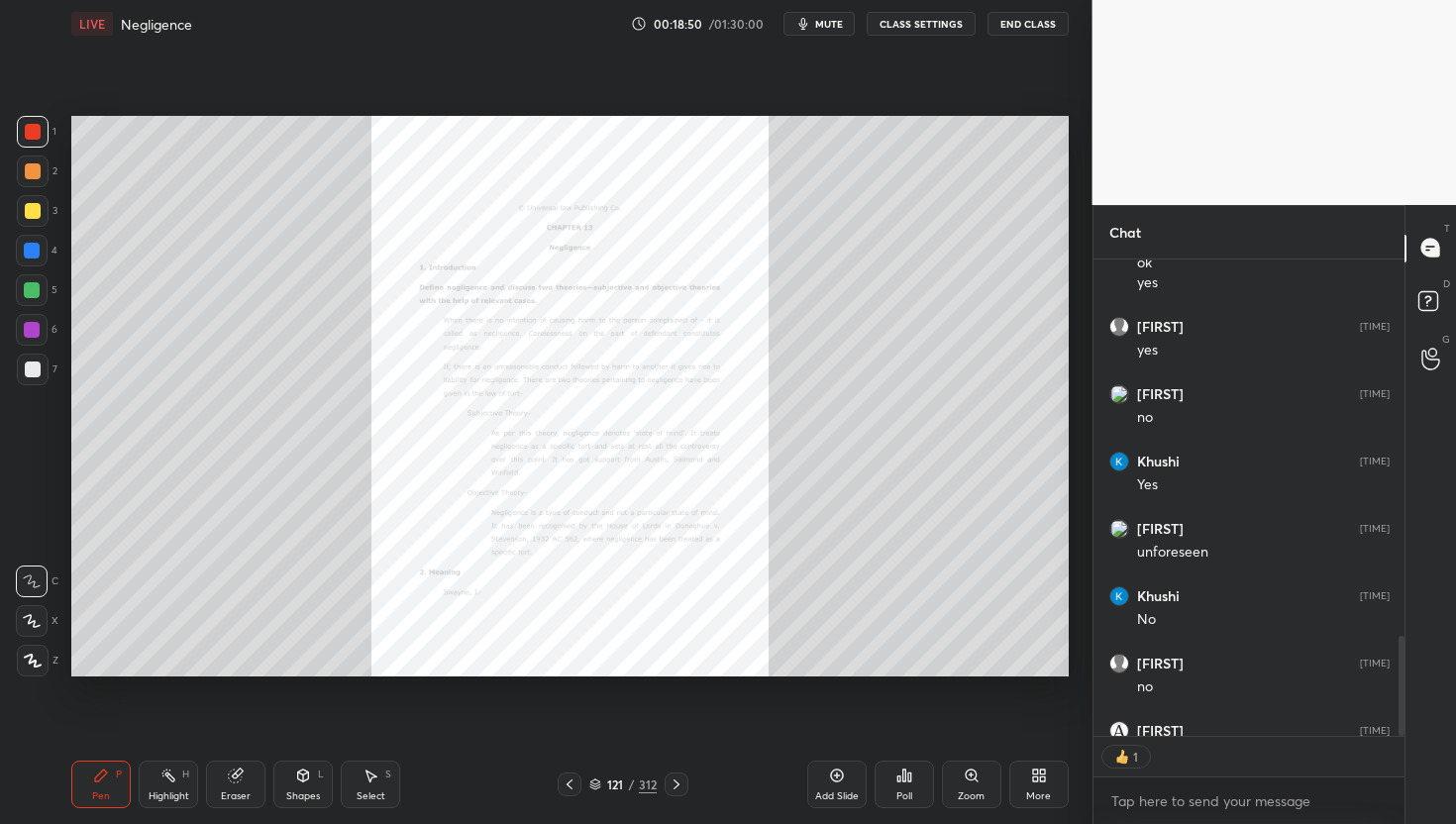 click on "Zoom" at bounding box center [972, 784] 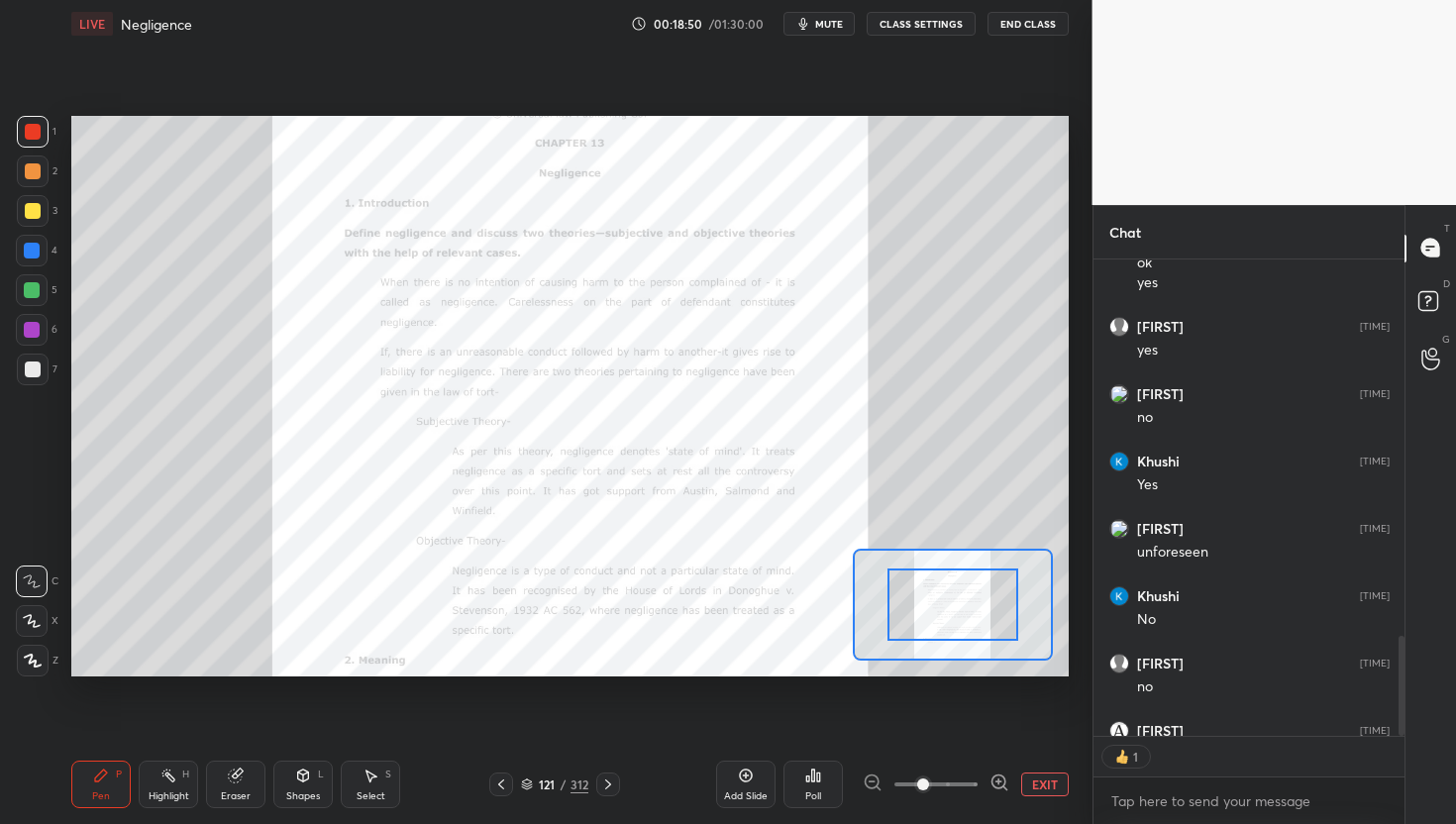 click 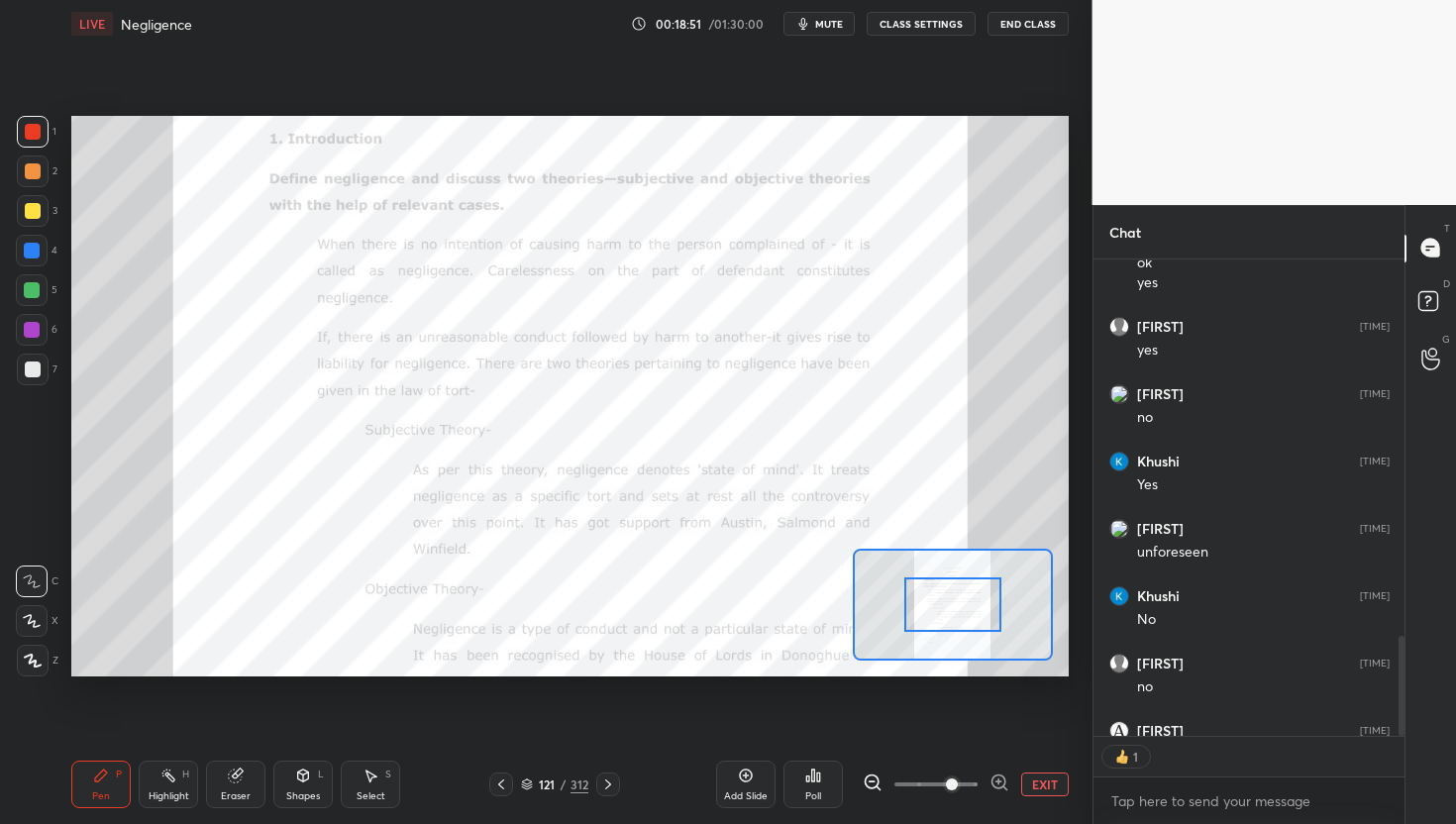 click 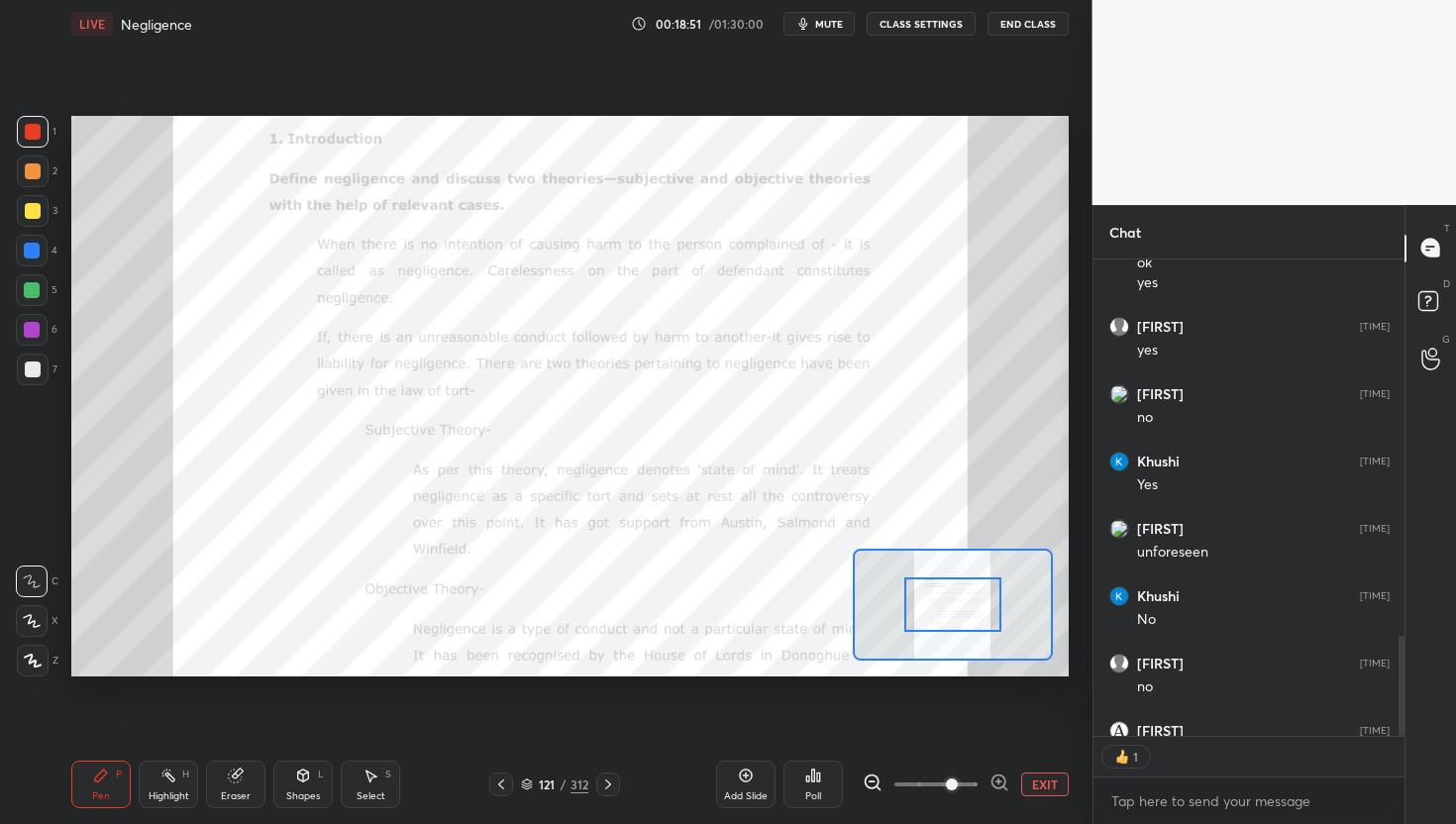 click at bounding box center [936, 784] 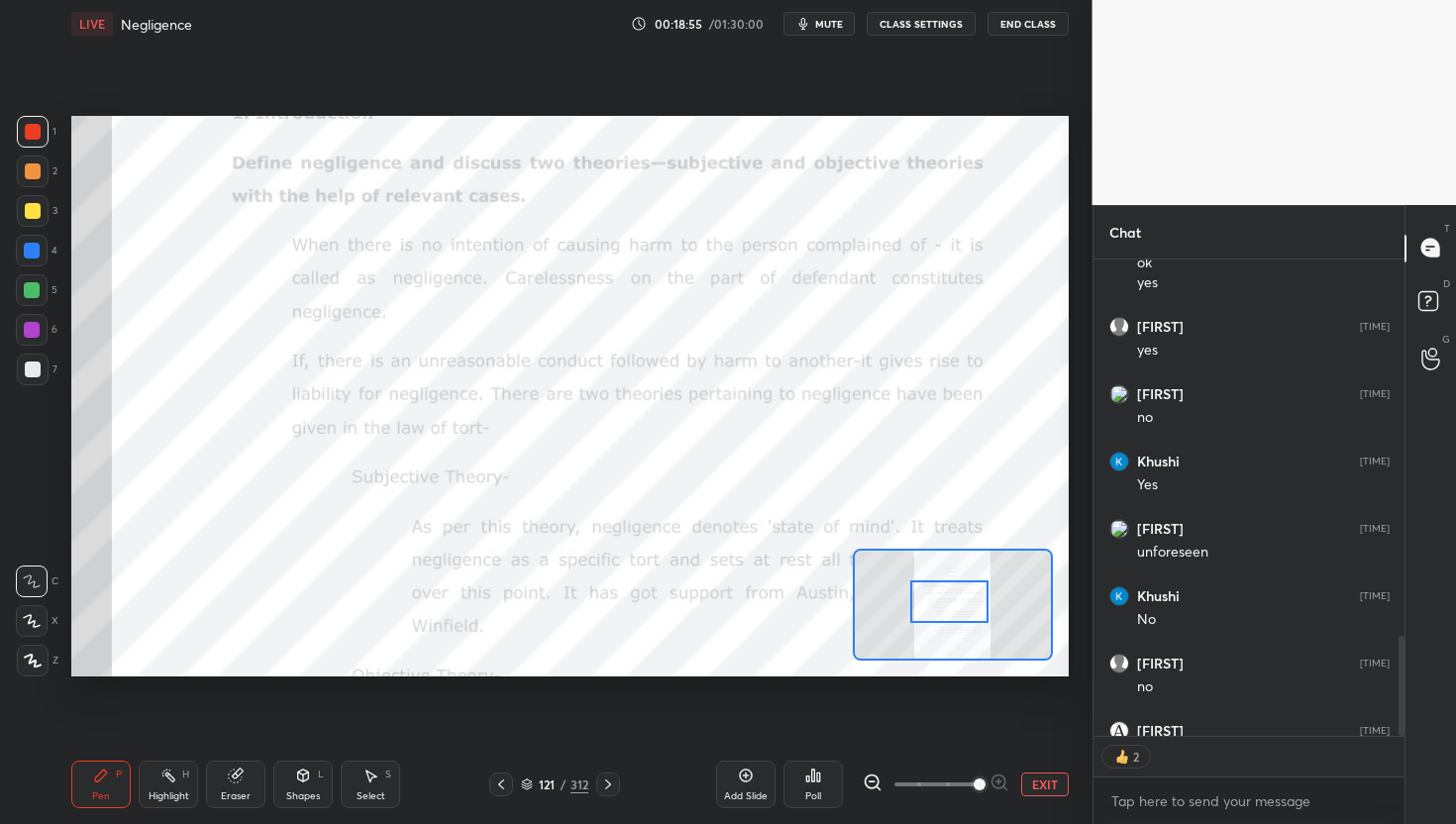 click at bounding box center (949, 602) 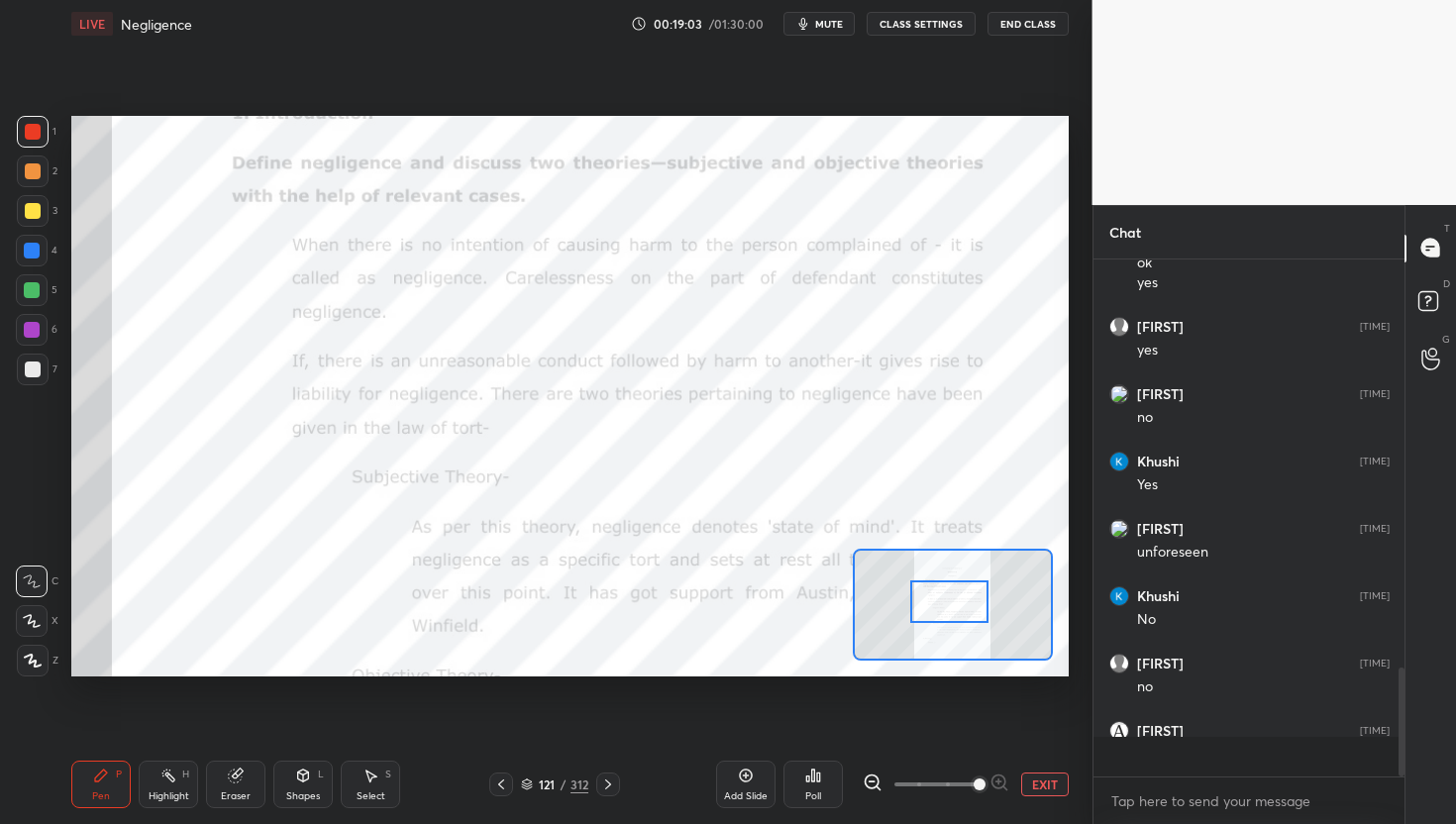 scroll, scrollTop: 6, scrollLeft: 7, axis: both 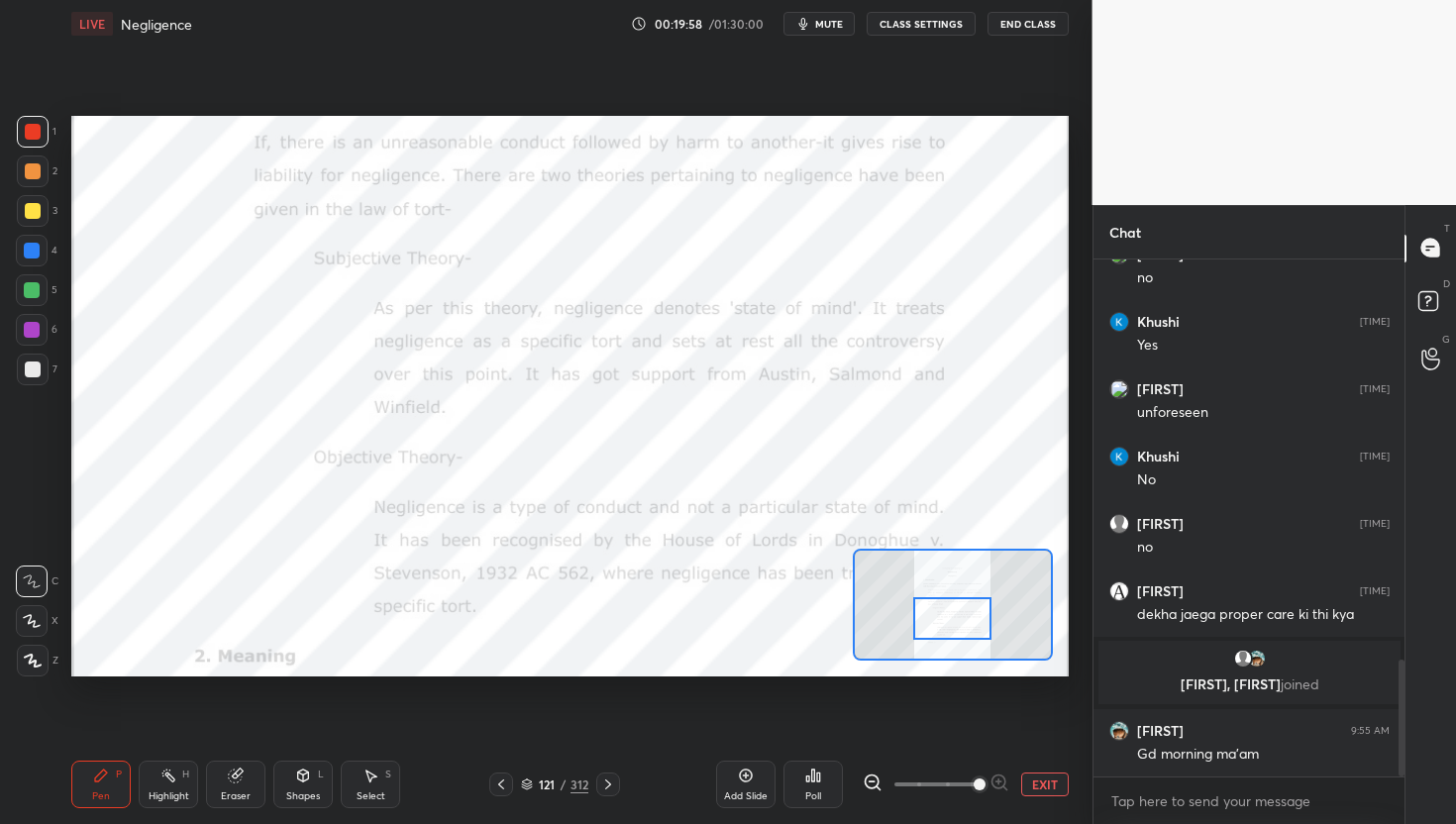 drag, startPoint x: 968, startPoint y: 598, endPoint x: 971, endPoint y: 614, distance: 16.27882 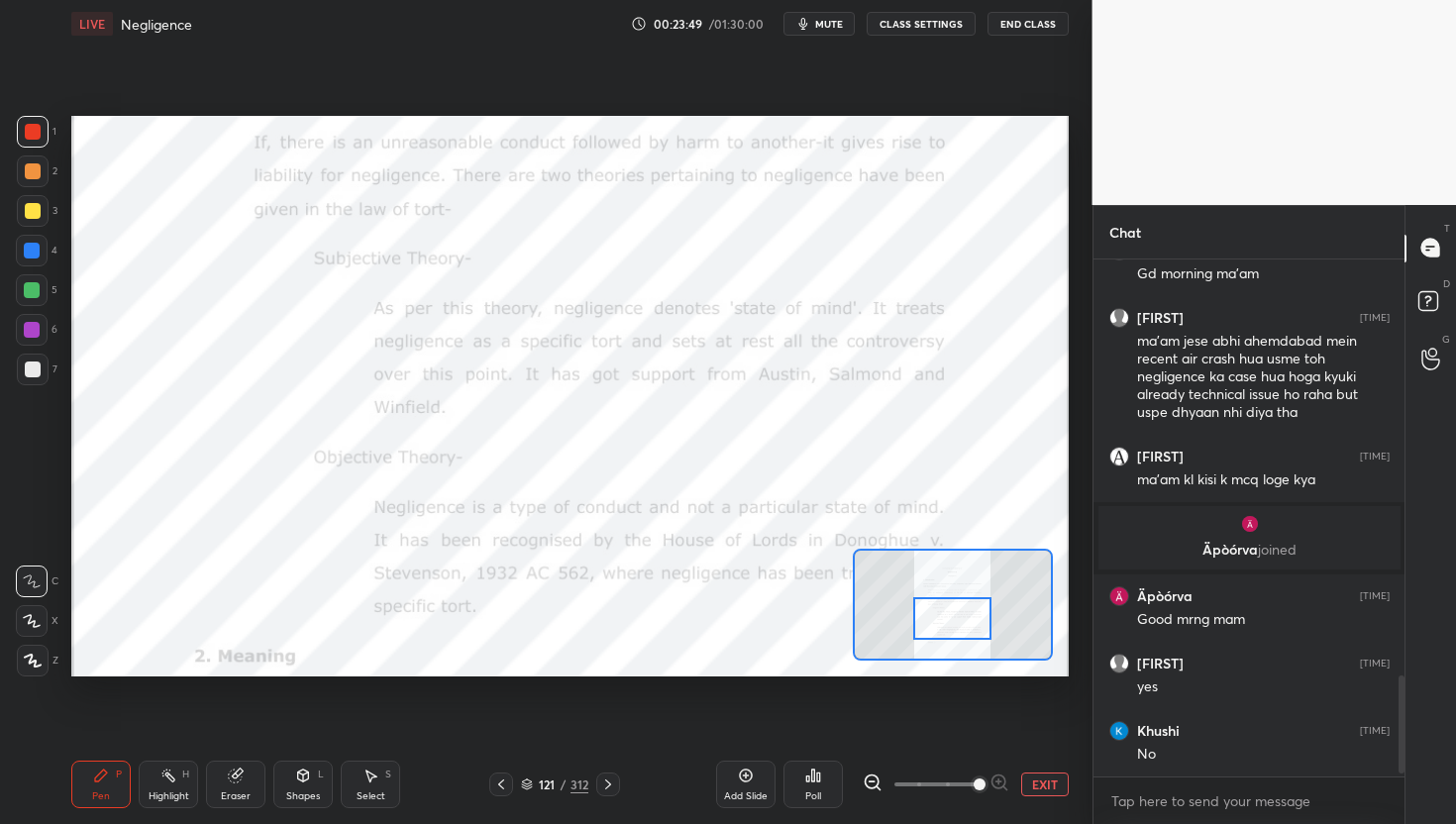 scroll, scrollTop: 2193, scrollLeft: 0, axis: vertical 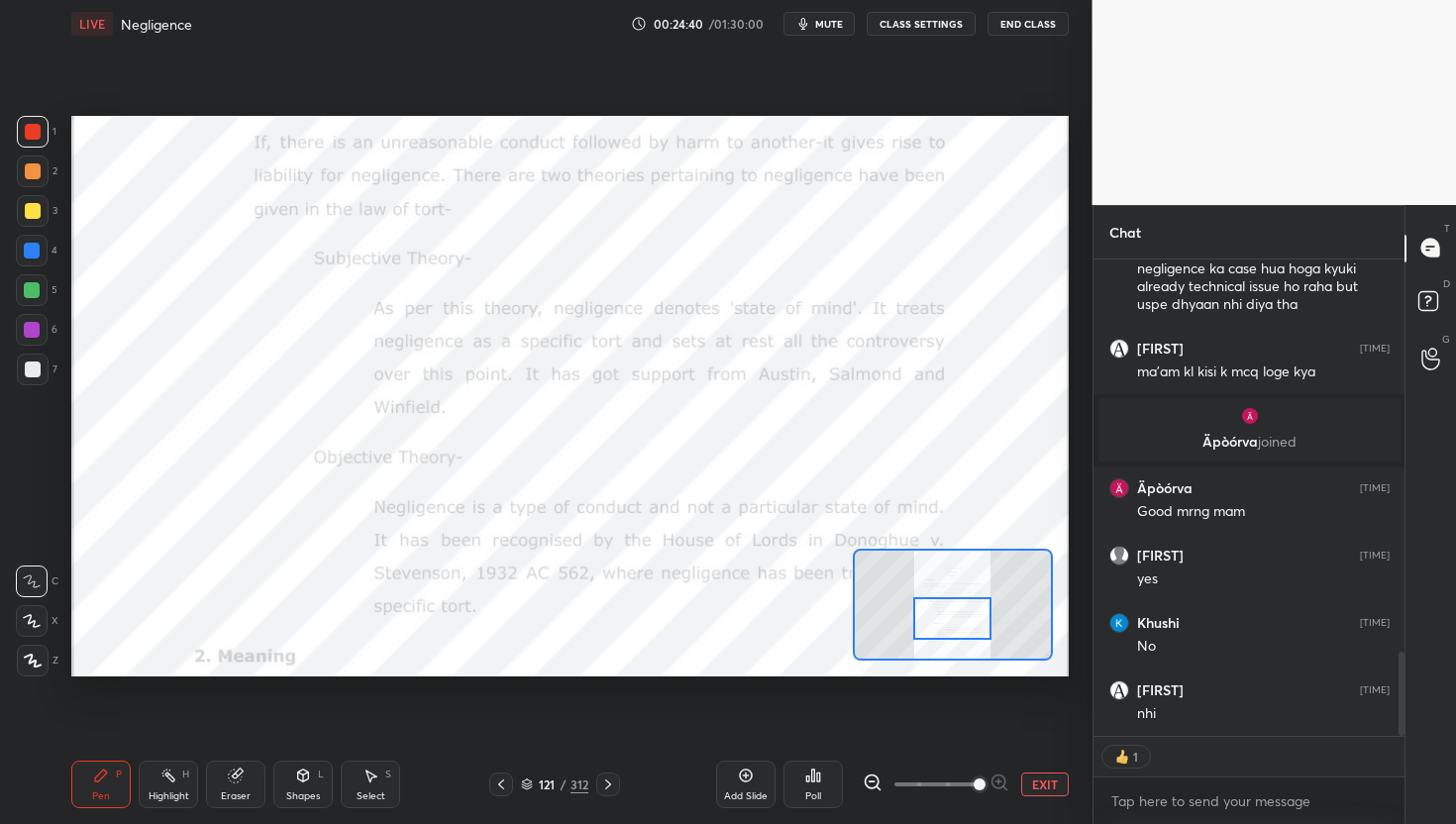 drag, startPoint x: 1401, startPoint y: 722, endPoint x: 1401, endPoint y: 823, distance: 101 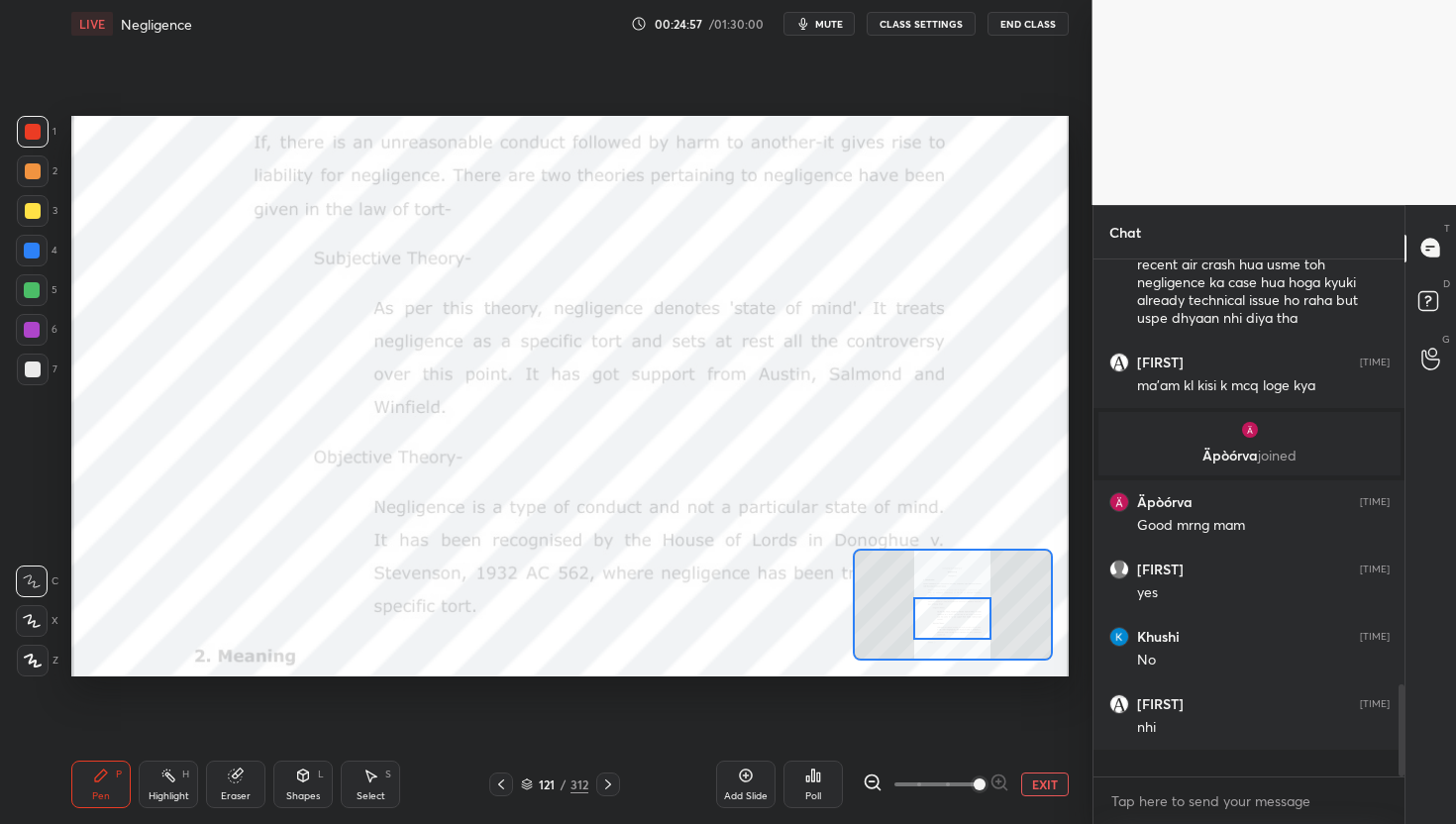 scroll, scrollTop: 6, scrollLeft: 7, axis: both 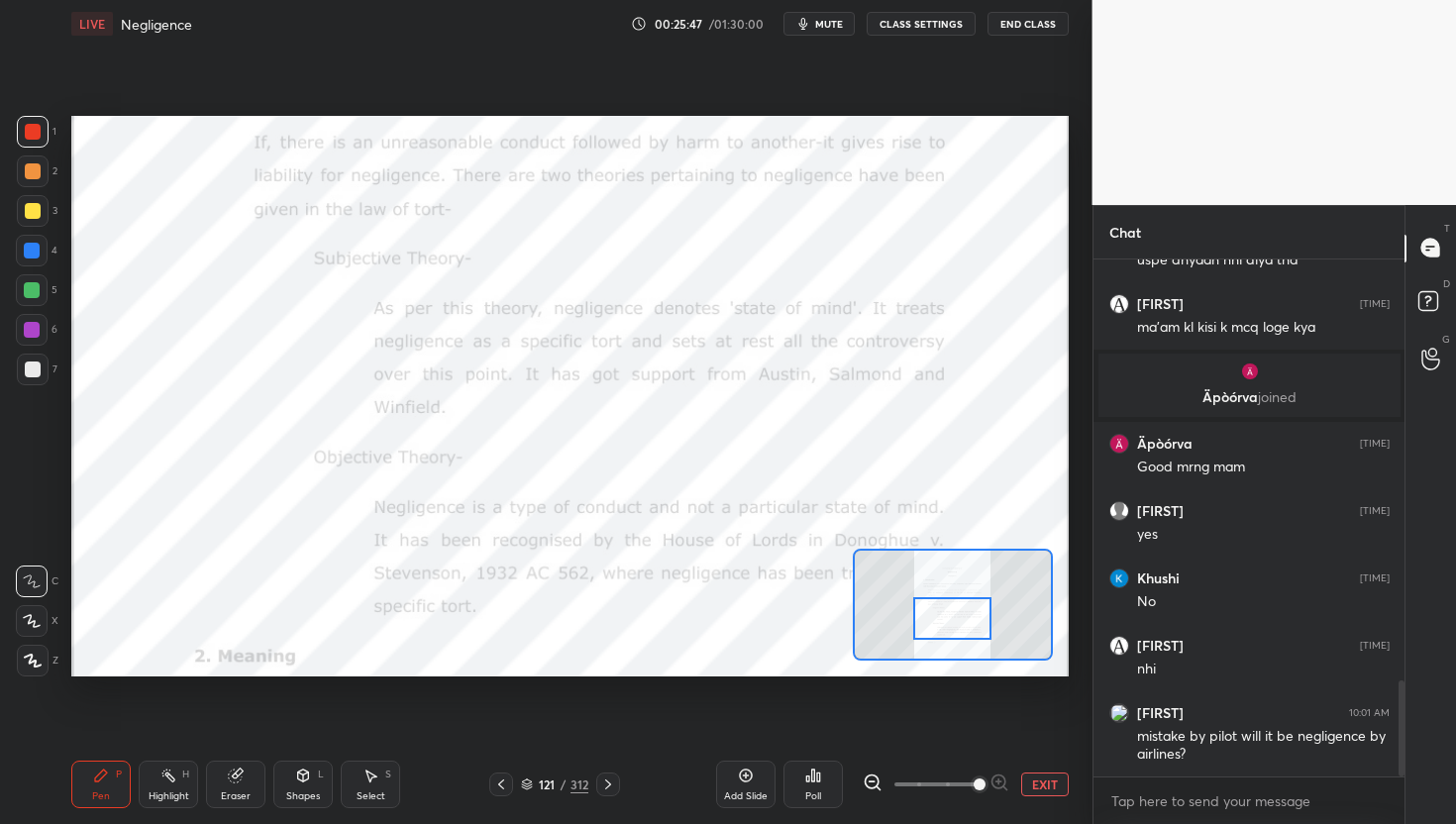 click 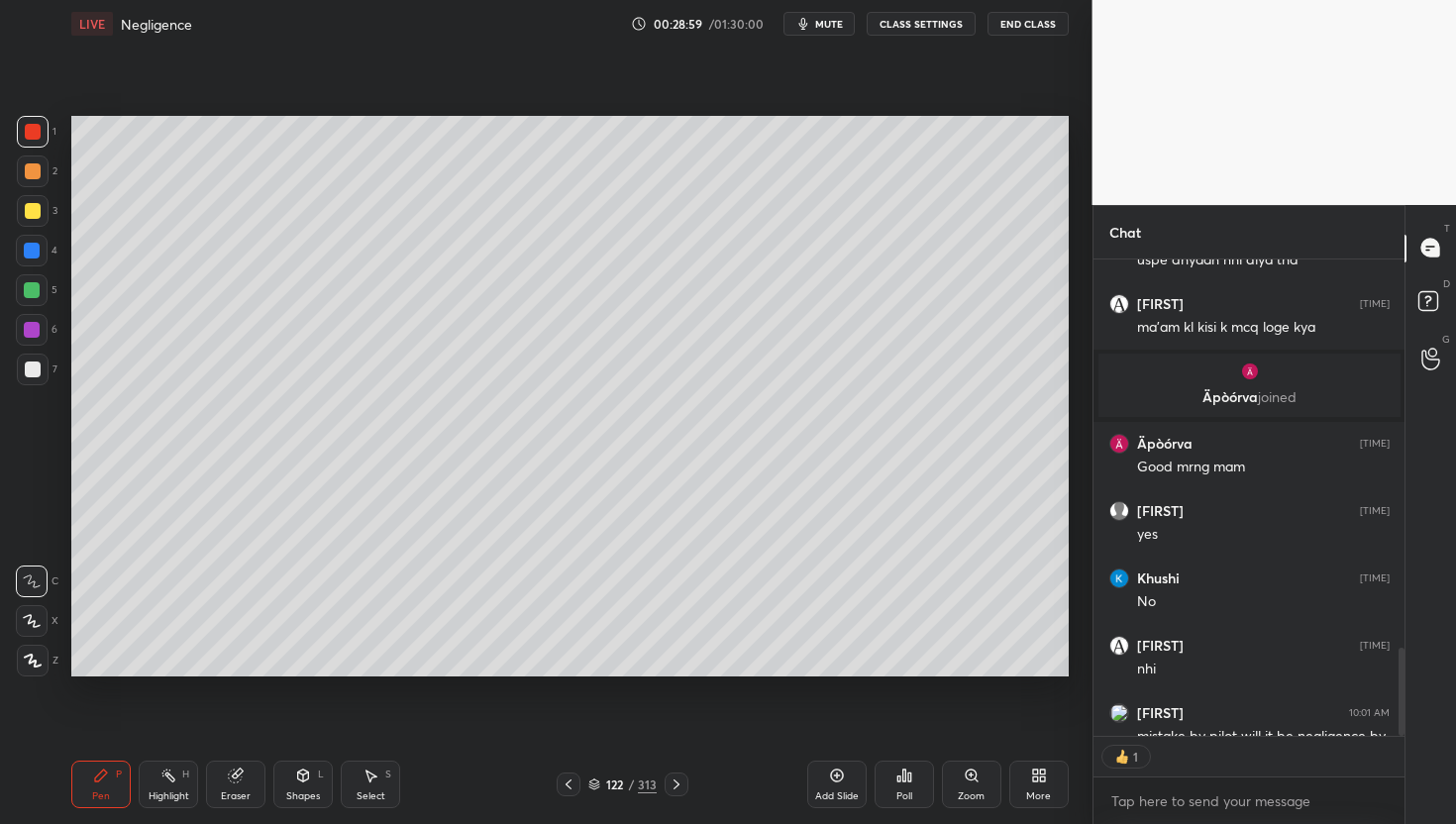 scroll, scrollTop: 470, scrollLeft: 305, axis: both 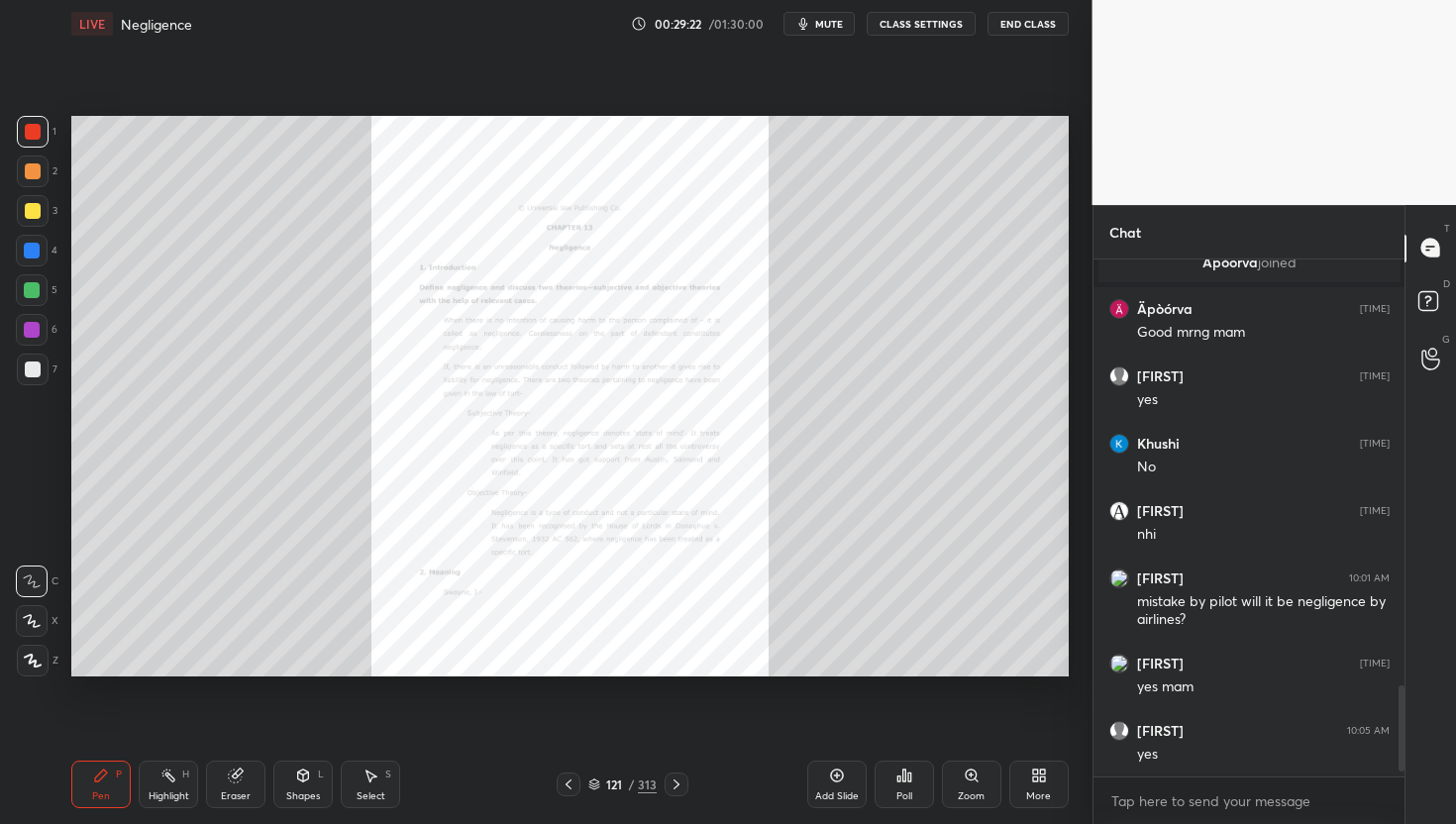 click on "Zoom" at bounding box center (972, 784) 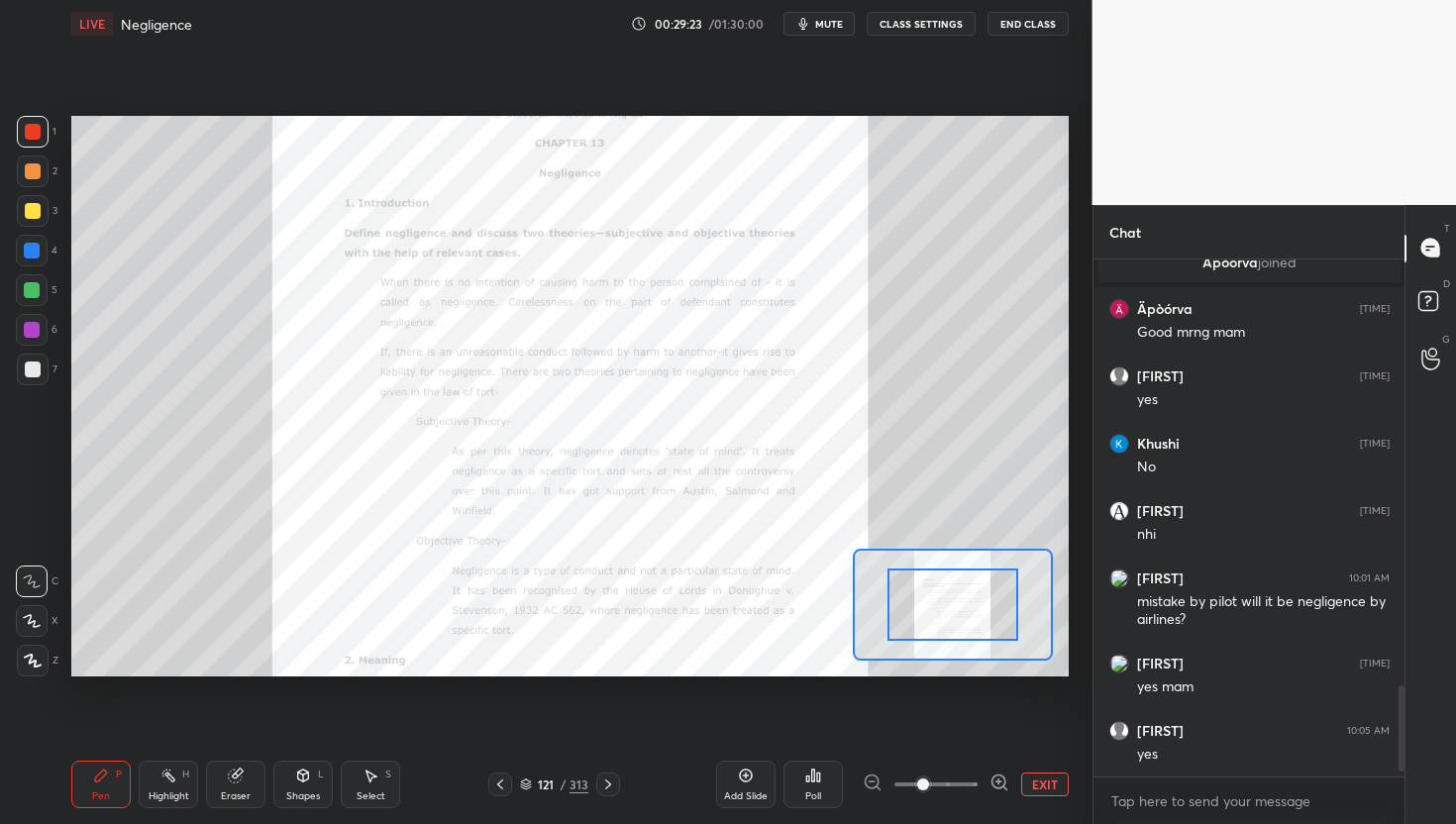 click 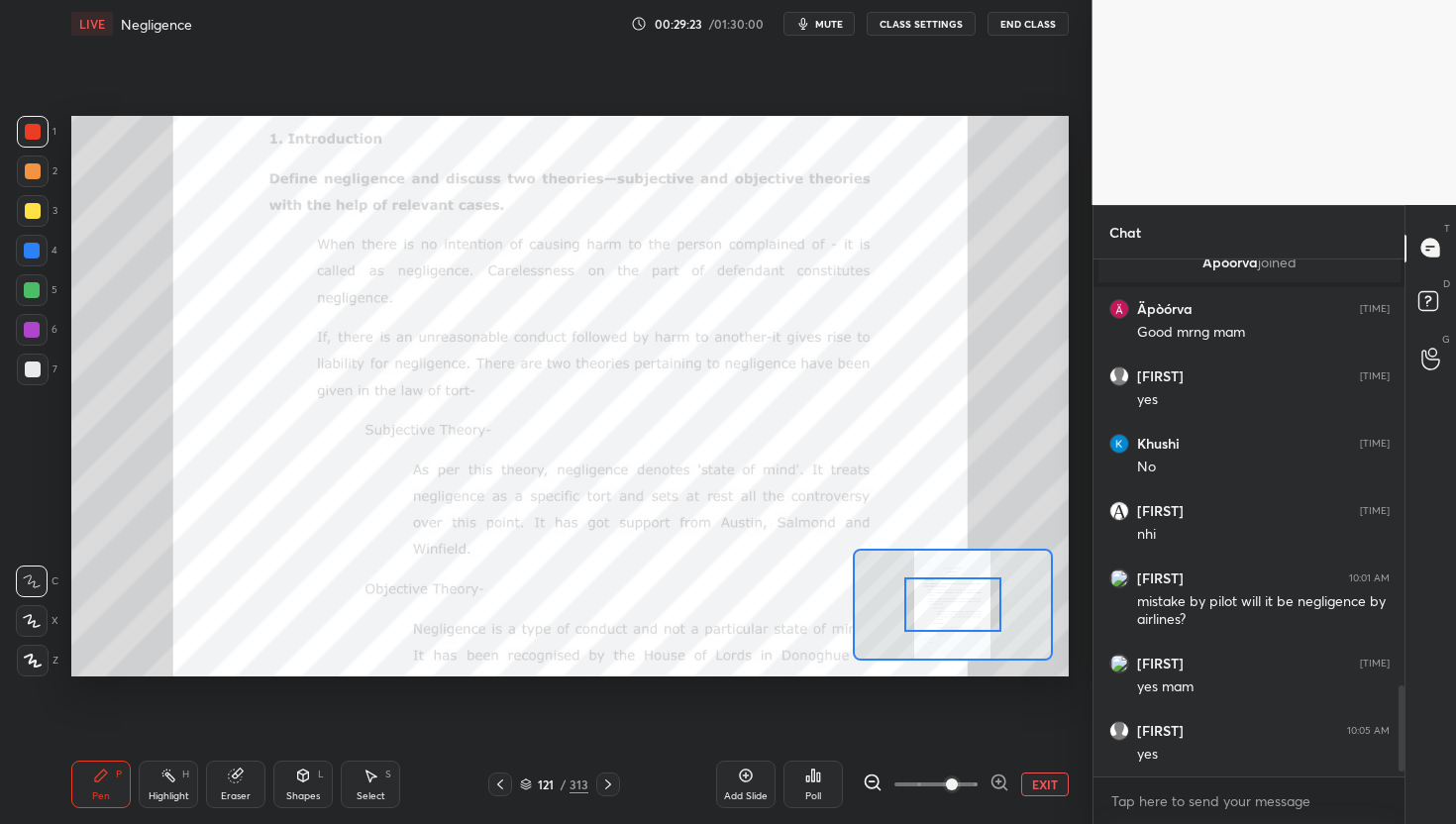 click 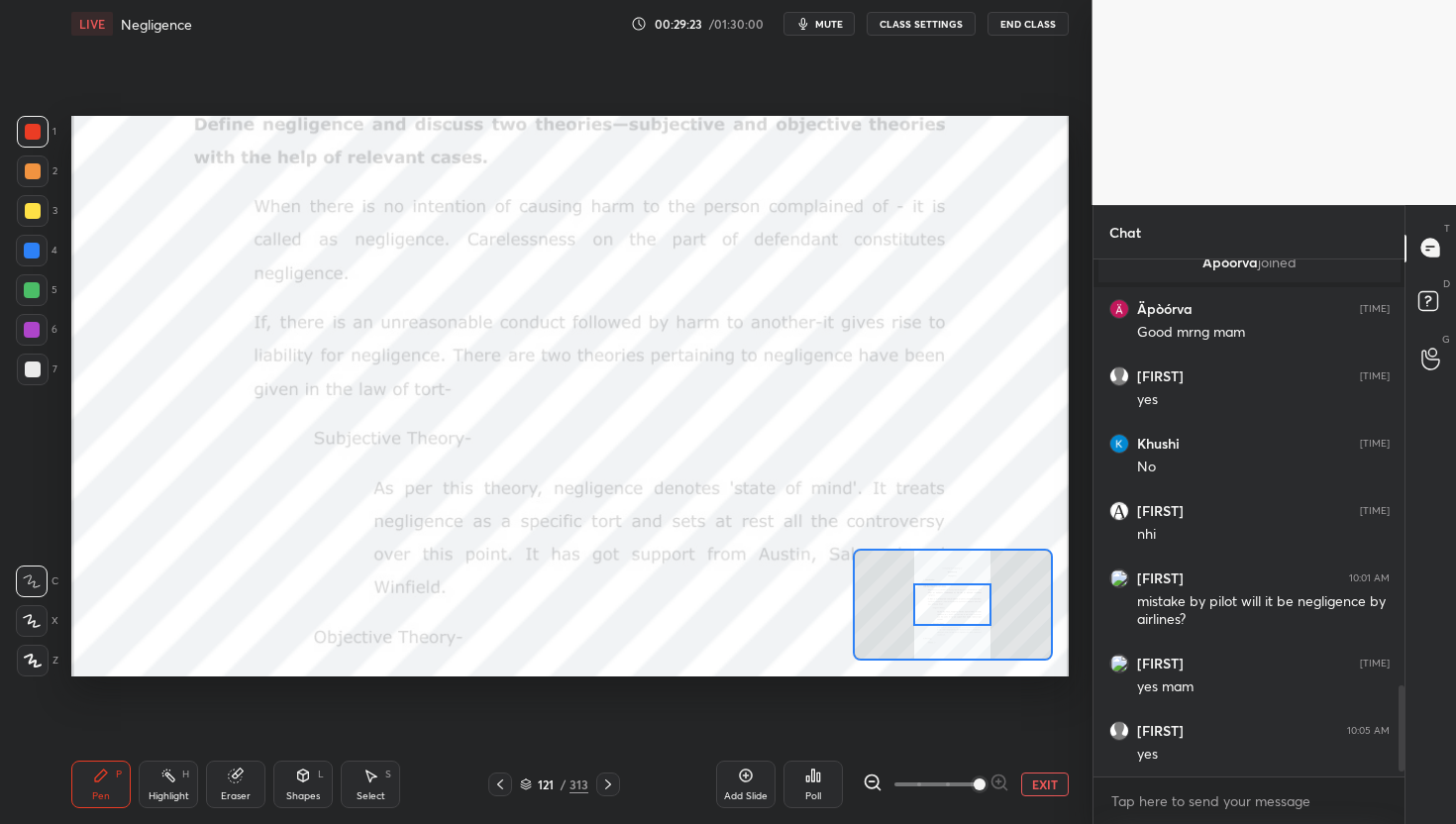 click at bounding box center (980, 784) 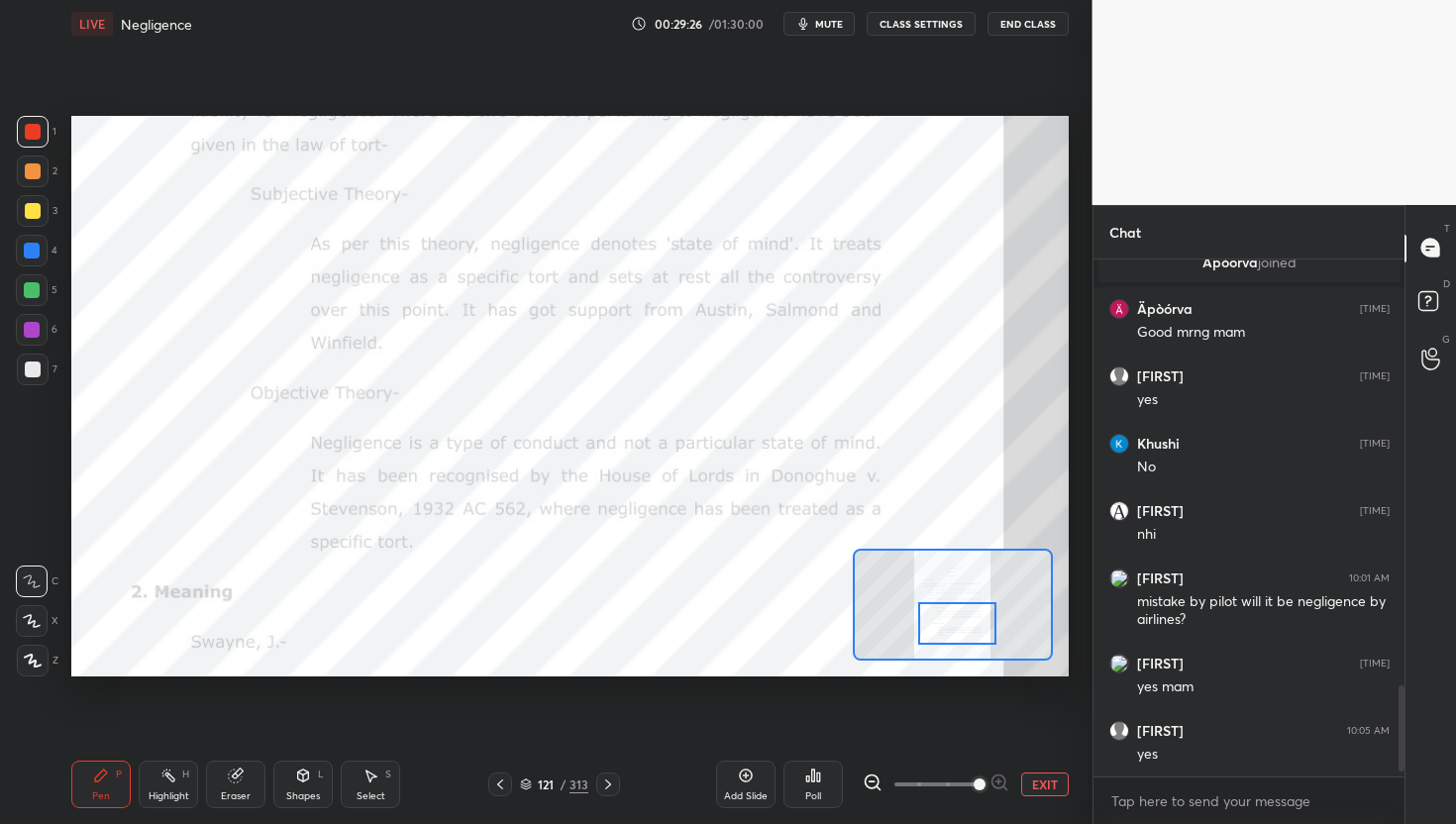 drag, startPoint x: 976, startPoint y: 611, endPoint x: 981, endPoint y: 630, distance: 19.646883 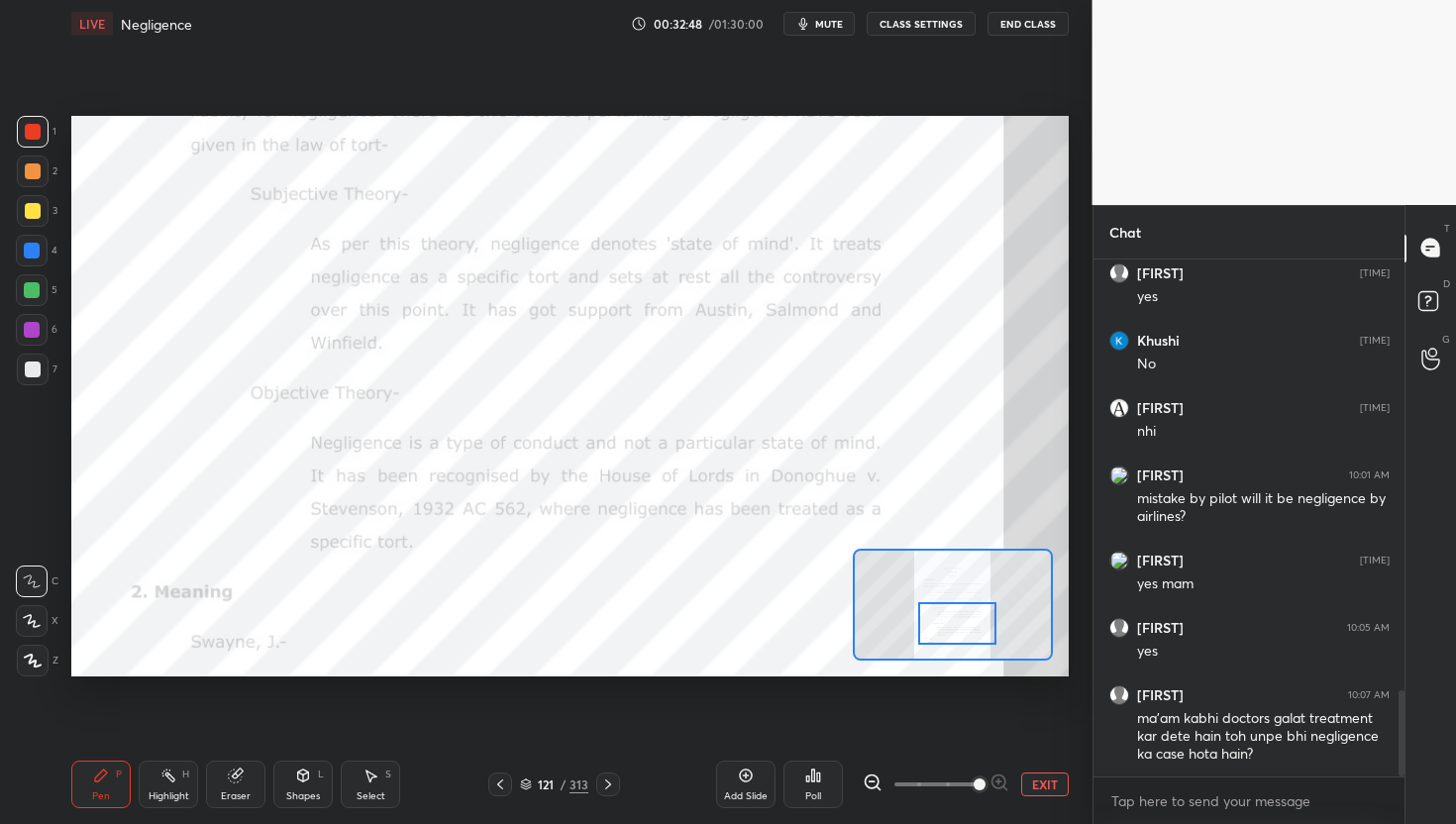 scroll, scrollTop: 2583, scrollLeft: 0, axis: vertical 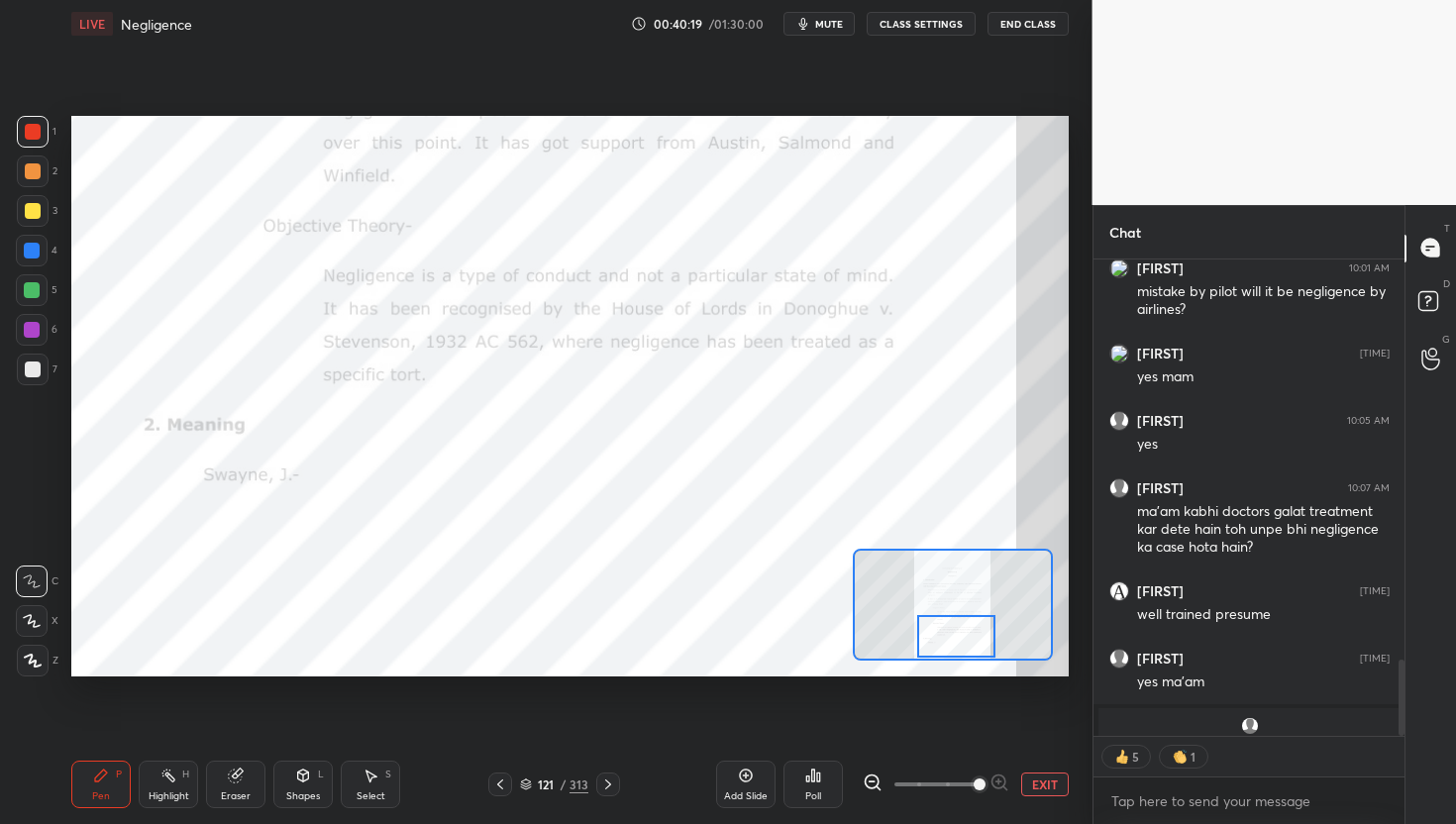 click on "Setting up your live class Poll for   secs No correct answer Start poll" at bounding box center (570, 396) 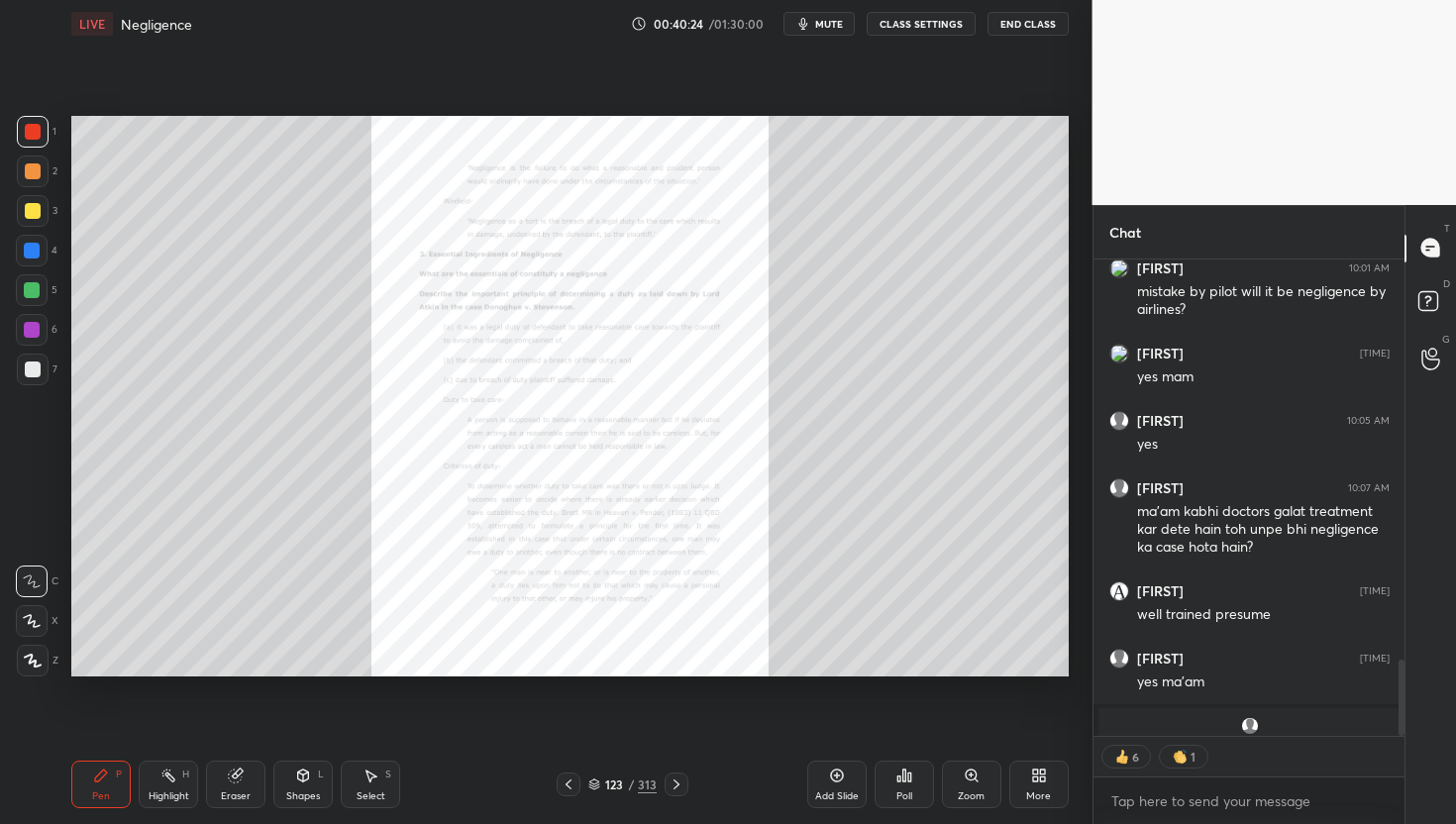click on "Zoom" at bounding box center (972, 784) 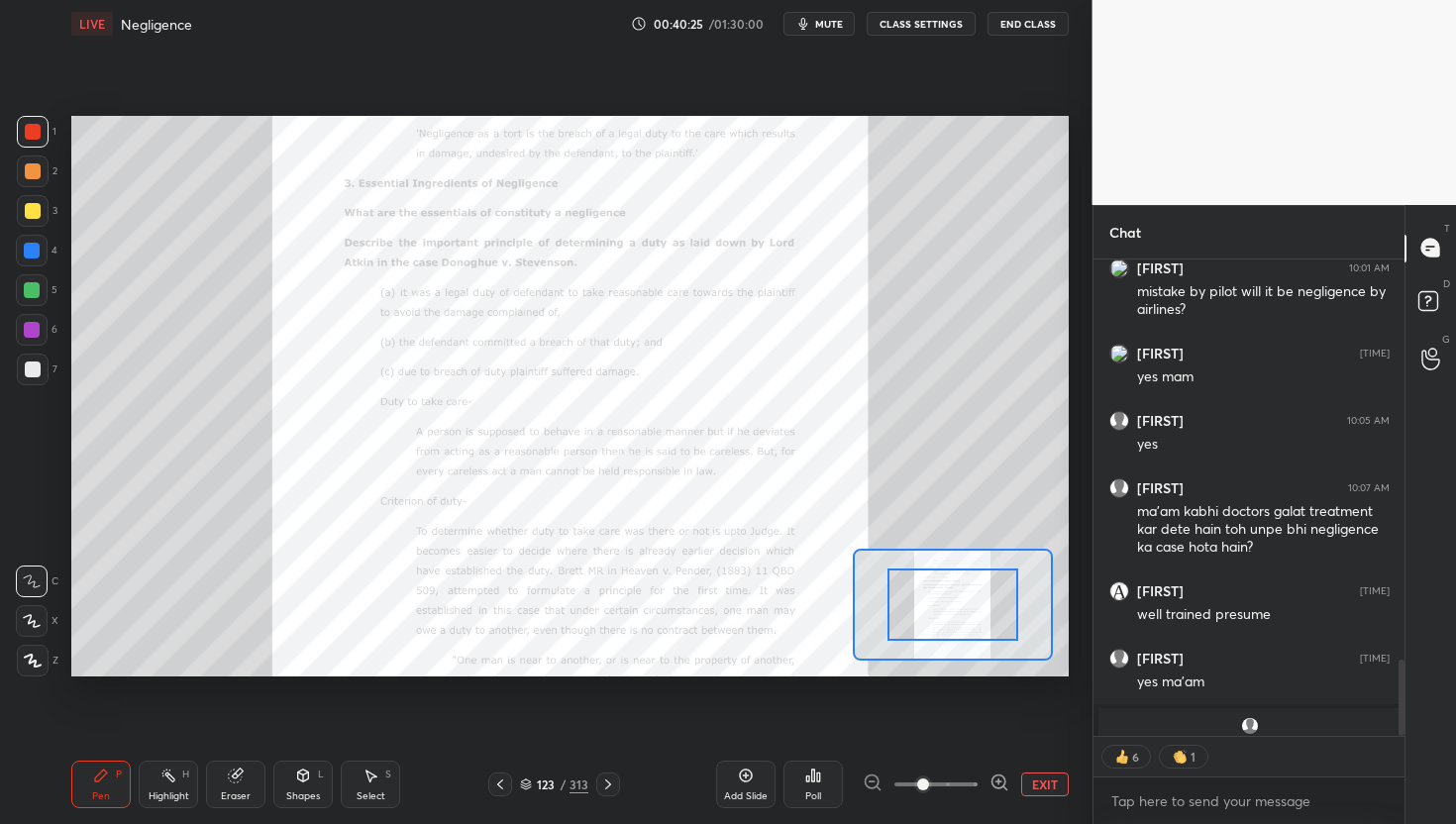 click 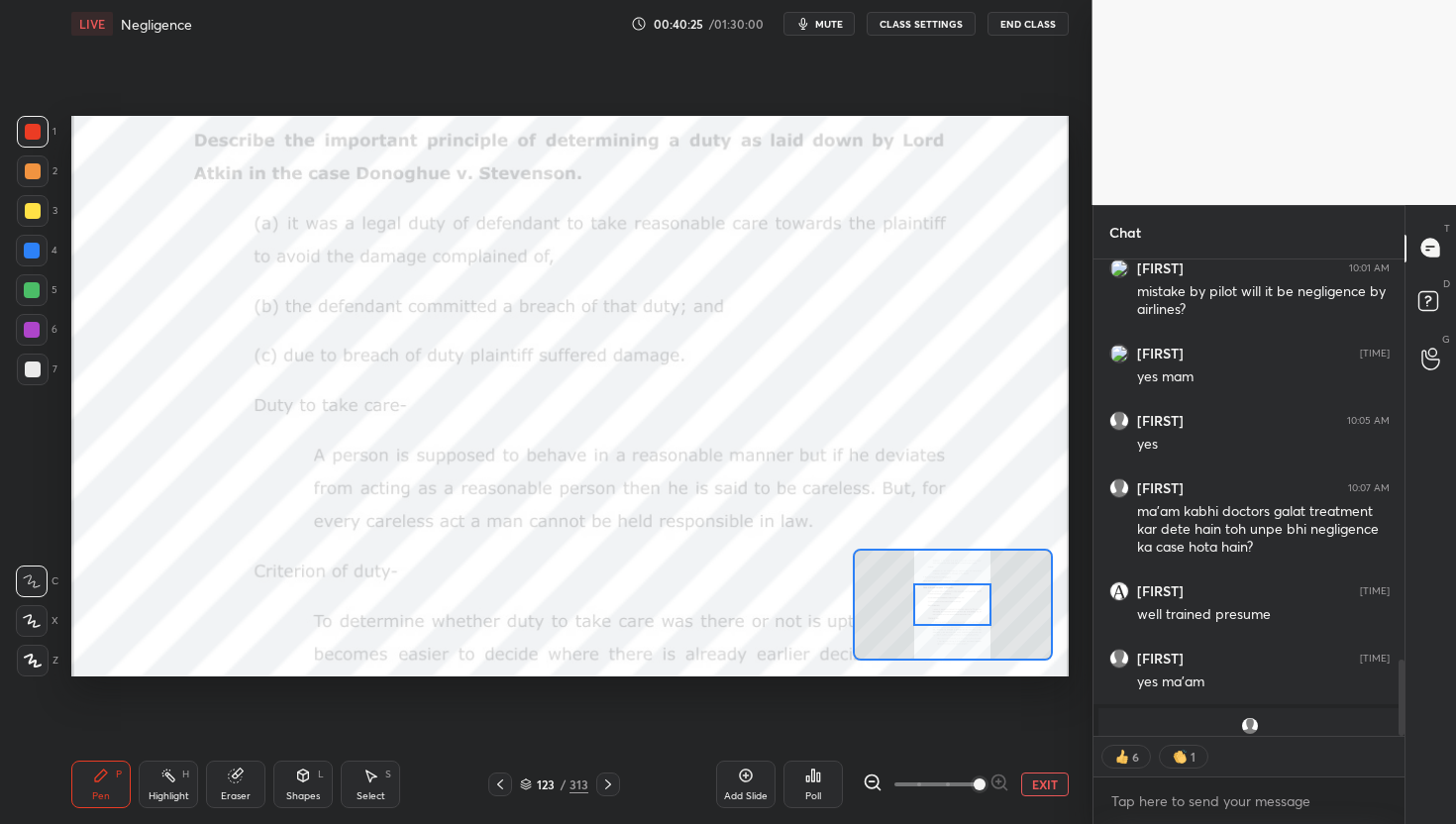 click at bounding box center [980, 784] 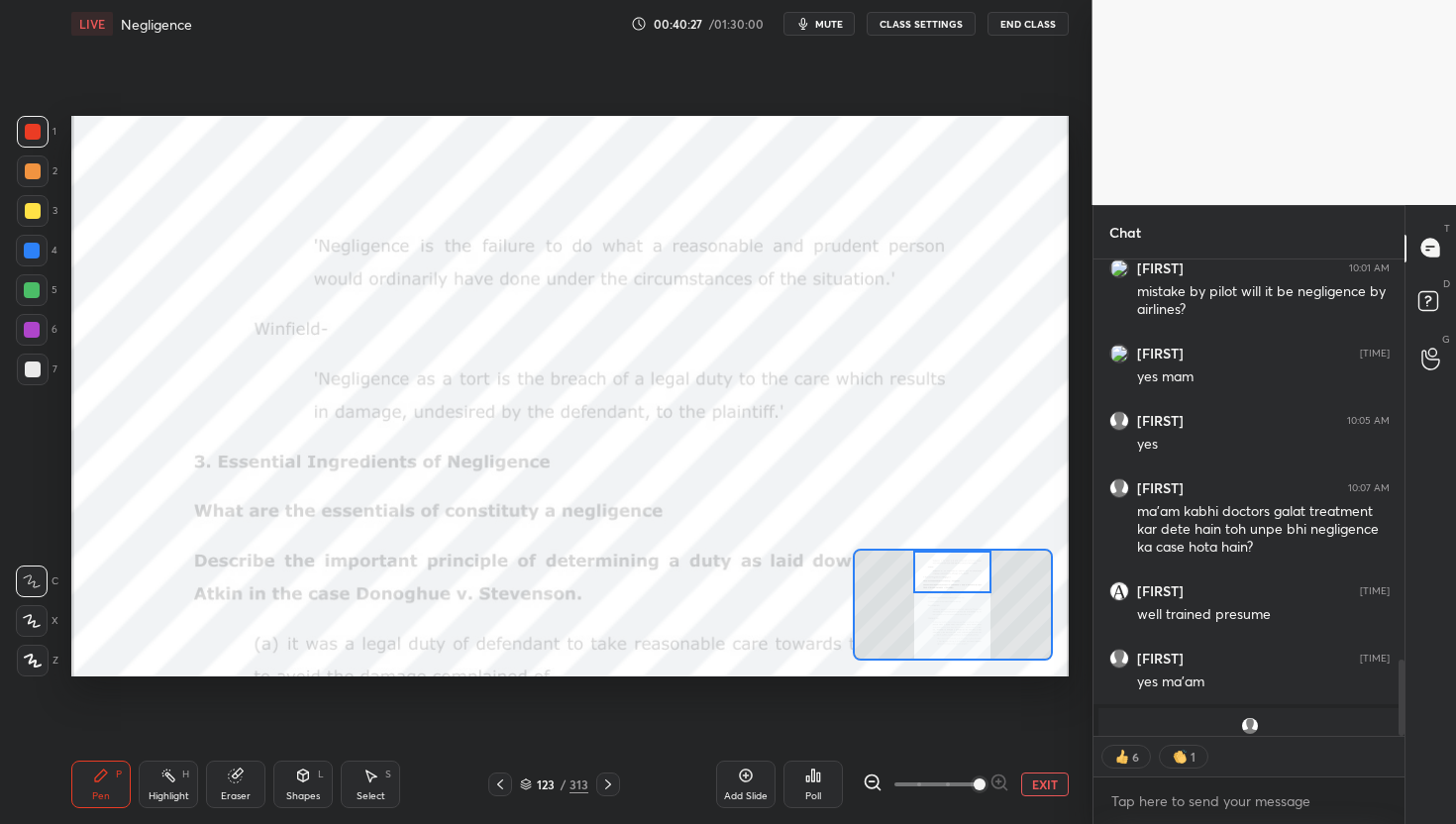 drag, startPoint x: 955, startPoint y: 613, endPoint x: 952, endPoint y: 551, distance: 62.07254 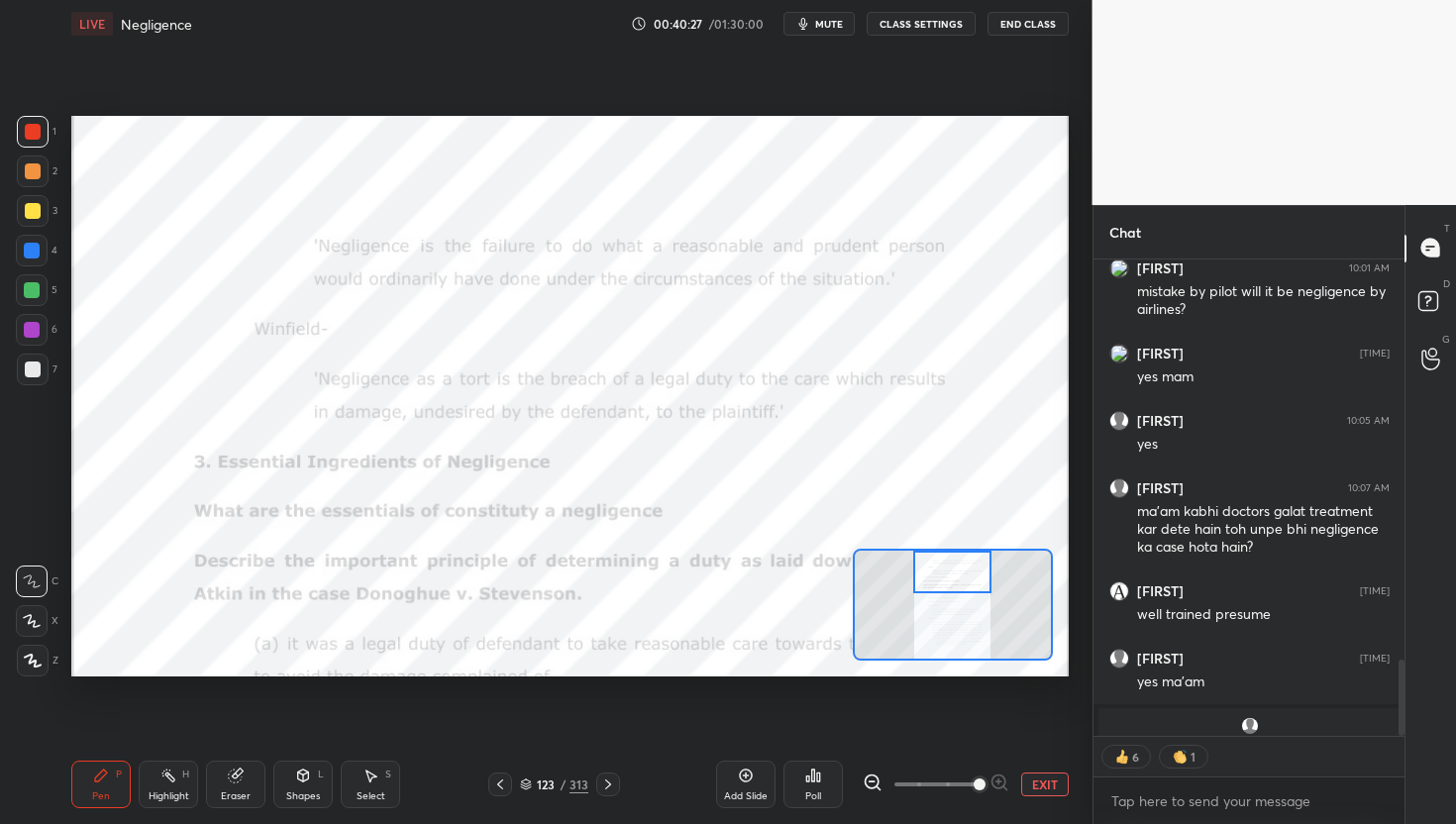 click at bounding box center (952, 572) 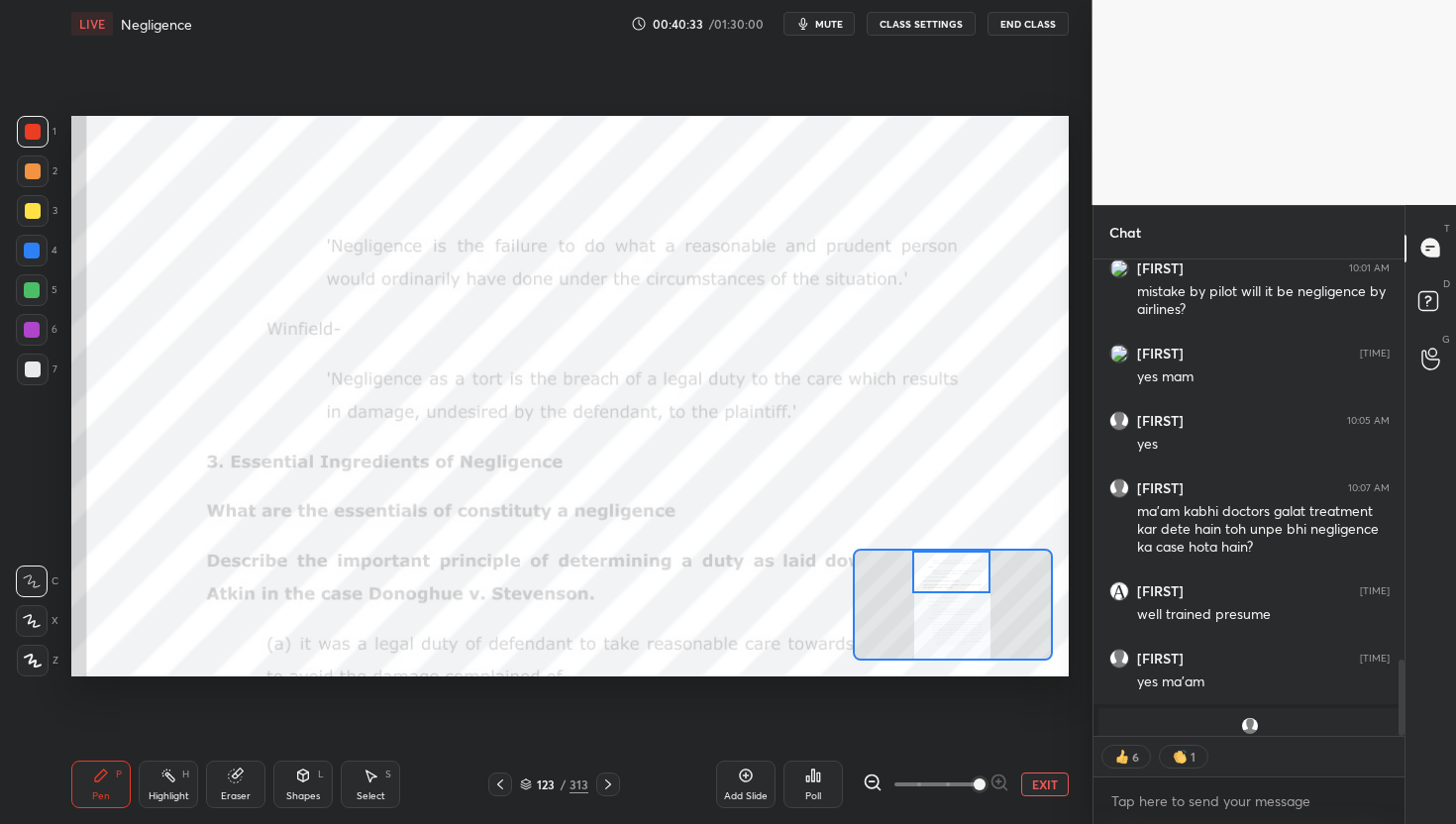 scroll, scrollTop: 7, scrollLeft: 7, axis: both 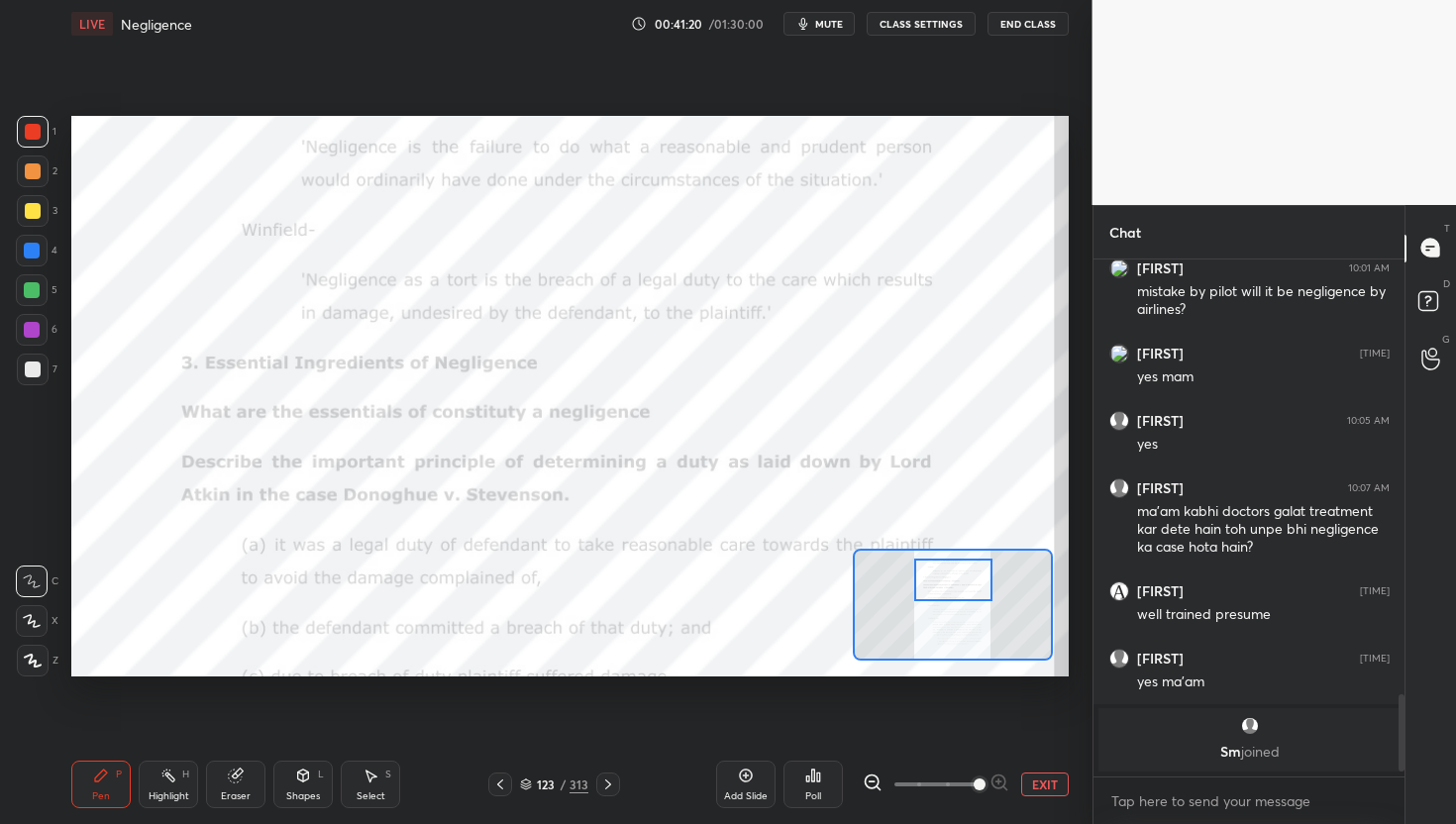 drag, startPoint x: 967, startPoint y: 579, endPoint x: 969, endPoint y: 590, distance: 11.18034 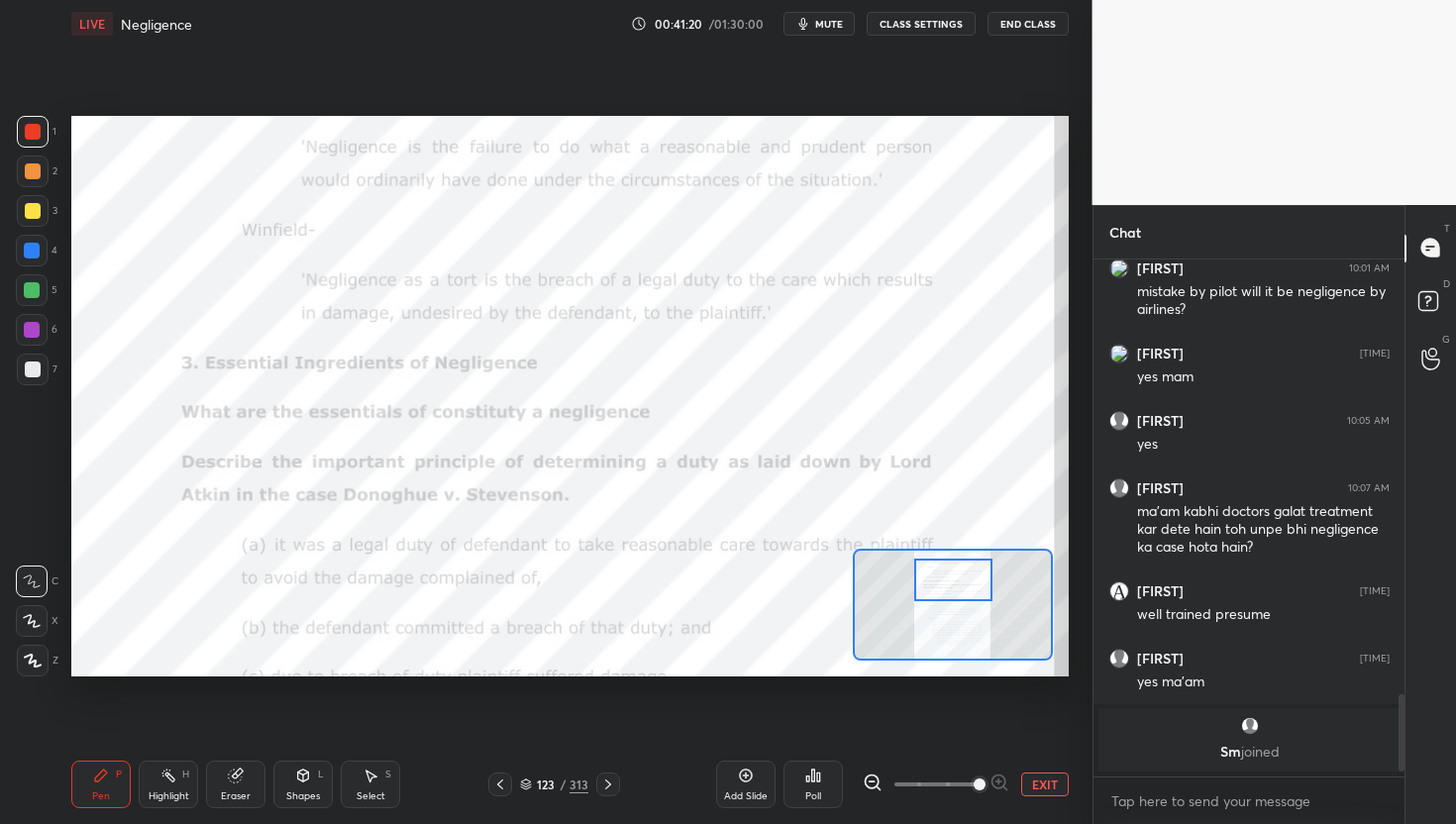 click at bounding box center (953, 580) 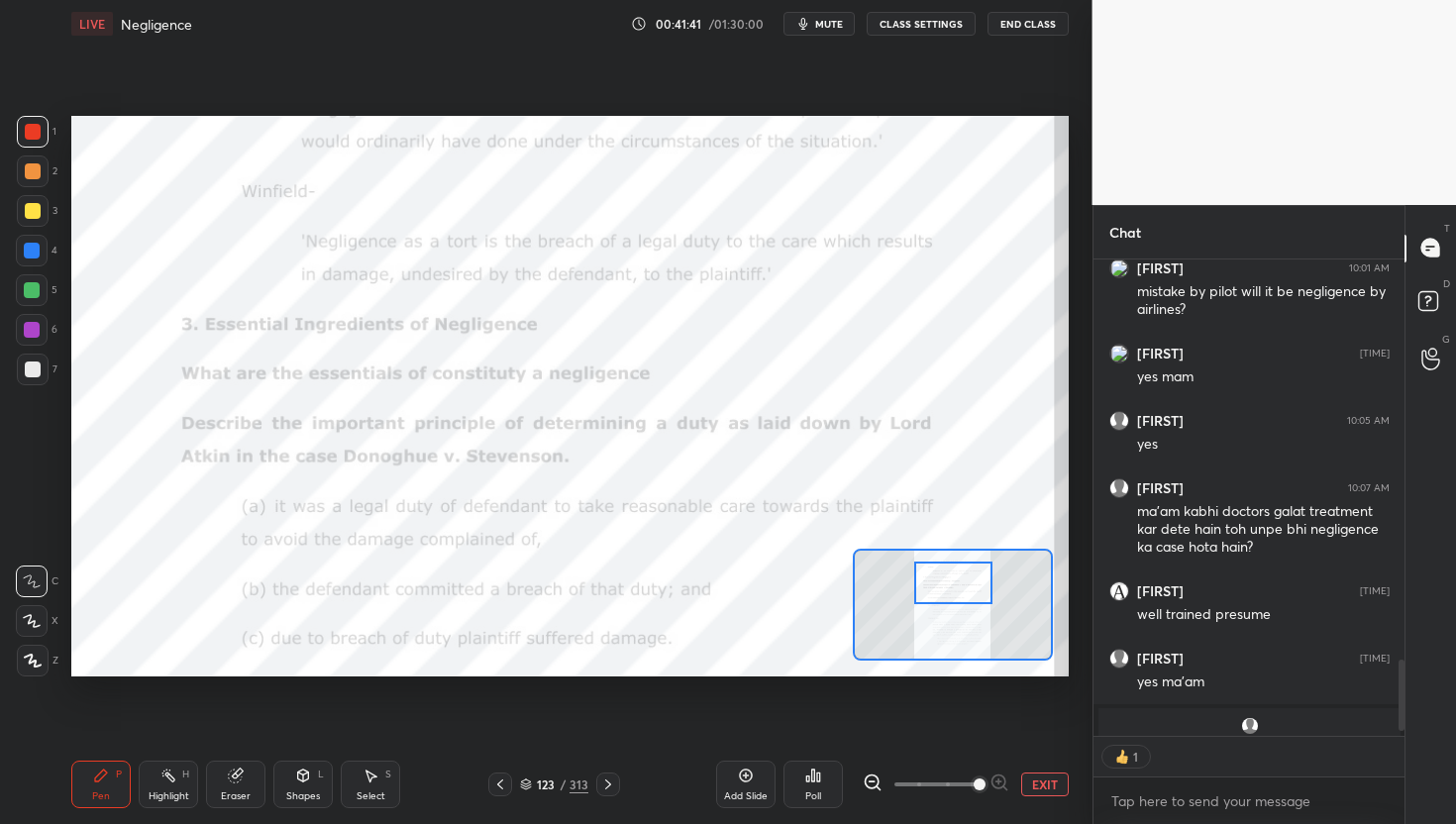 scroll, scrollTop: 470, scrollLeft: 305, axis: both 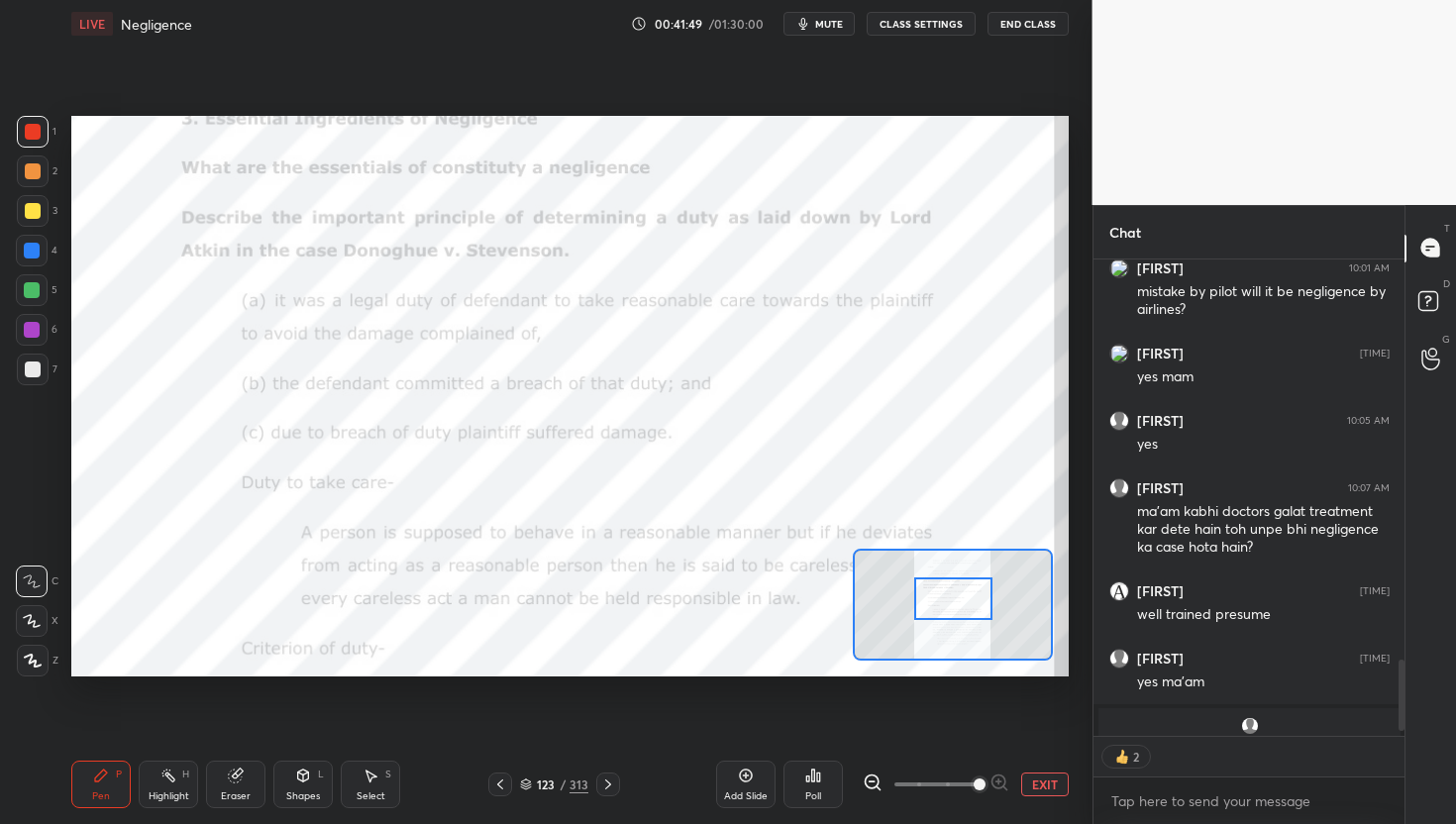 drag, startPoint x: 966, startPoint y: 577, endPoint x: 965, endPoint y: 592, distance: 15.033296 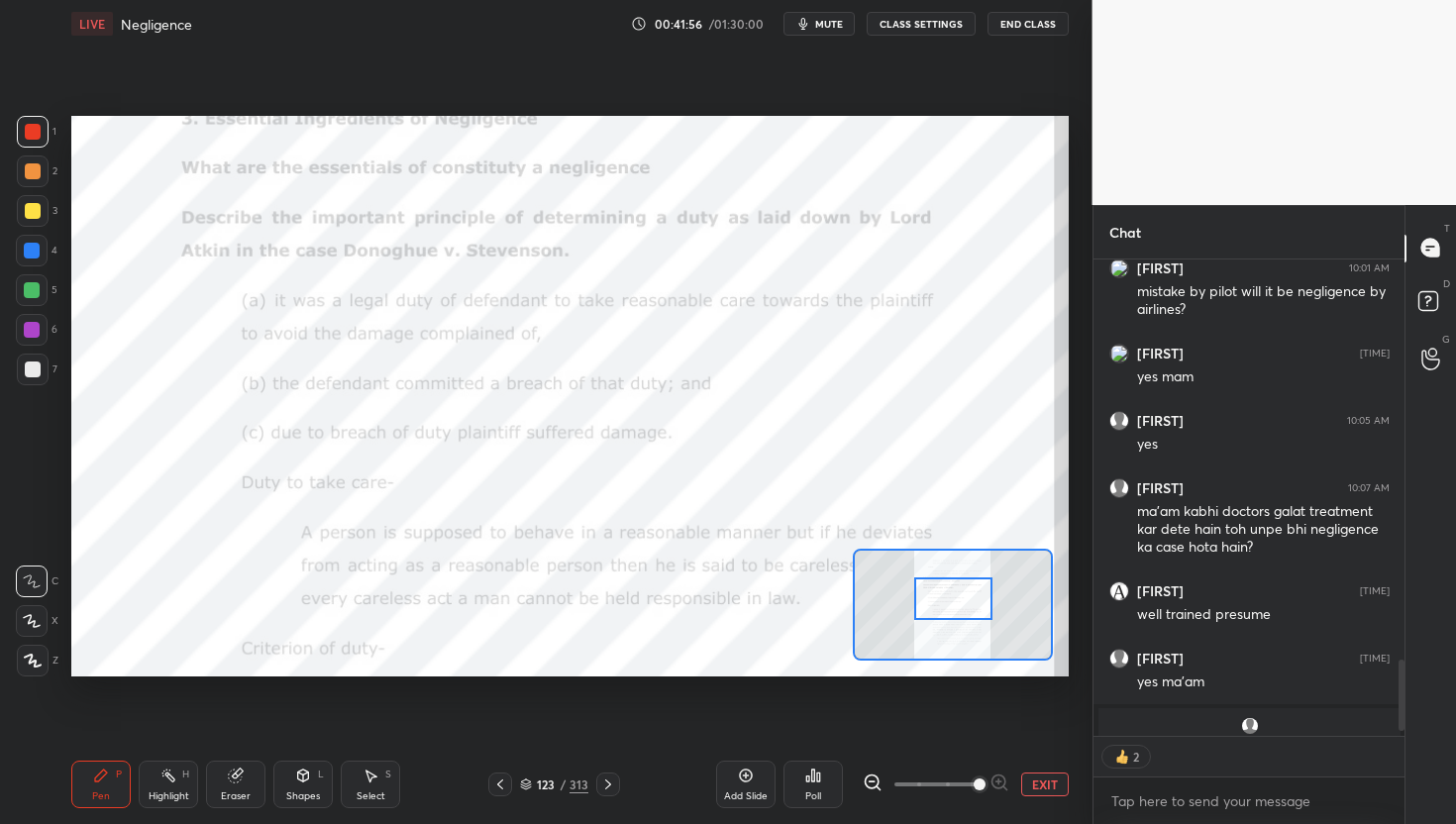 scroll, scrollTop: 7, scrollLeft: 7, axis: both 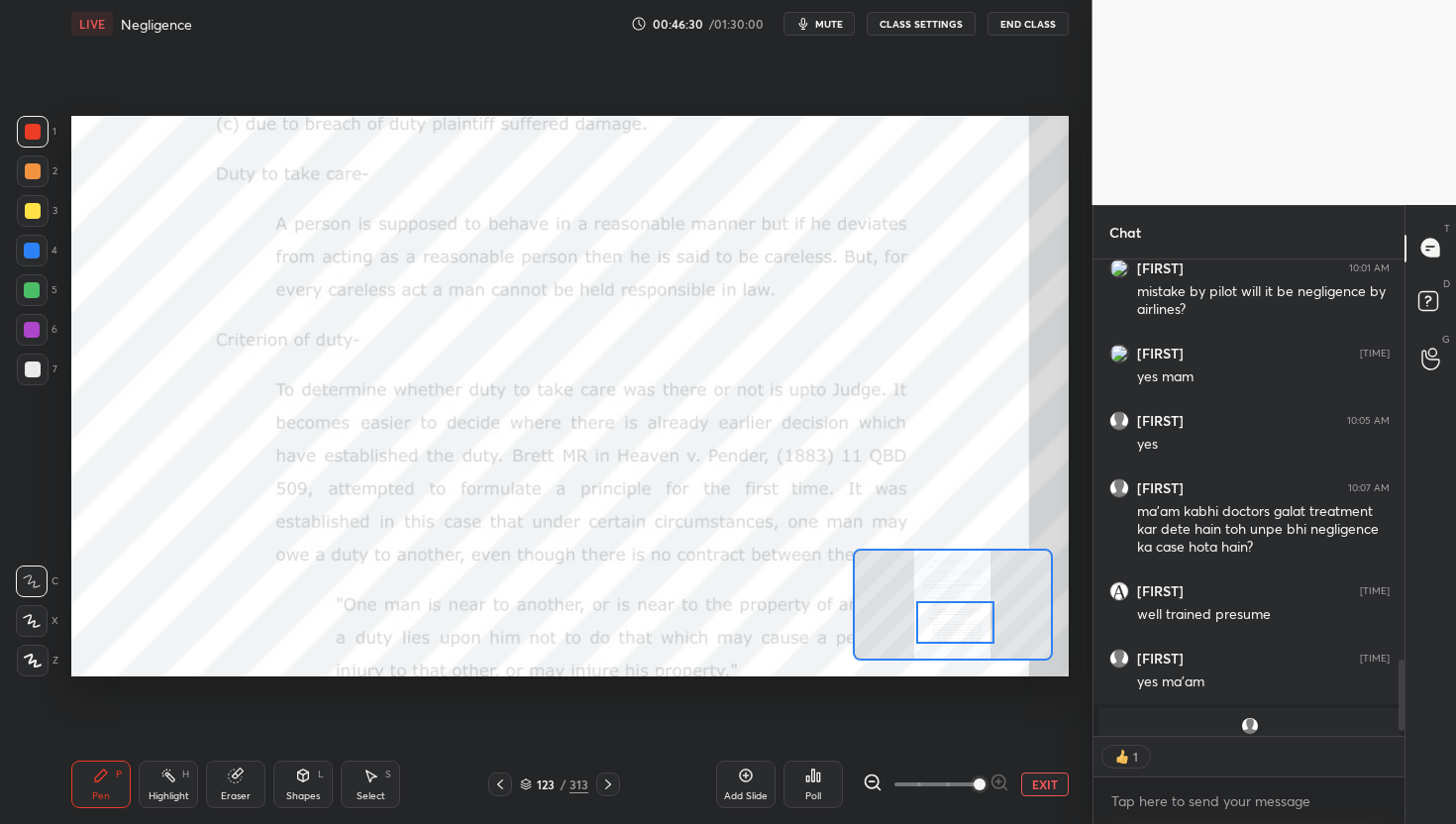 drag, startPoint x: 967, startPoint y: 595, endPoint x: 969, endPoint y: 619, distance: 24.083189 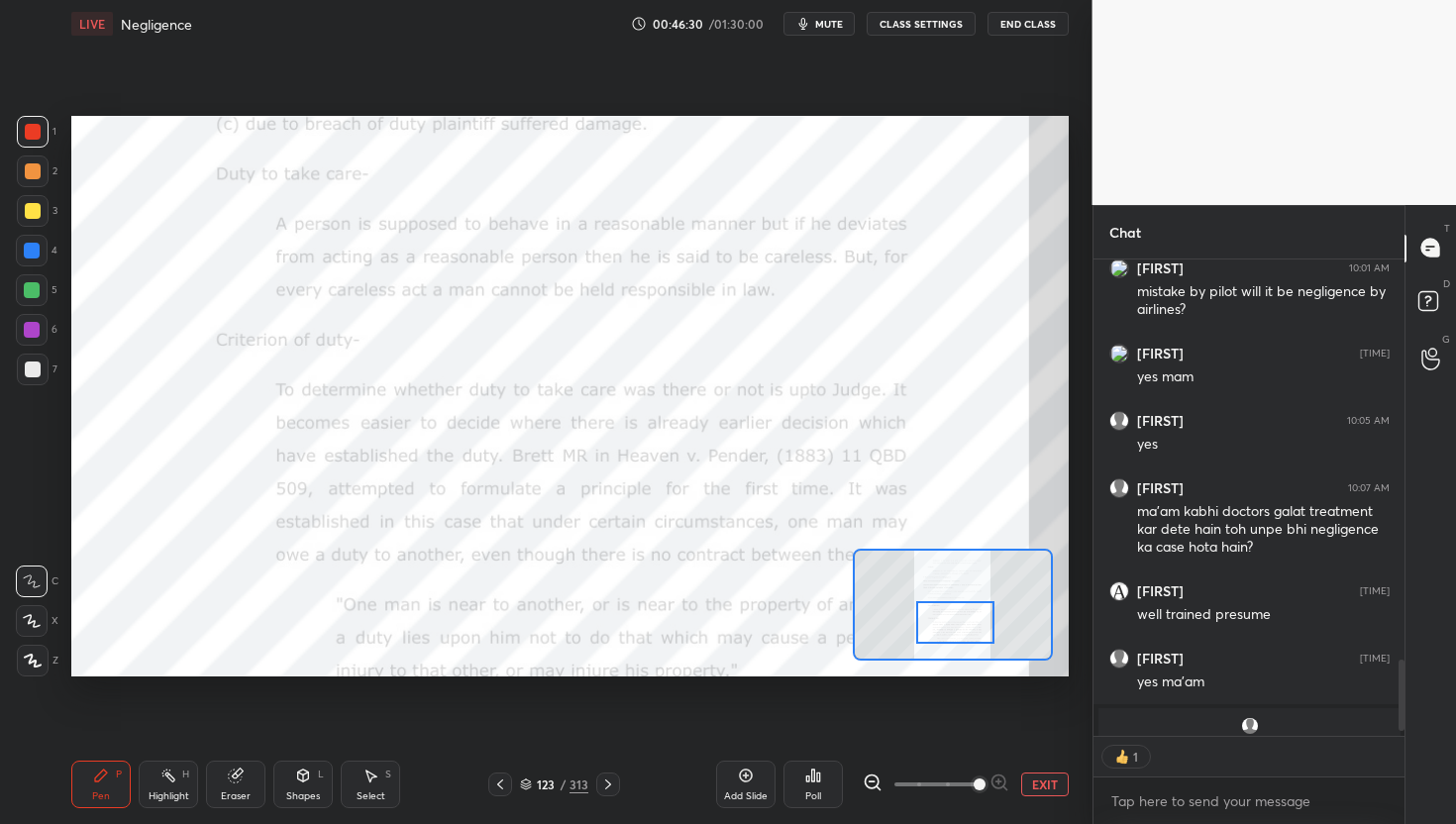 click at bounding box center [955, 623] 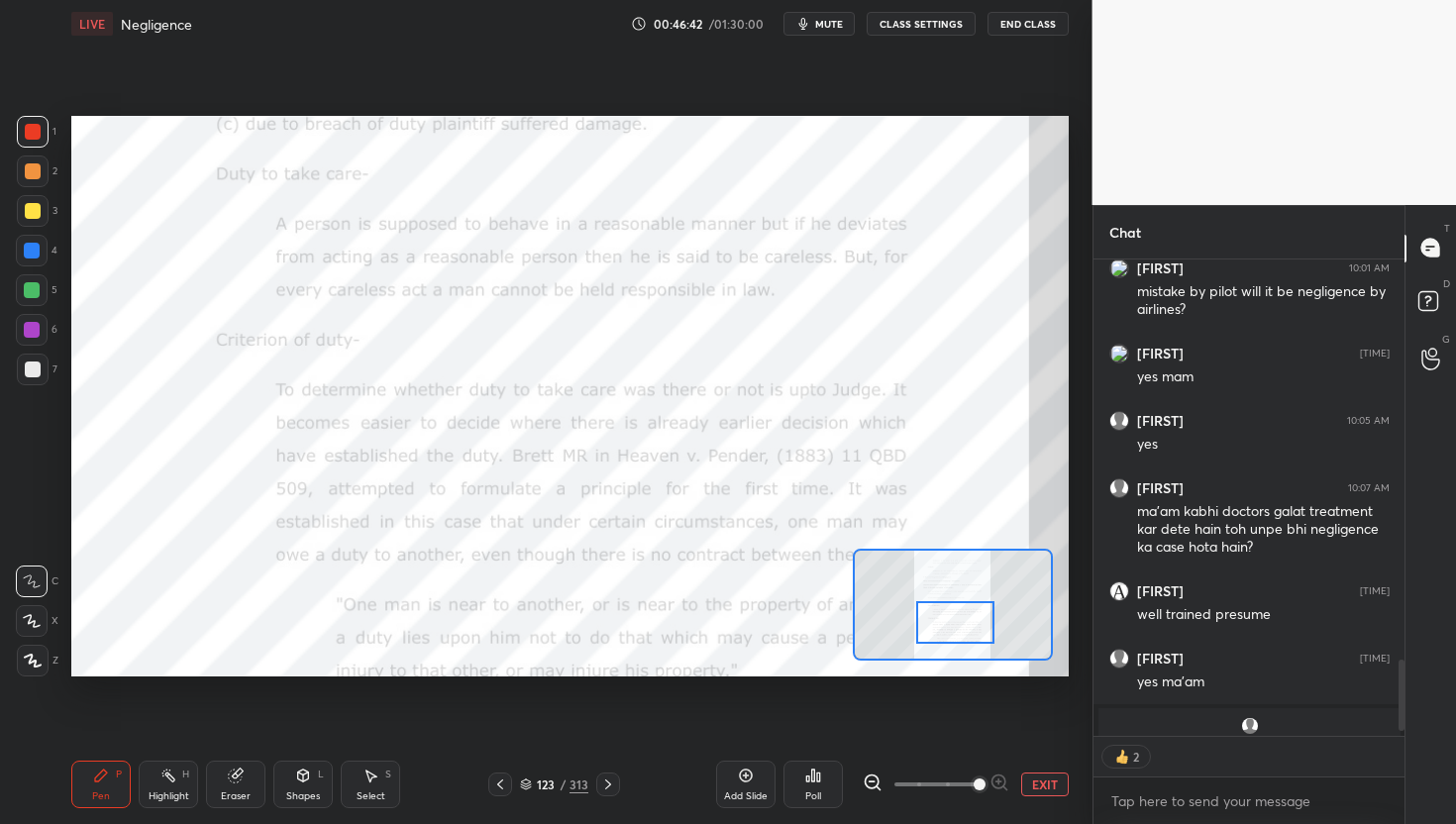 scroll, scrollTop: 6, scrollLeft: 7, axis: both 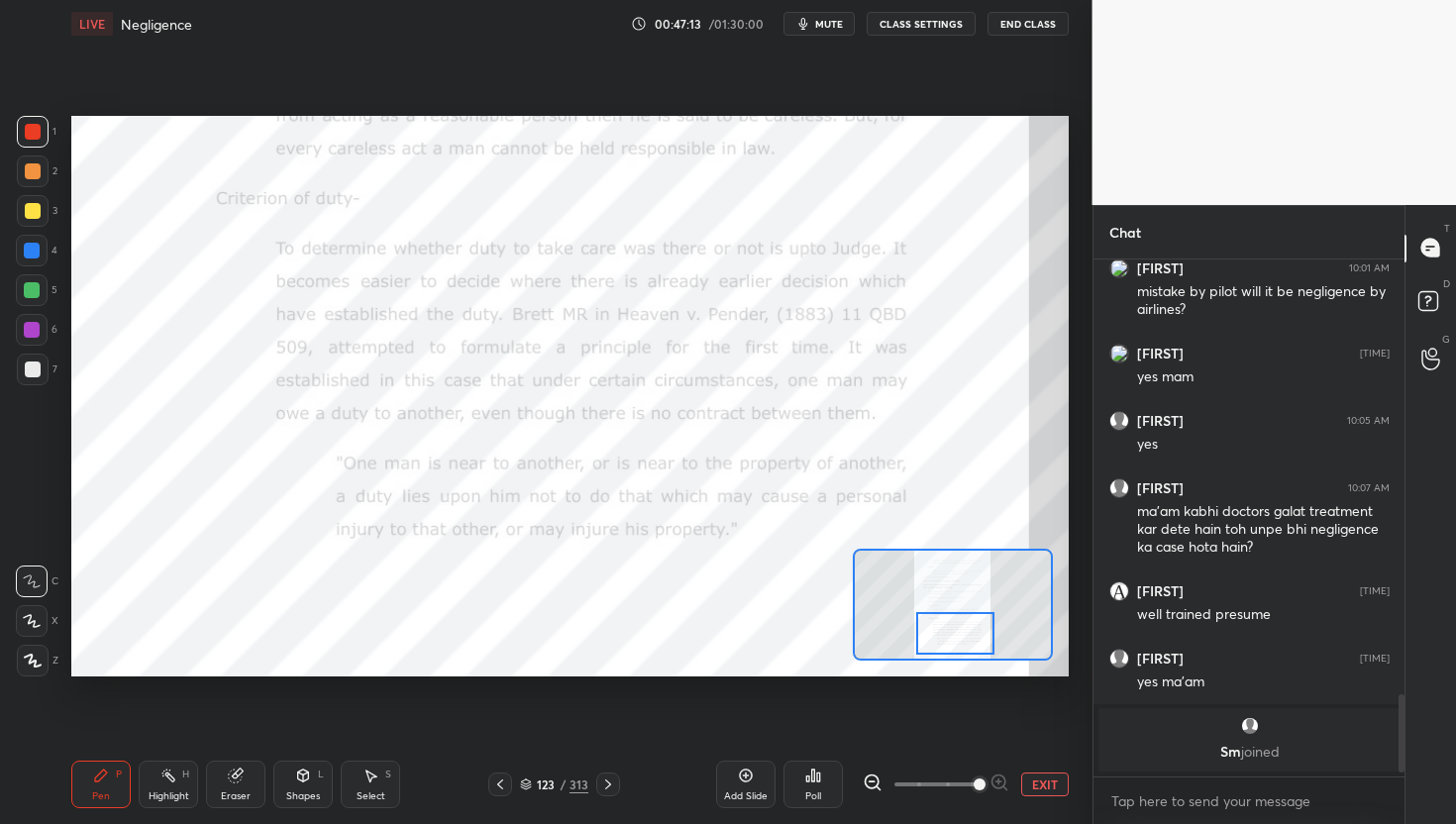 drag, startPoint x: 967, startPoint y: 625, endPoint x: 964, endPoint y: 637, distance: 12.369317 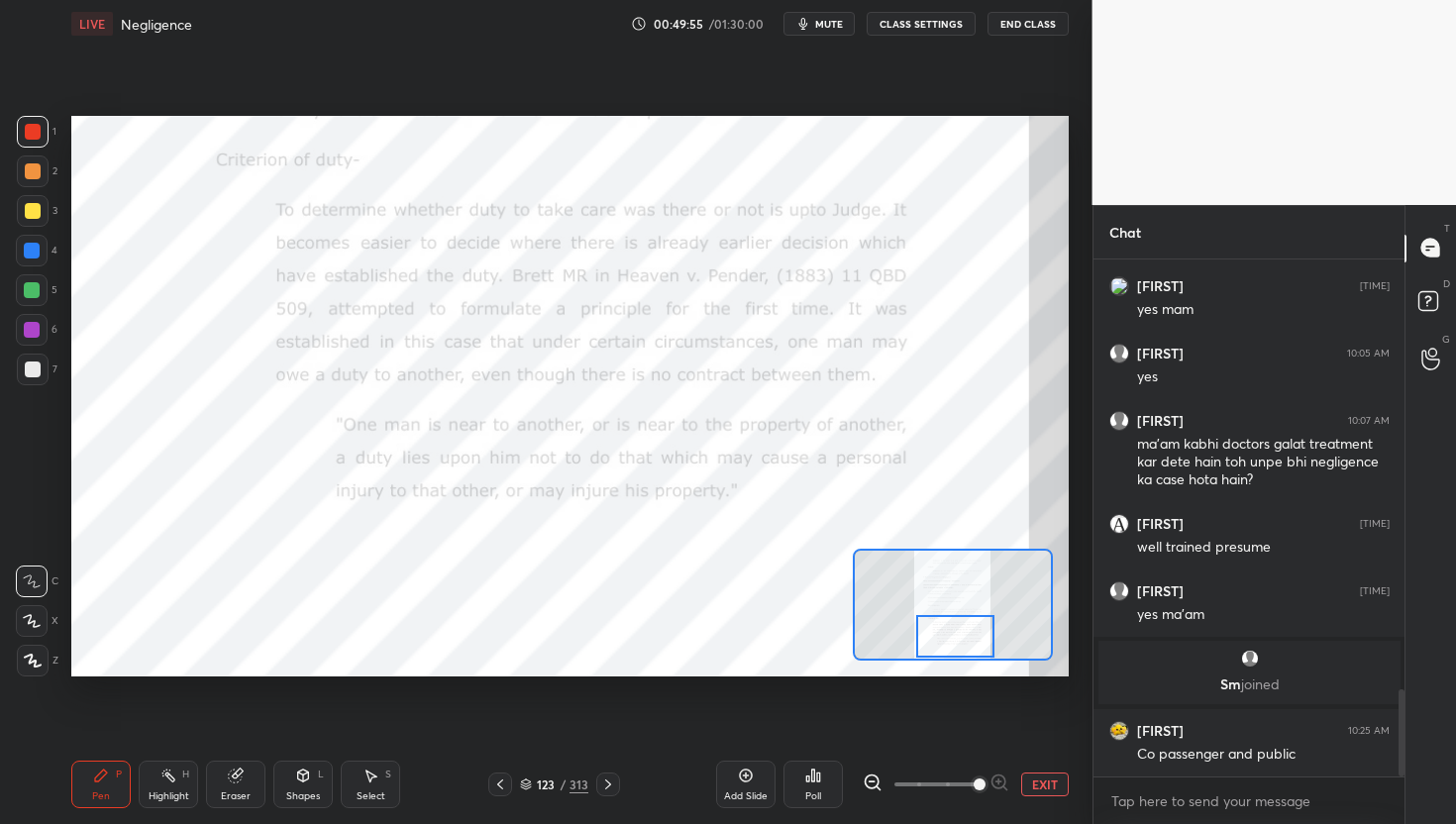 scroll, scrollTop: 2536, scrollLeft: 0, axis: vertical 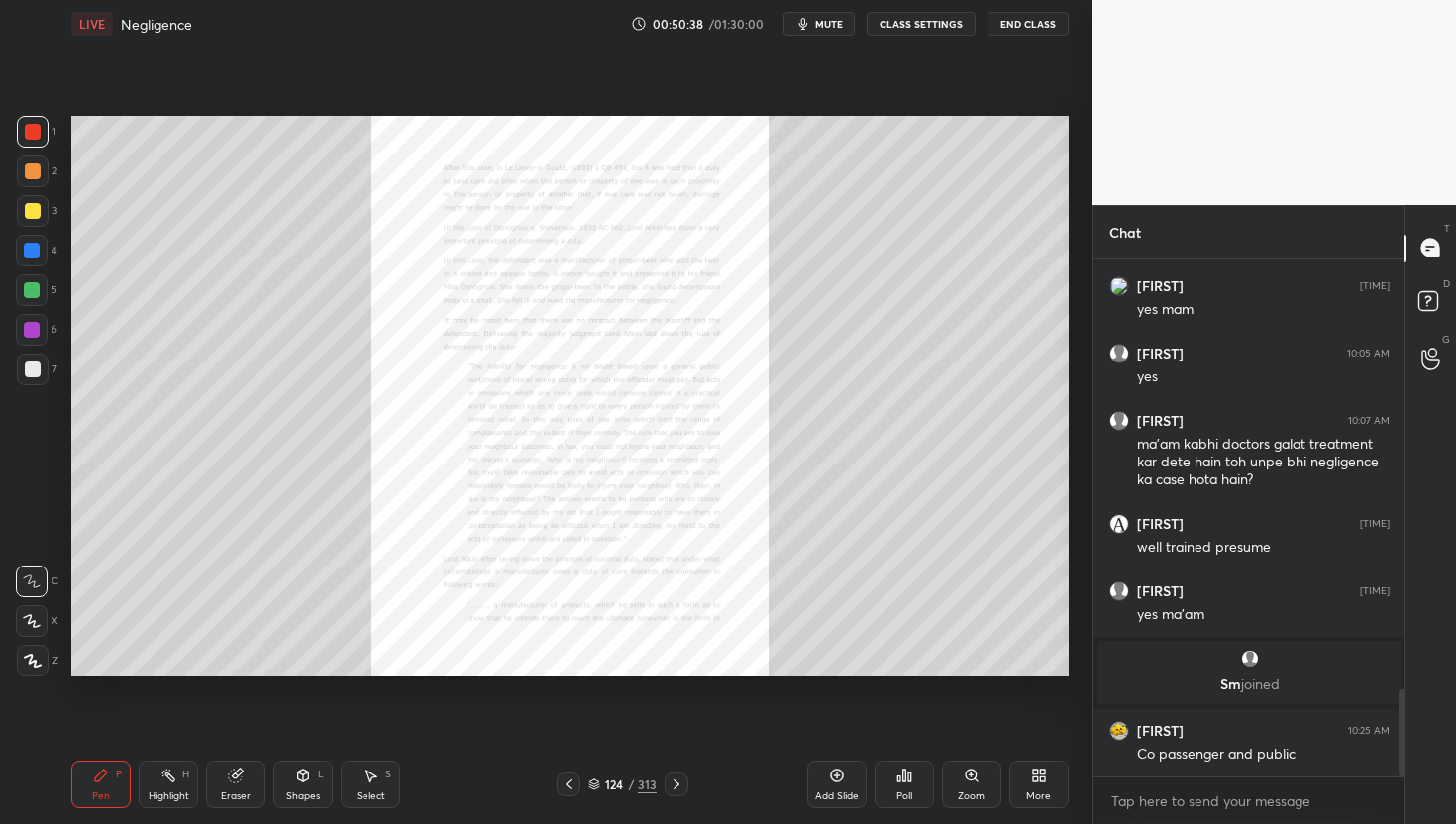 click on "Zoom" at bounding box center [971, 796] 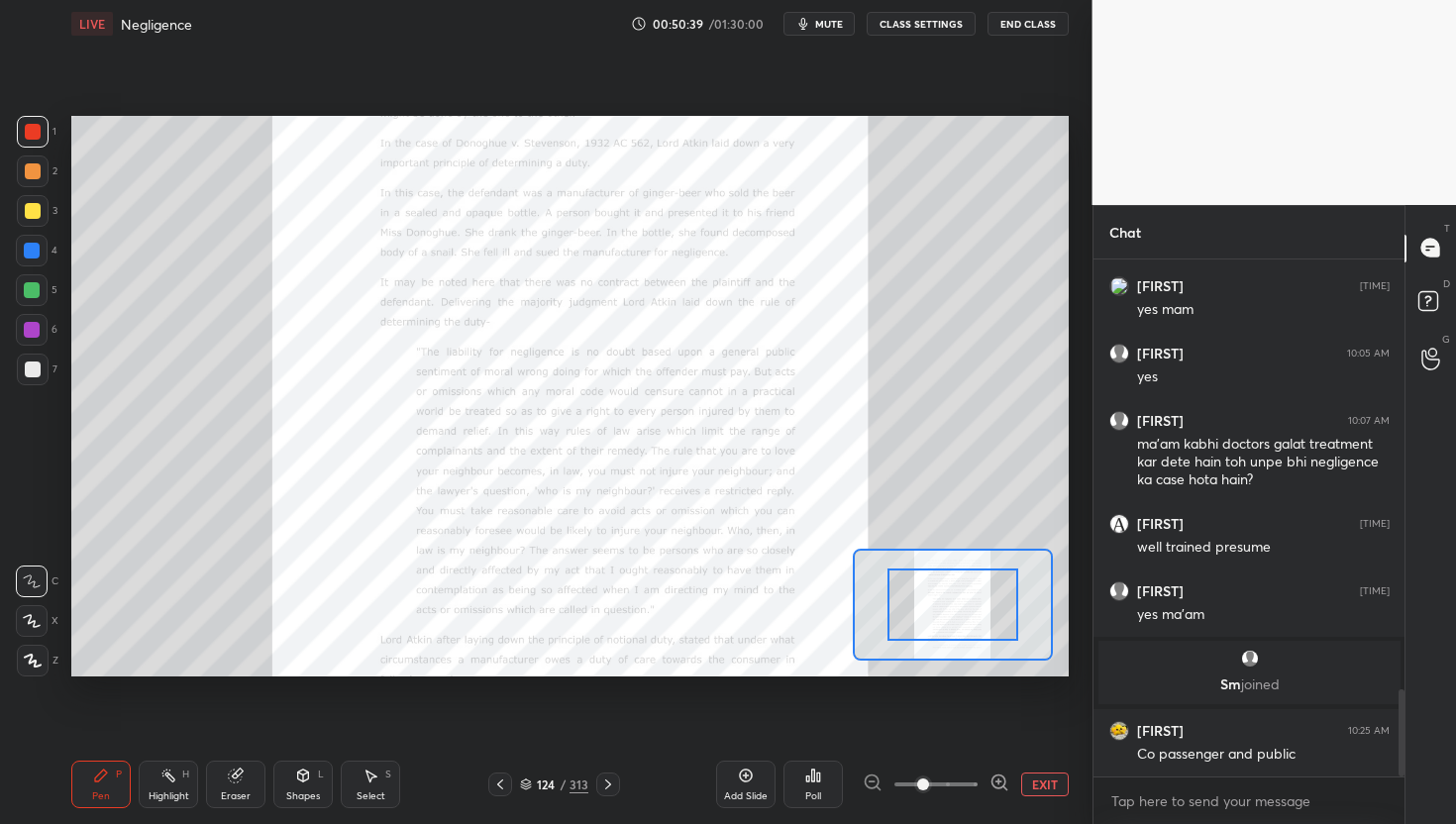 click 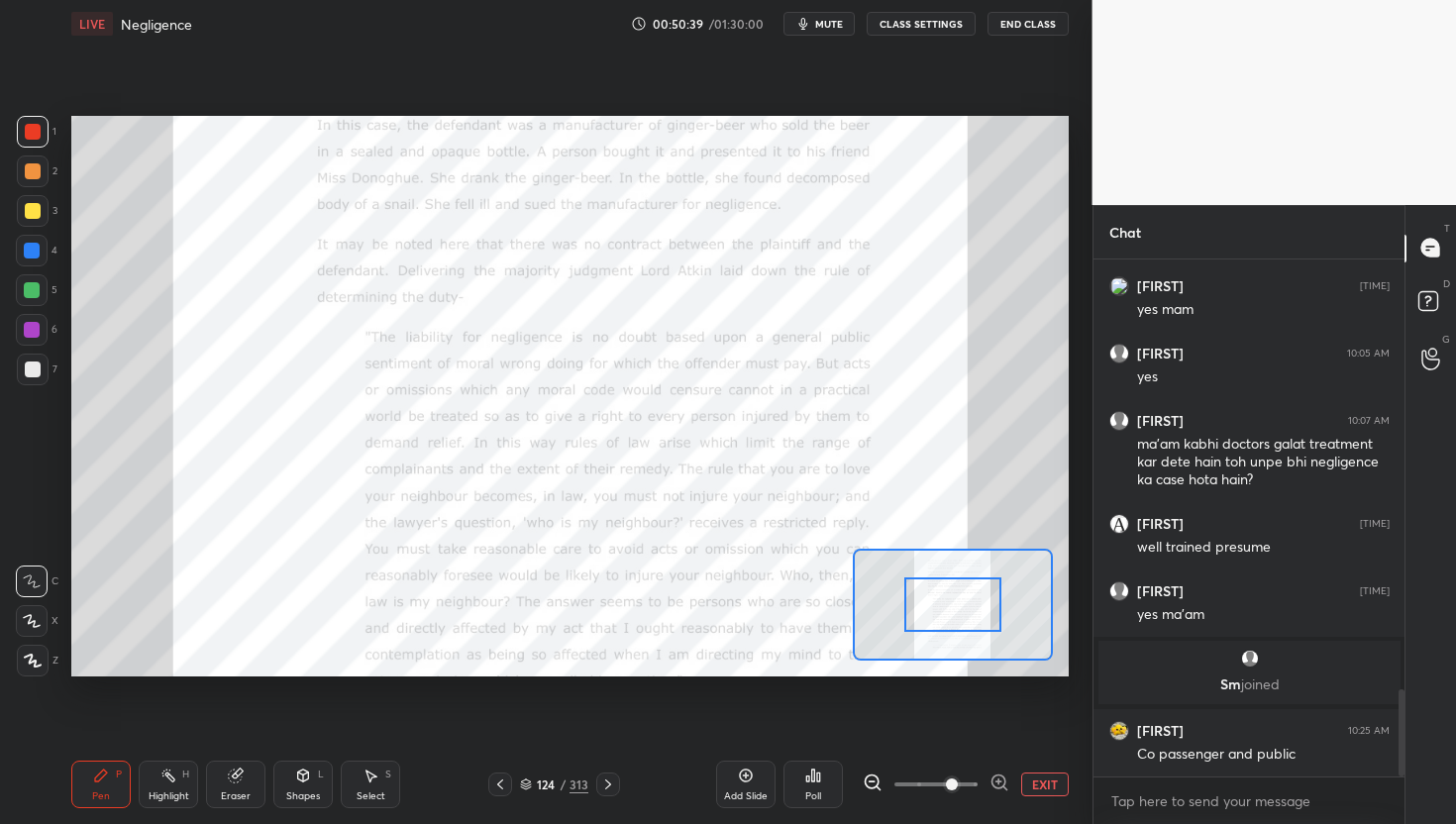 click 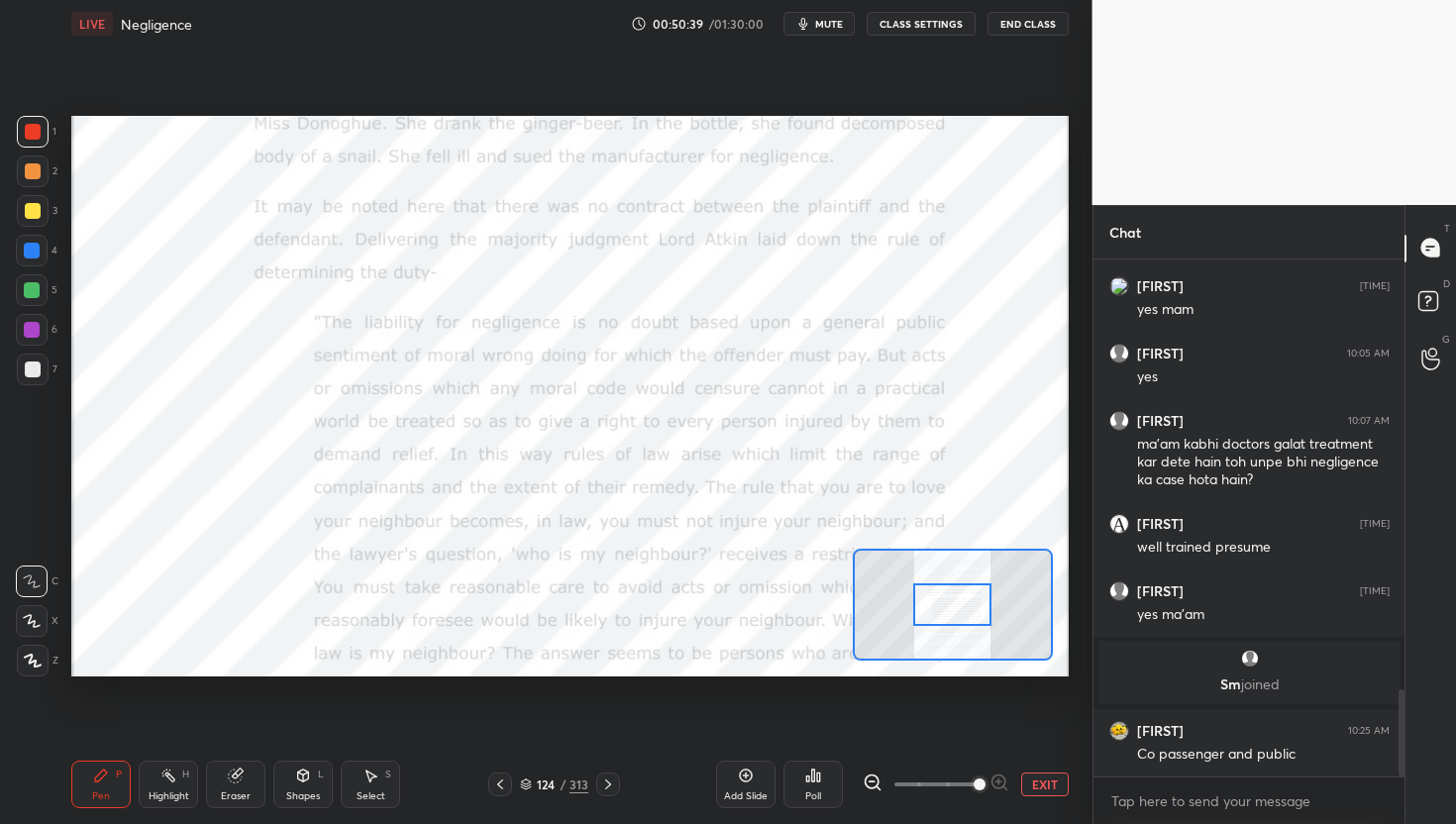click at bounding box center [936, 784] 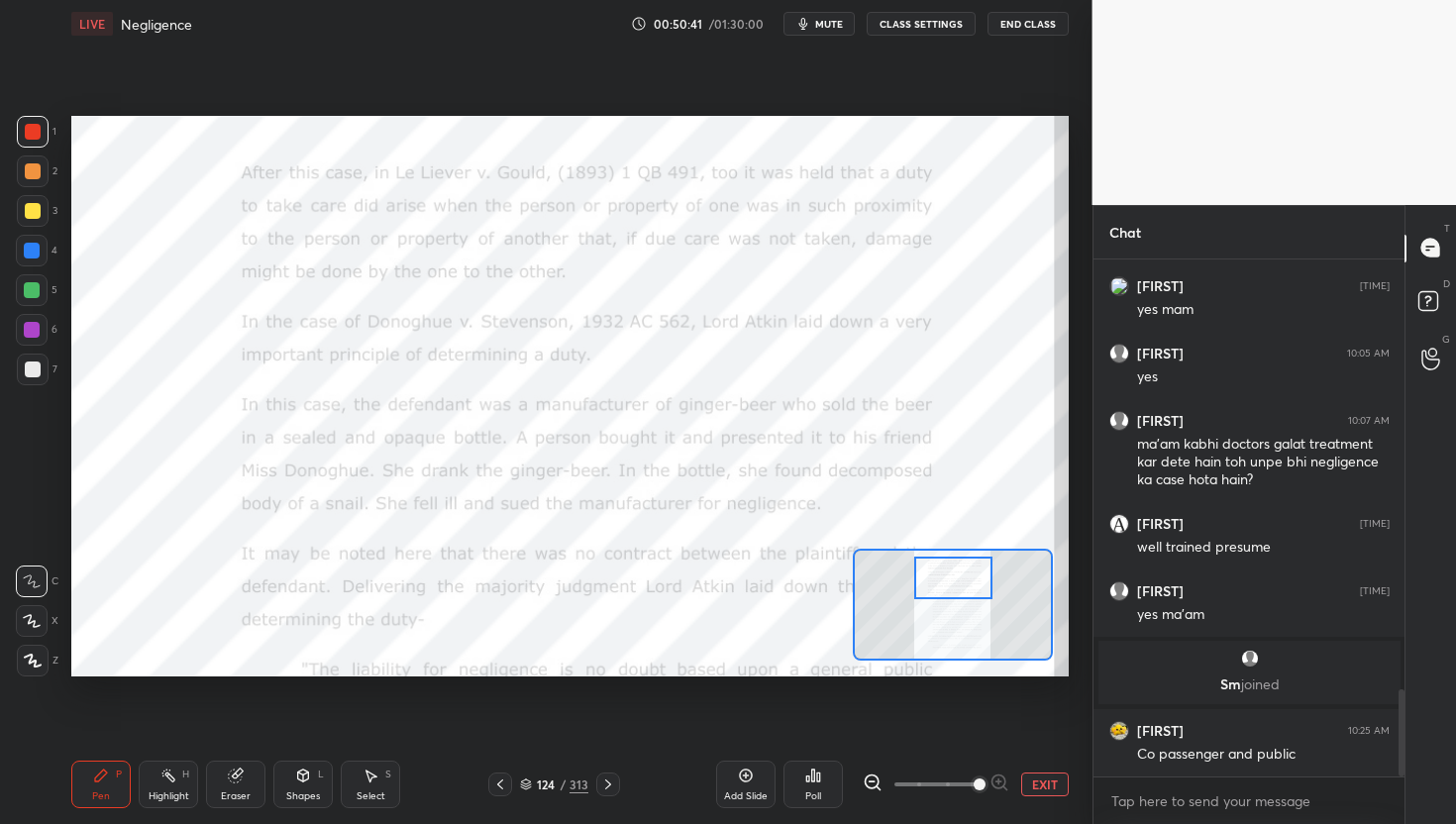 drag, startPoint x: 942, startPoint y: 593, endPoint x: 943, endPoint y: 566, distance: 27.018512 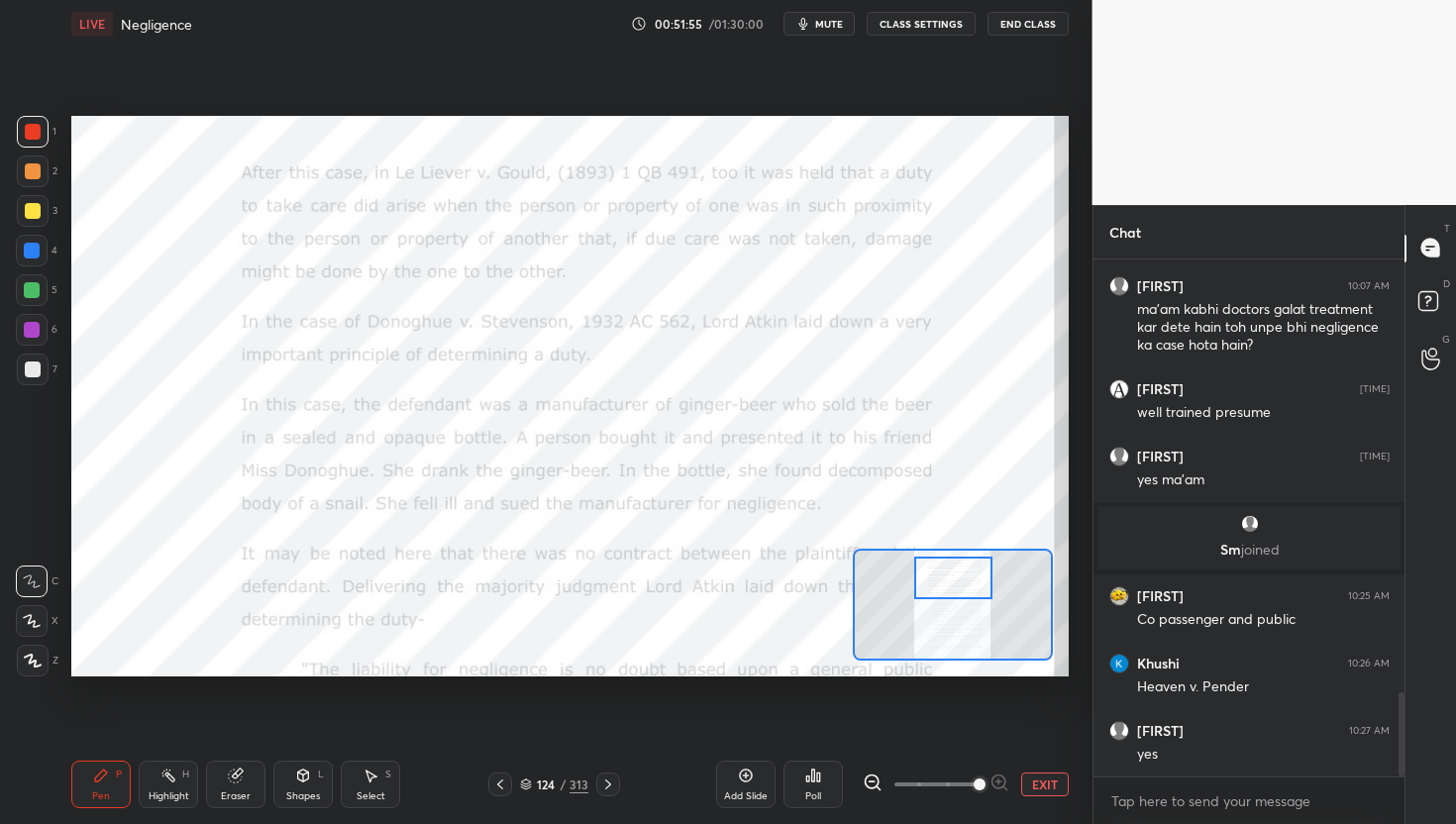 scroll, scrollTop: 2738, scrollLeft: 0, axis: vertical 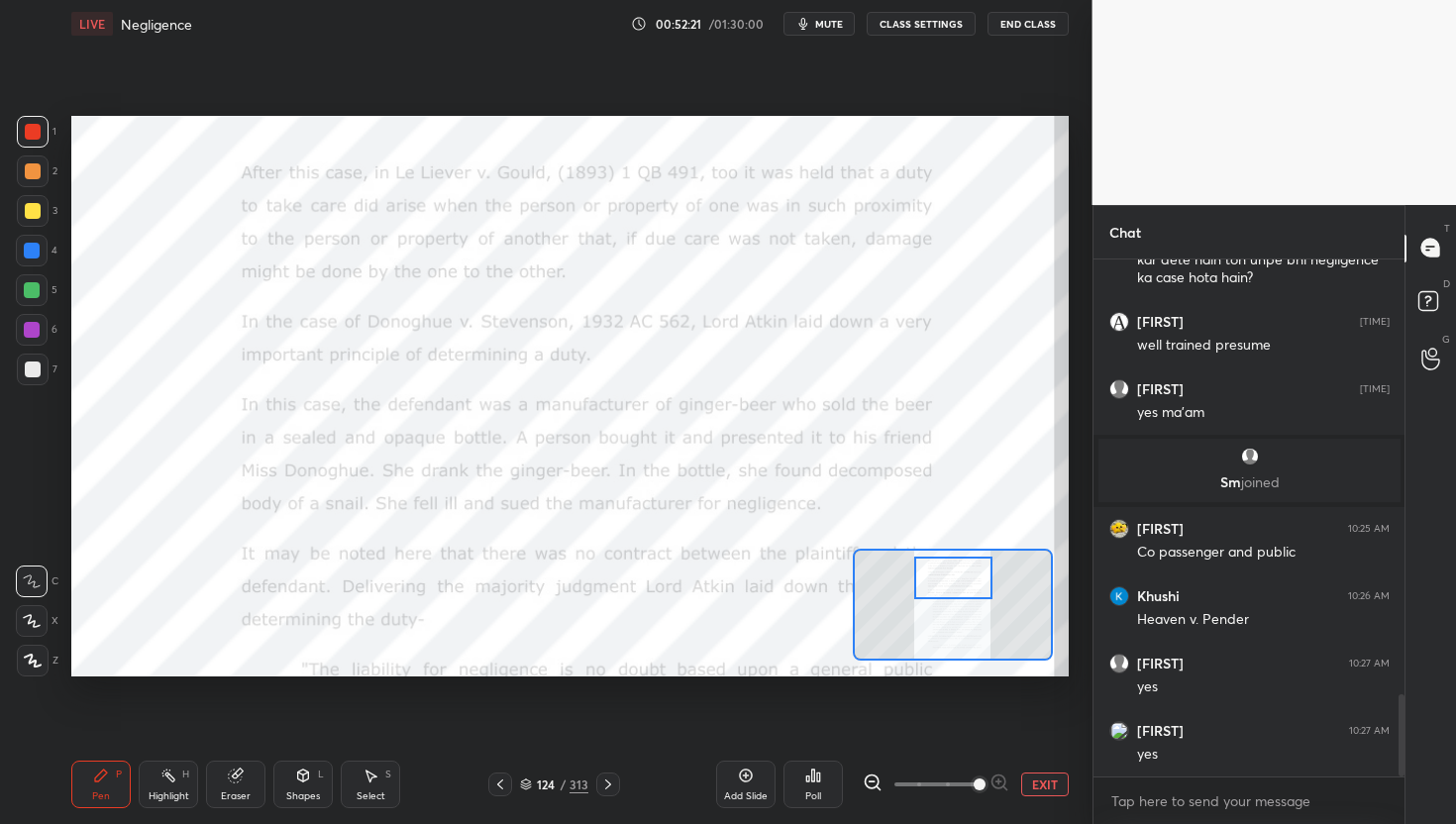 click on "mute" at bounding box center [829, 24] 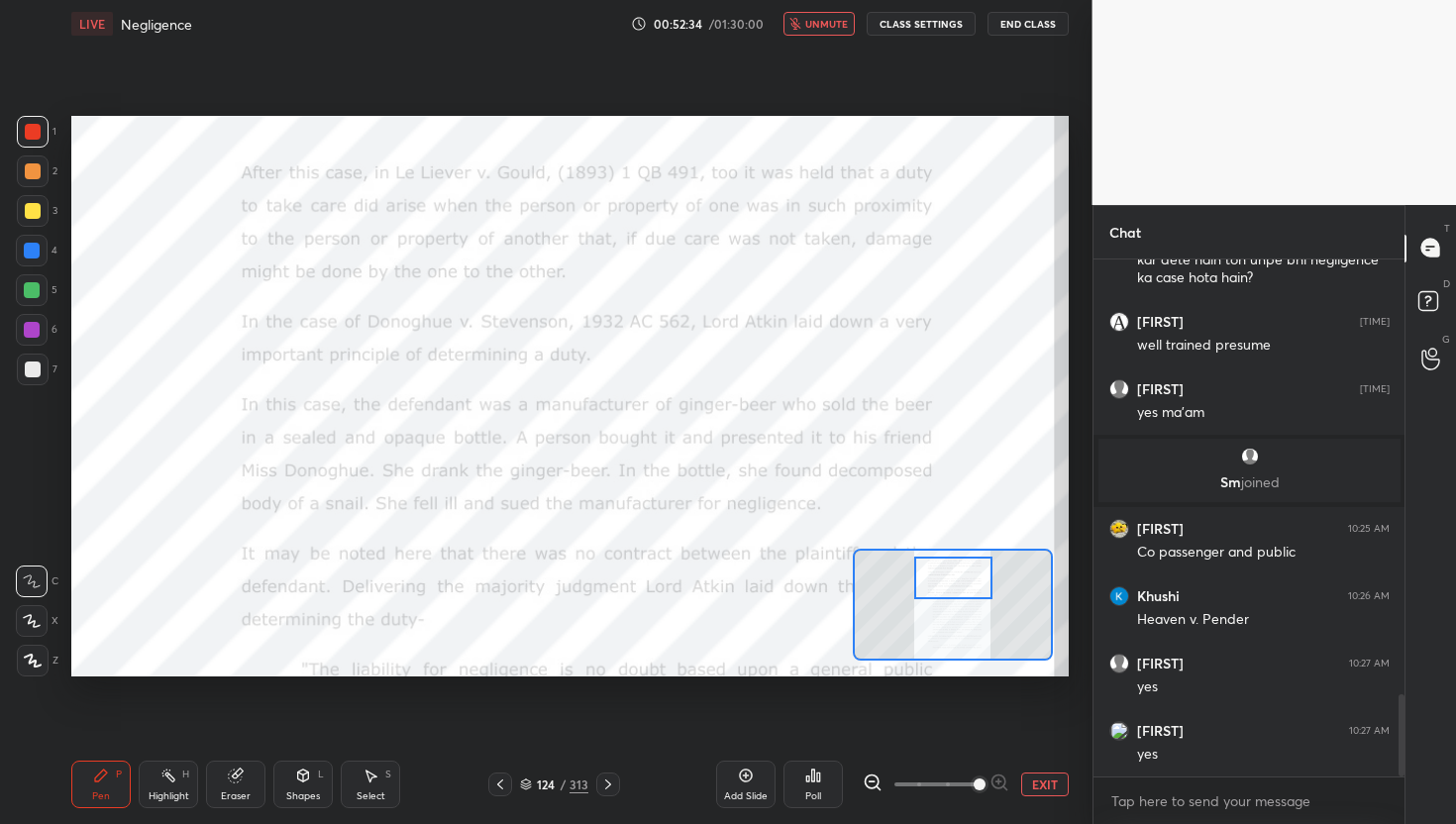 click on "unmute" at bounding box center (826, 24) 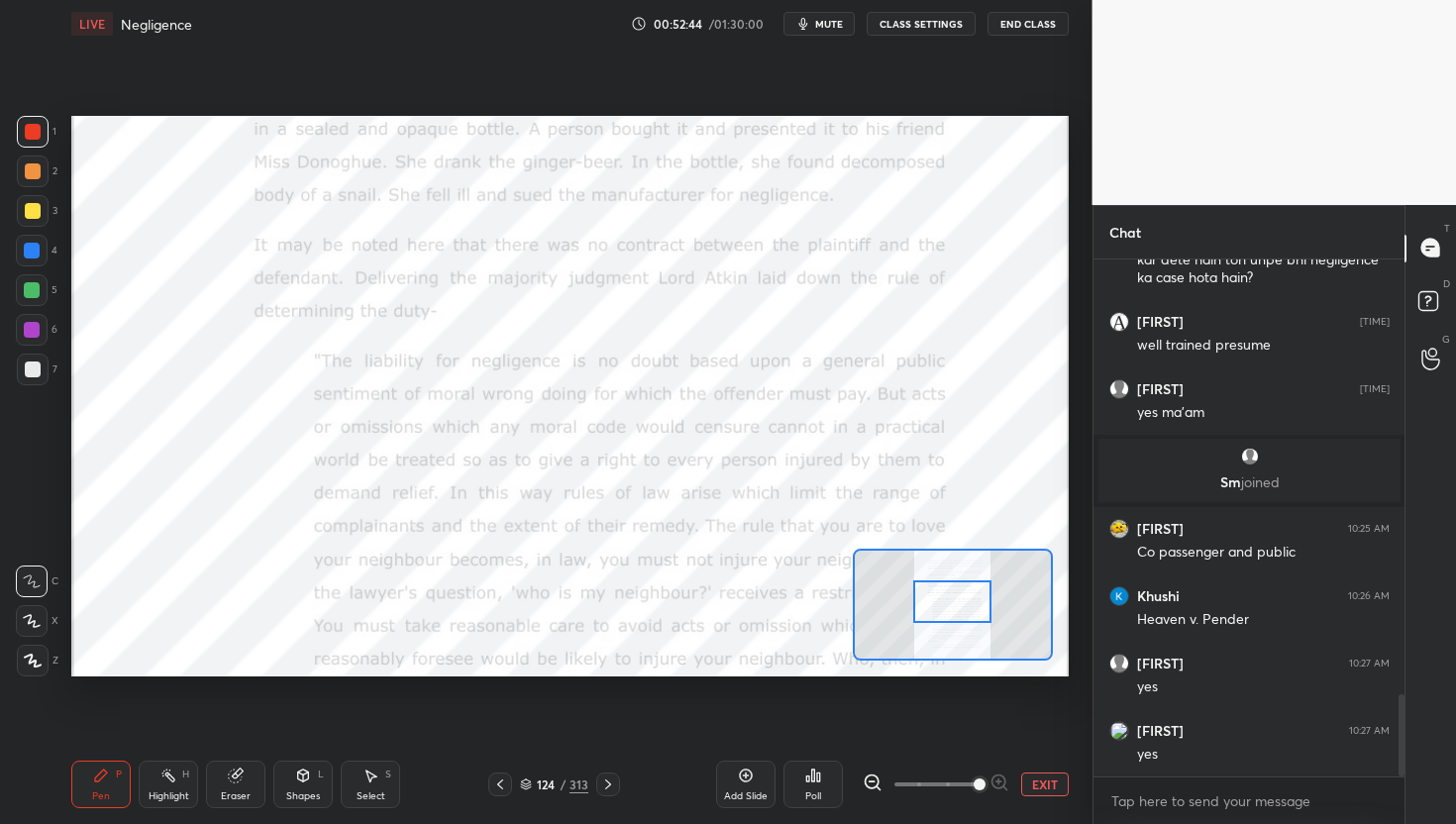 drag, startPoint x: 966, startPoint y: 575, endPoint x: 966, endPoint y: 598, distance: 23 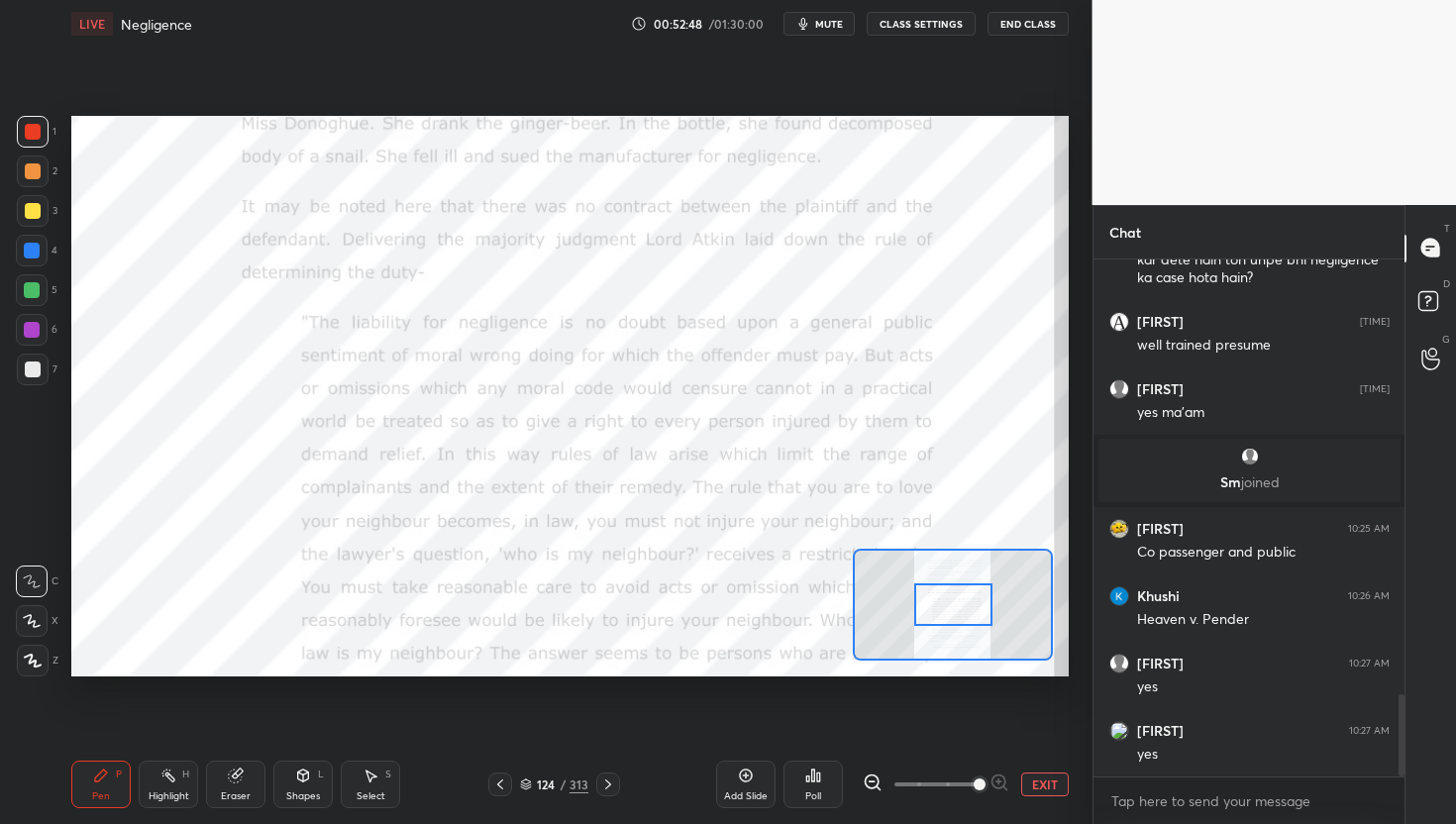 click at bounding box center (953, 605) 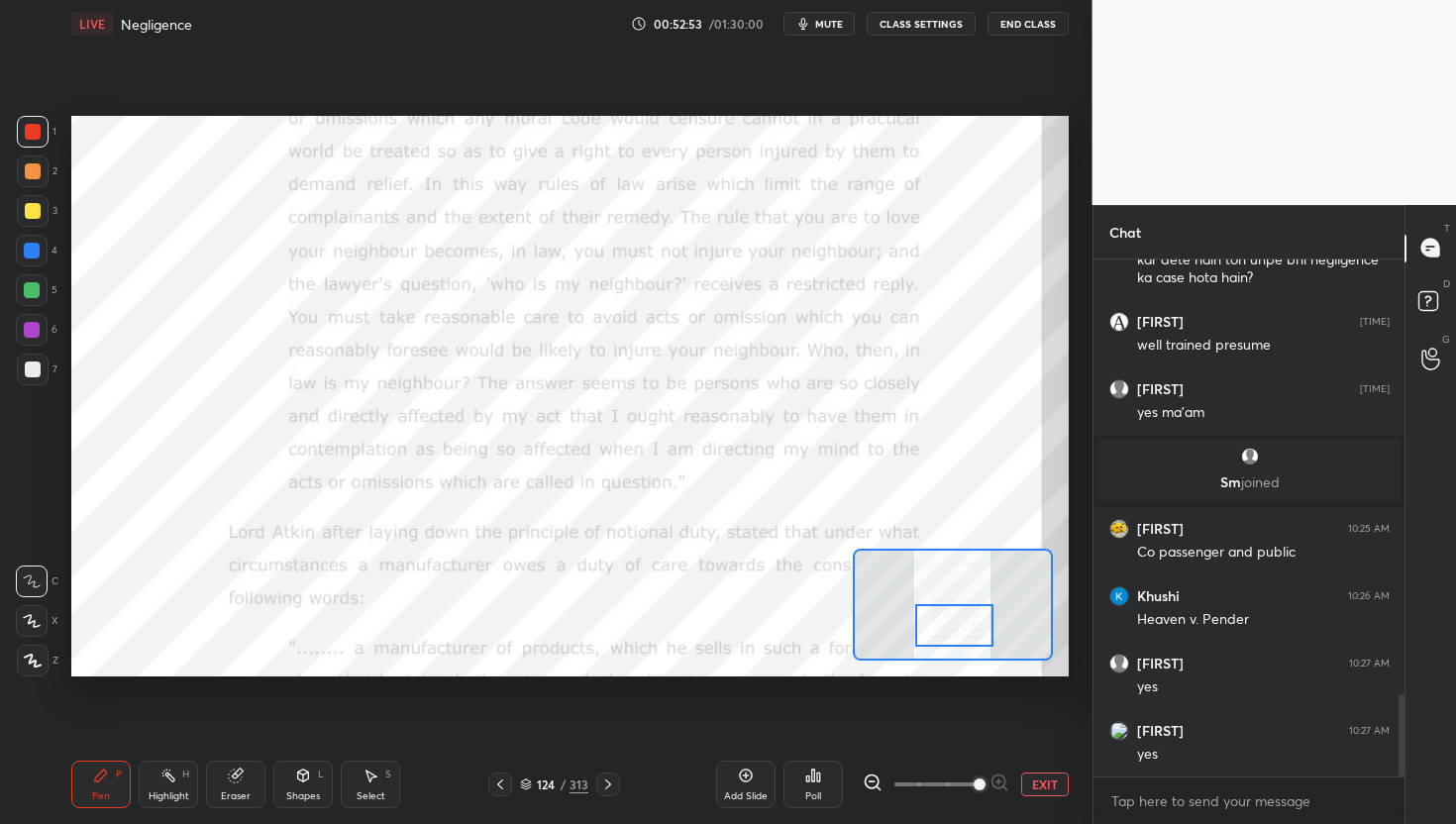 drag, startPoint x: 961, startPoint y: 619, endPoint x: 962, endPoint y: 640, distance: 21.023796 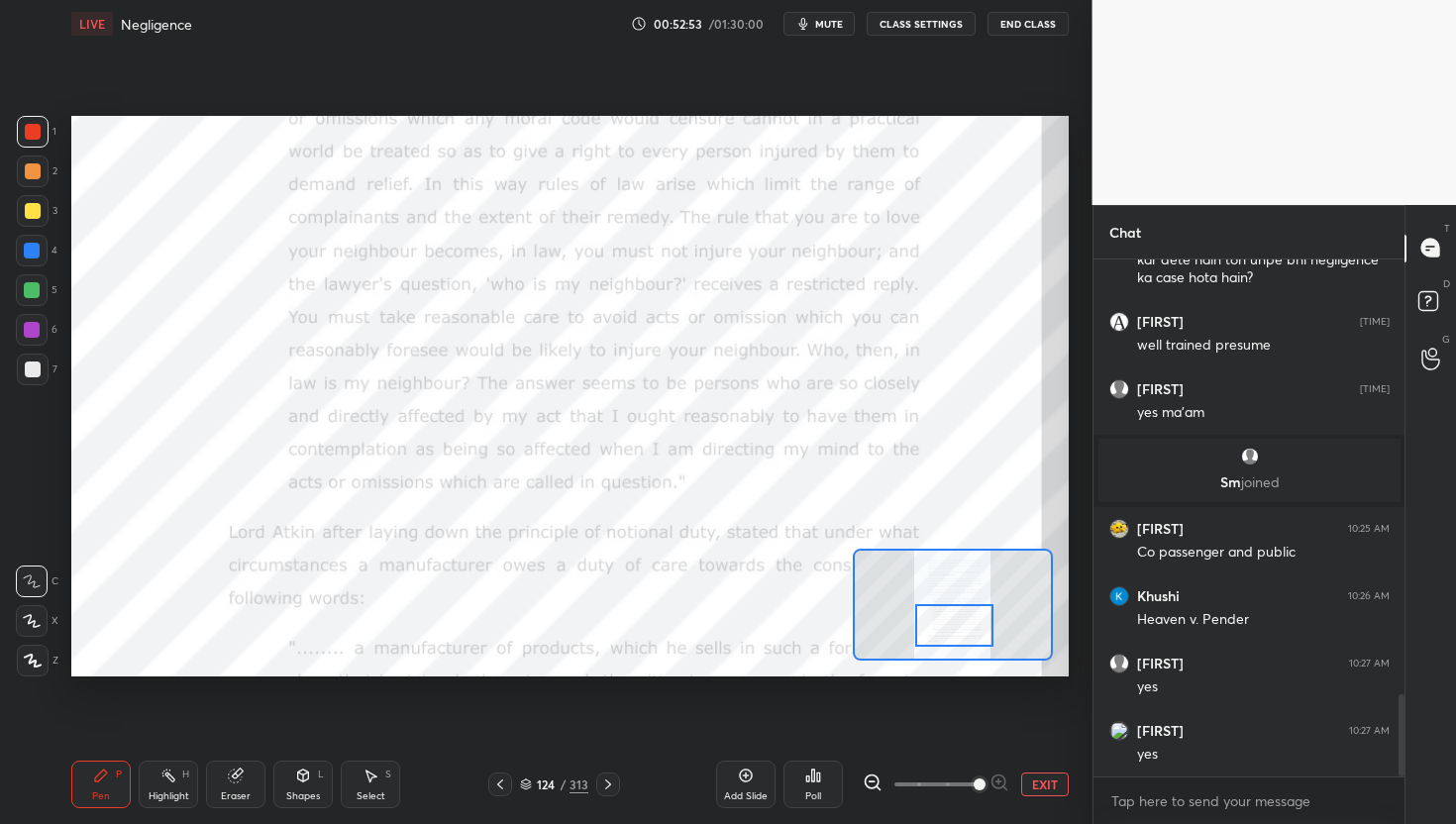 click at bounding box center (954, 626) 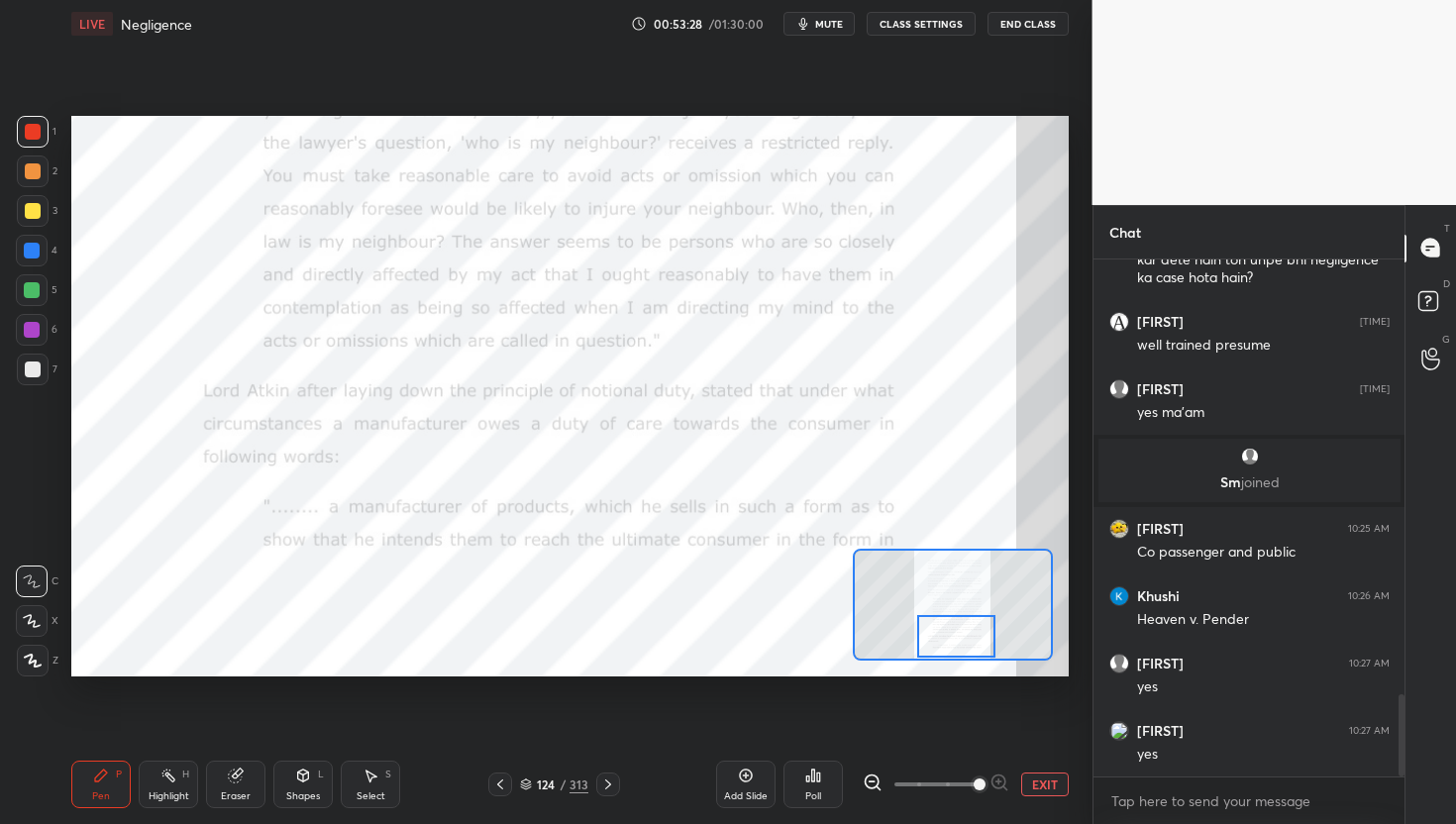 drag, startPoint x: 971, startPoint y: 629, endPoint x: 961, endPoint y: 621, distance: 12.806248 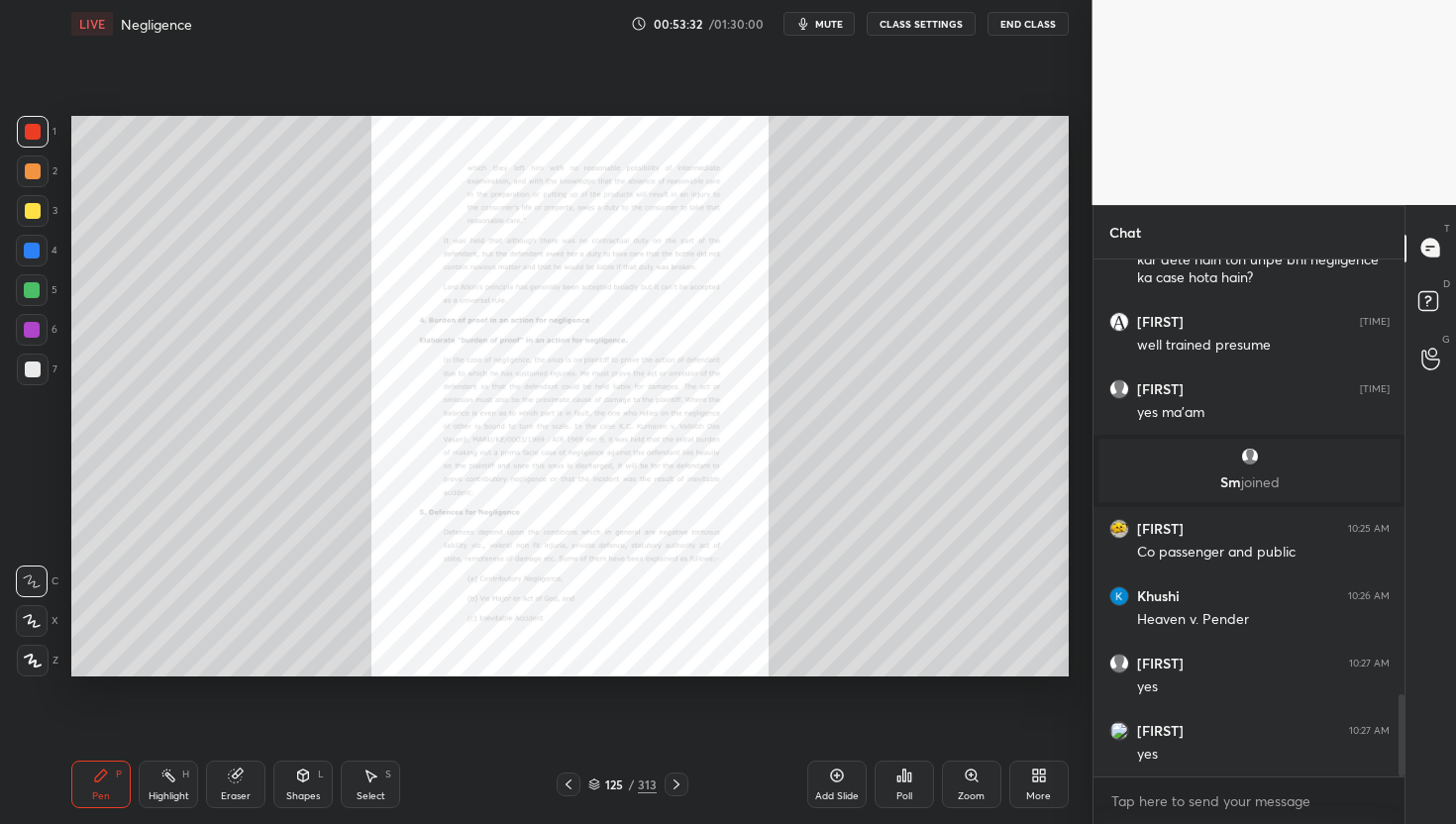 click on "Zoom" at bounding box center [971, 796] 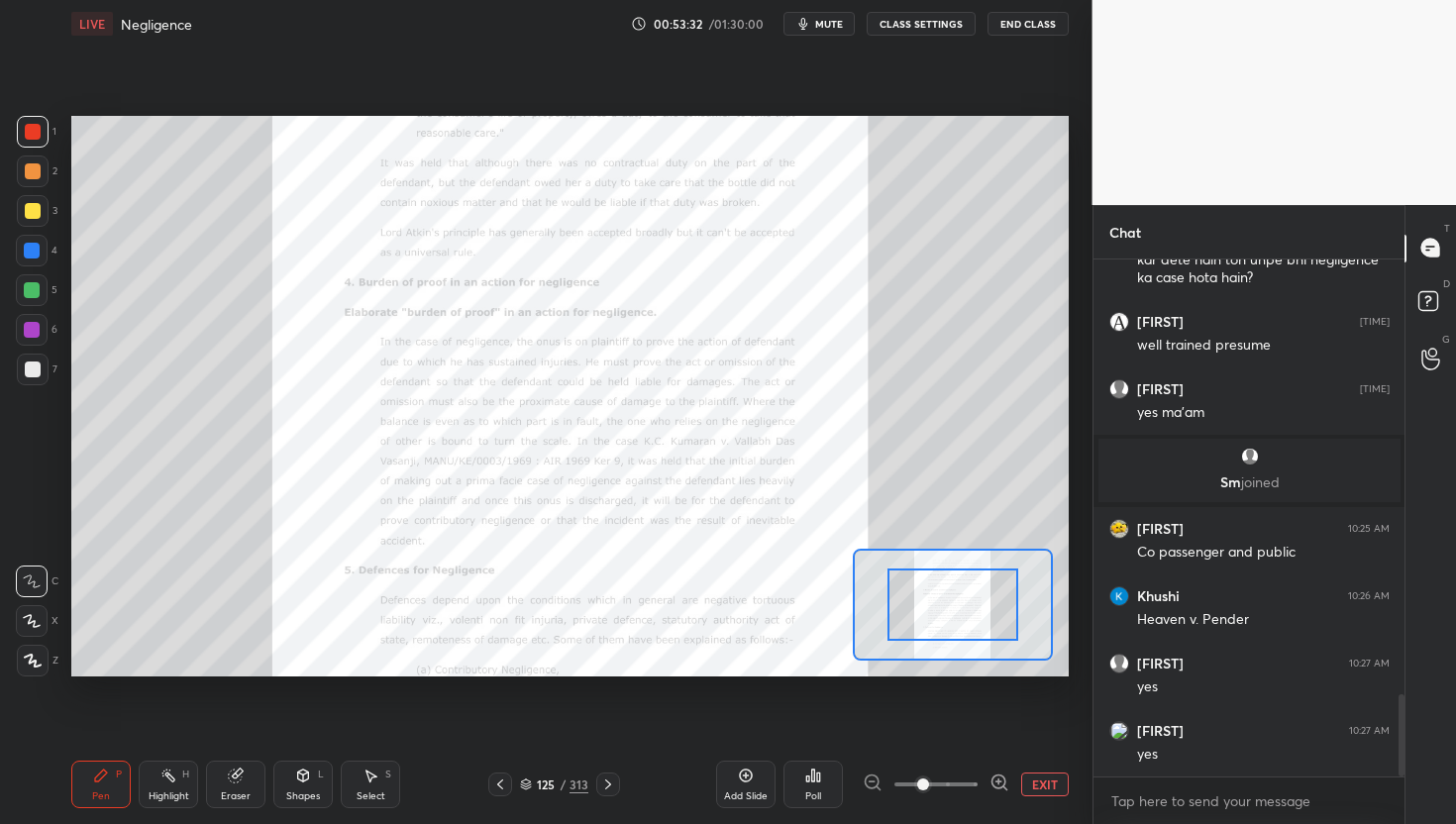 click 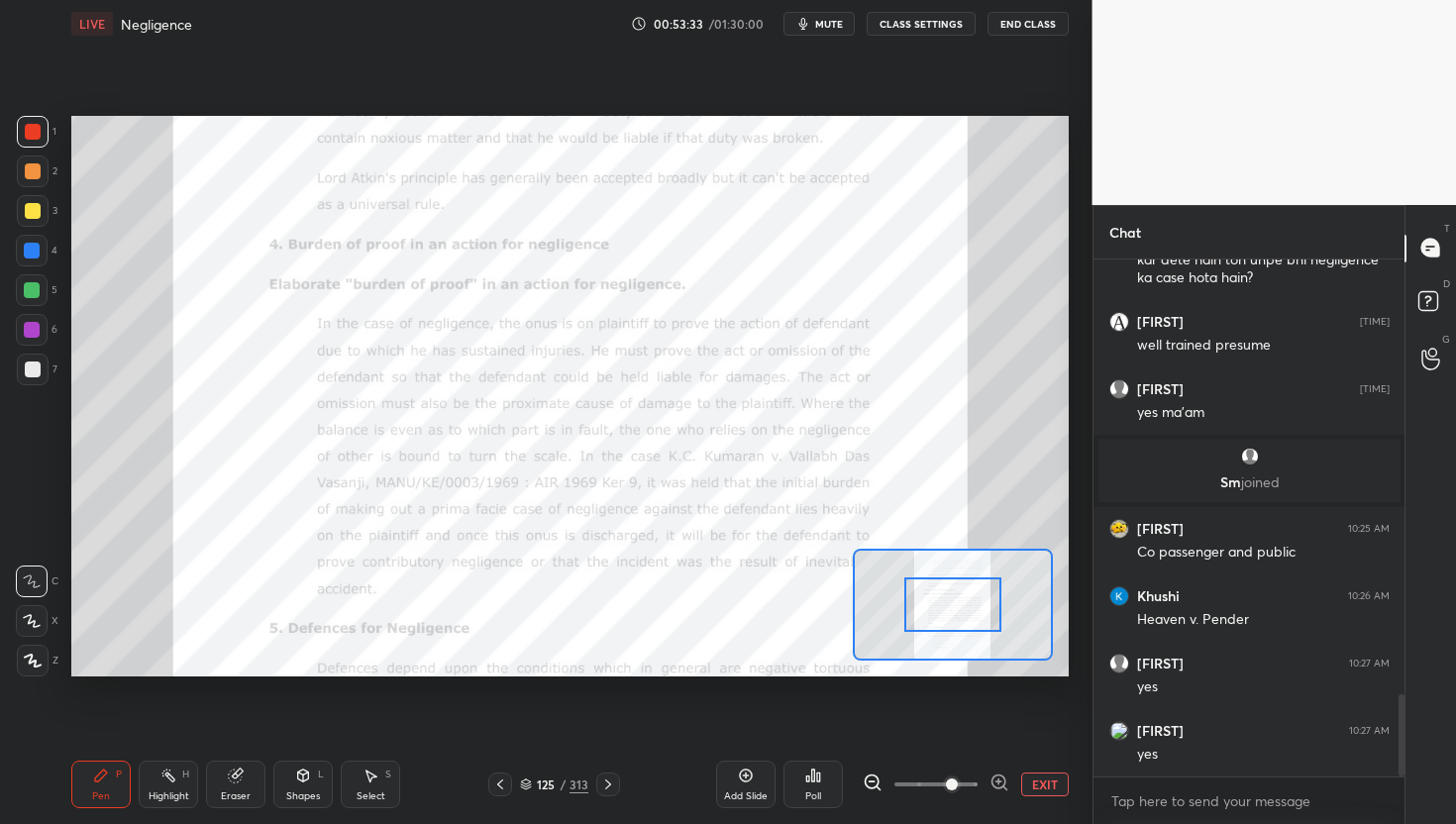 click 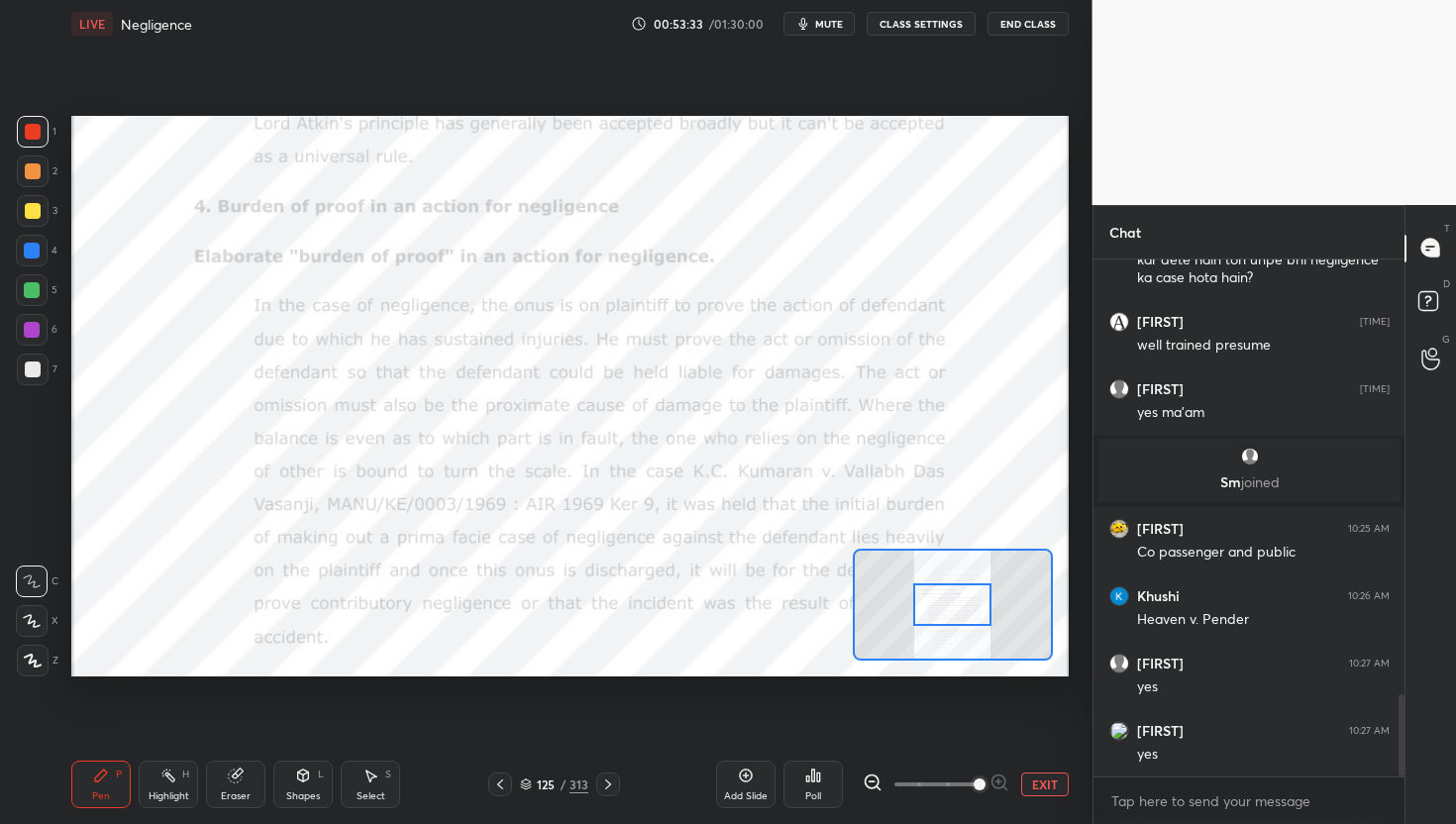 click at bounding box center (936, 784) 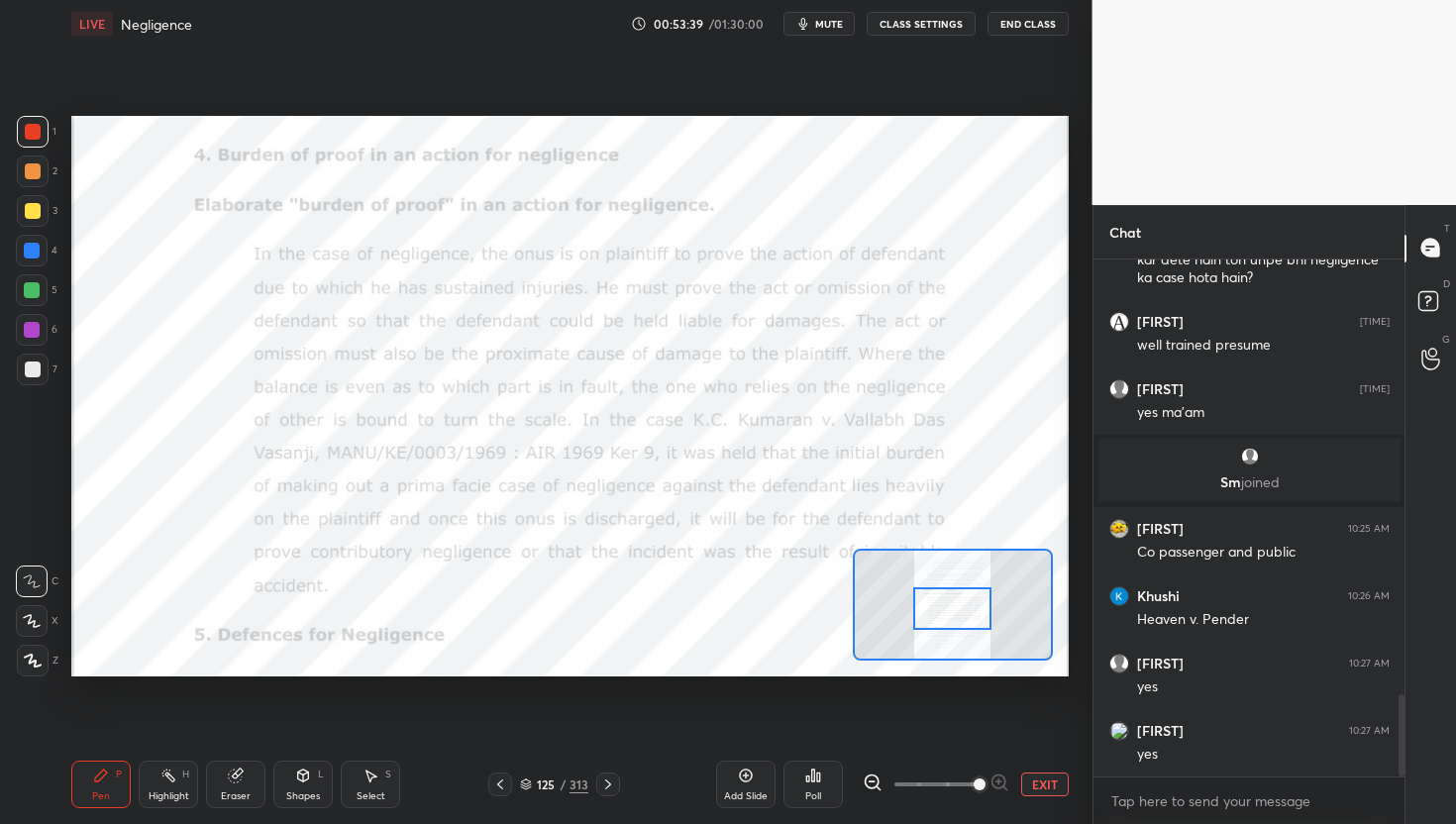 click at bounding box center (952, 609) 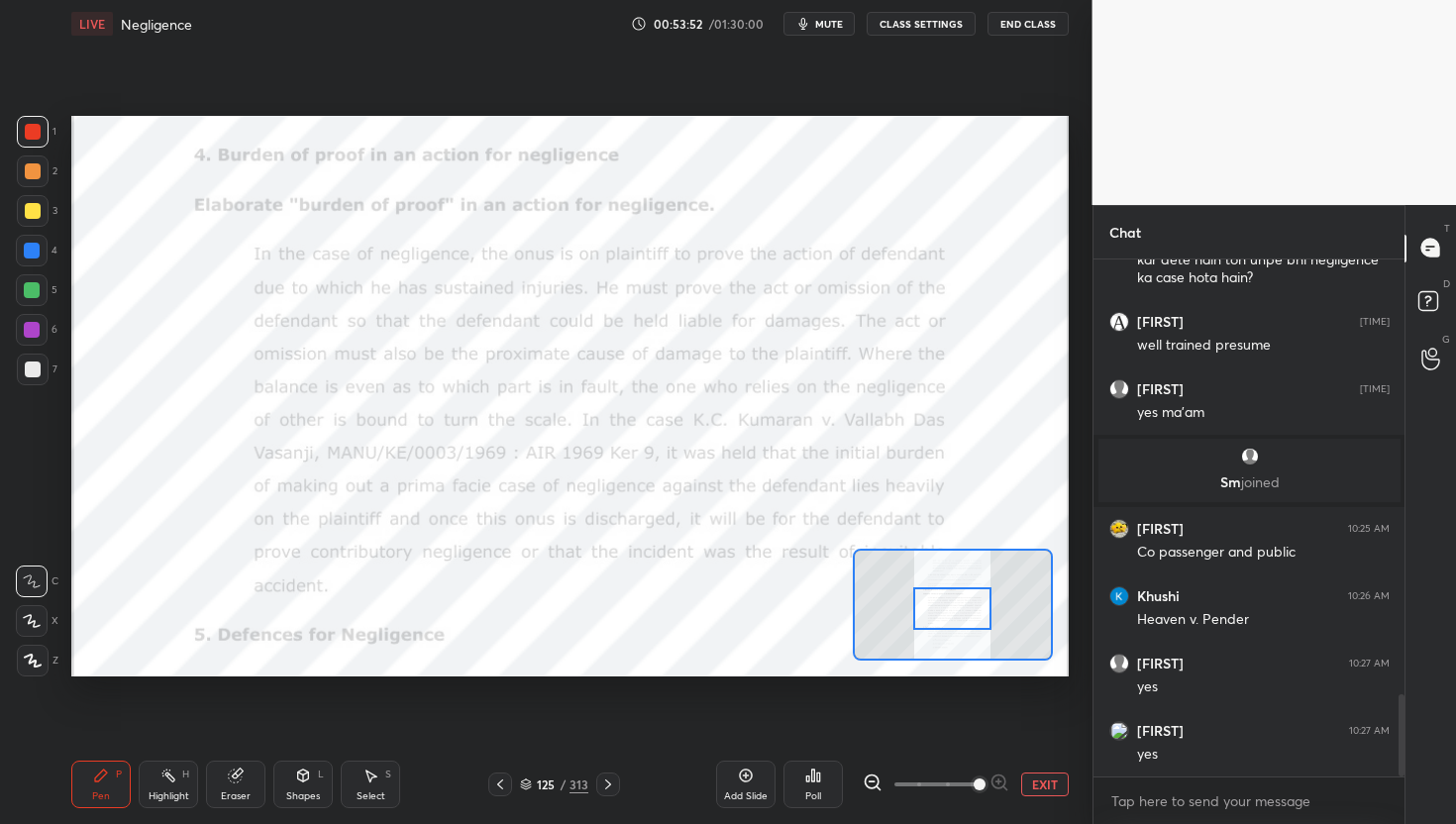 click on "LIVE Negligence 00:53:52 /  01:30:00 mute CLASS SETTINGS End Class" at bounding box center (570, 24) 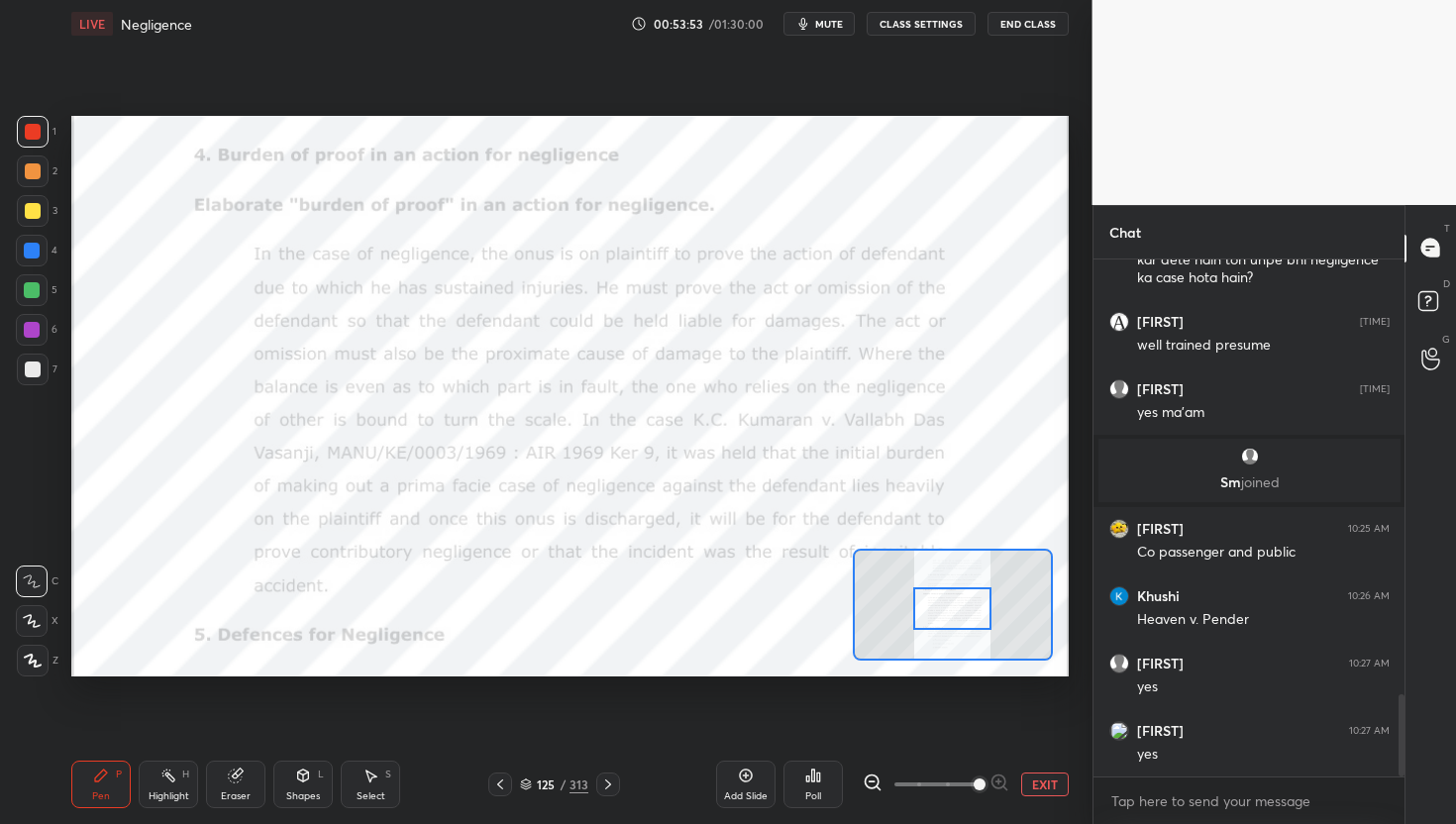click on "mute" at bounding box center (829, 24) 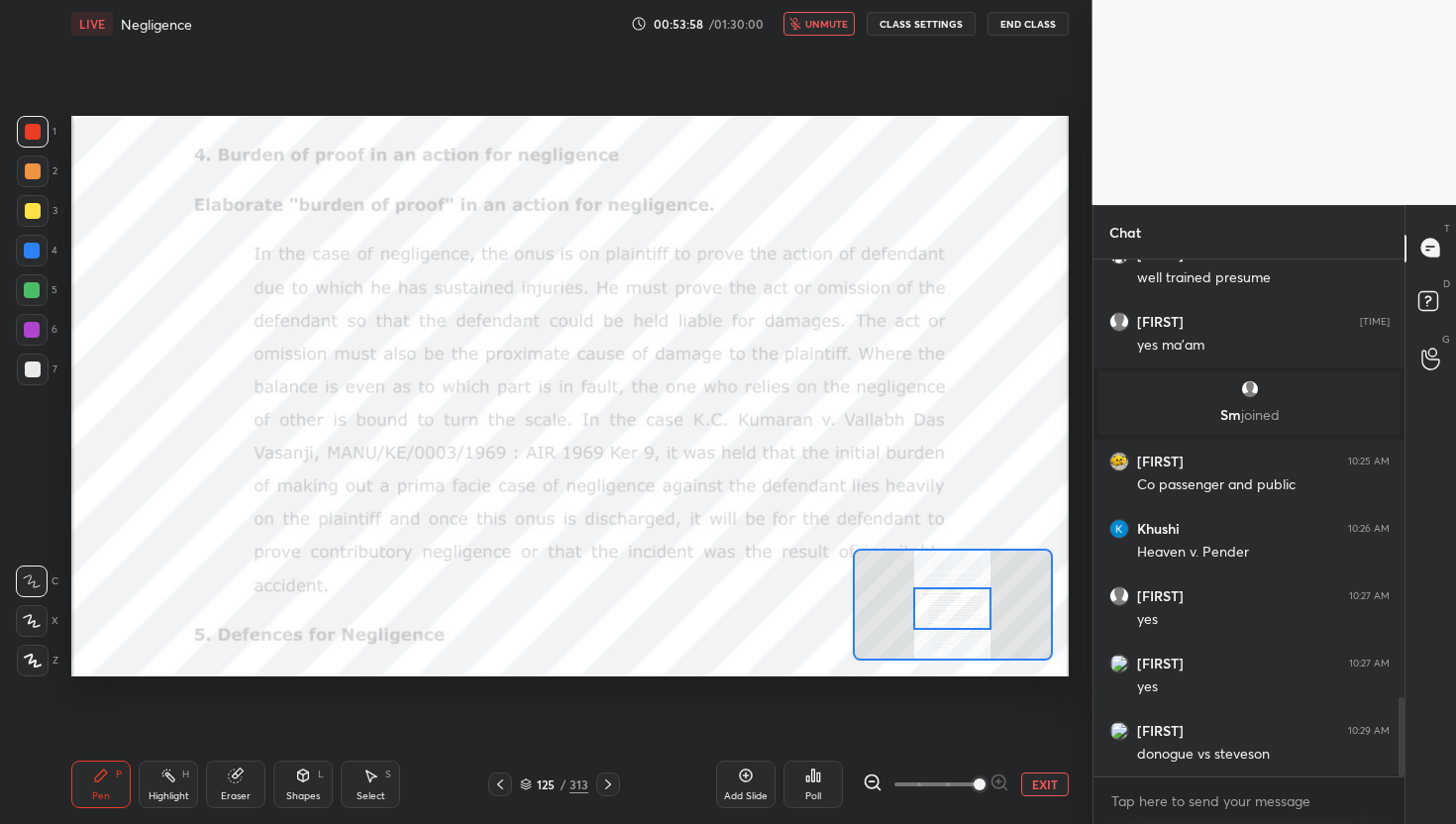 scroll, scrollTop: 2873, scrollLeft: 0, axis: vertical 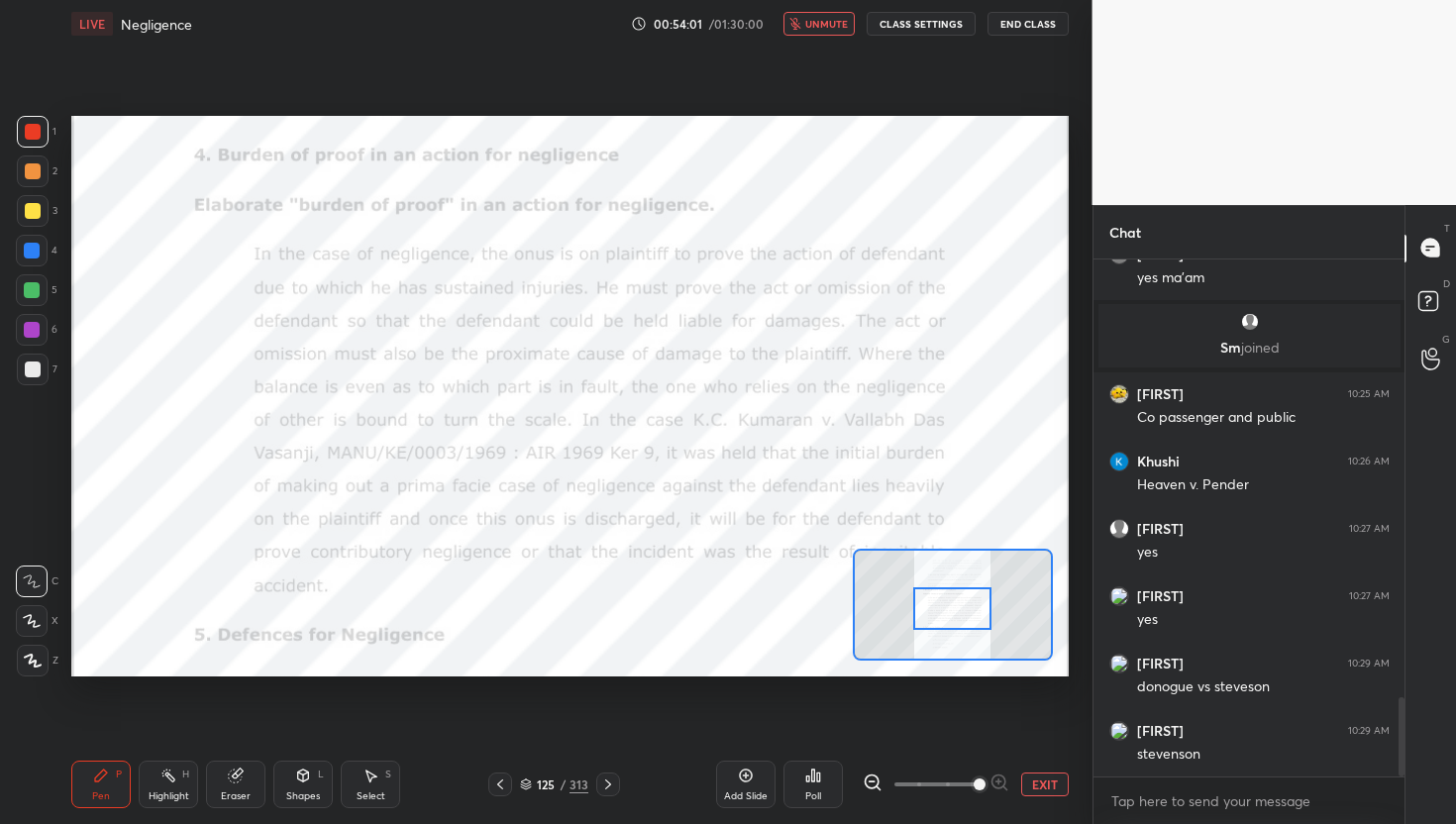 click on "unmute" at bounding box center [826, 24] 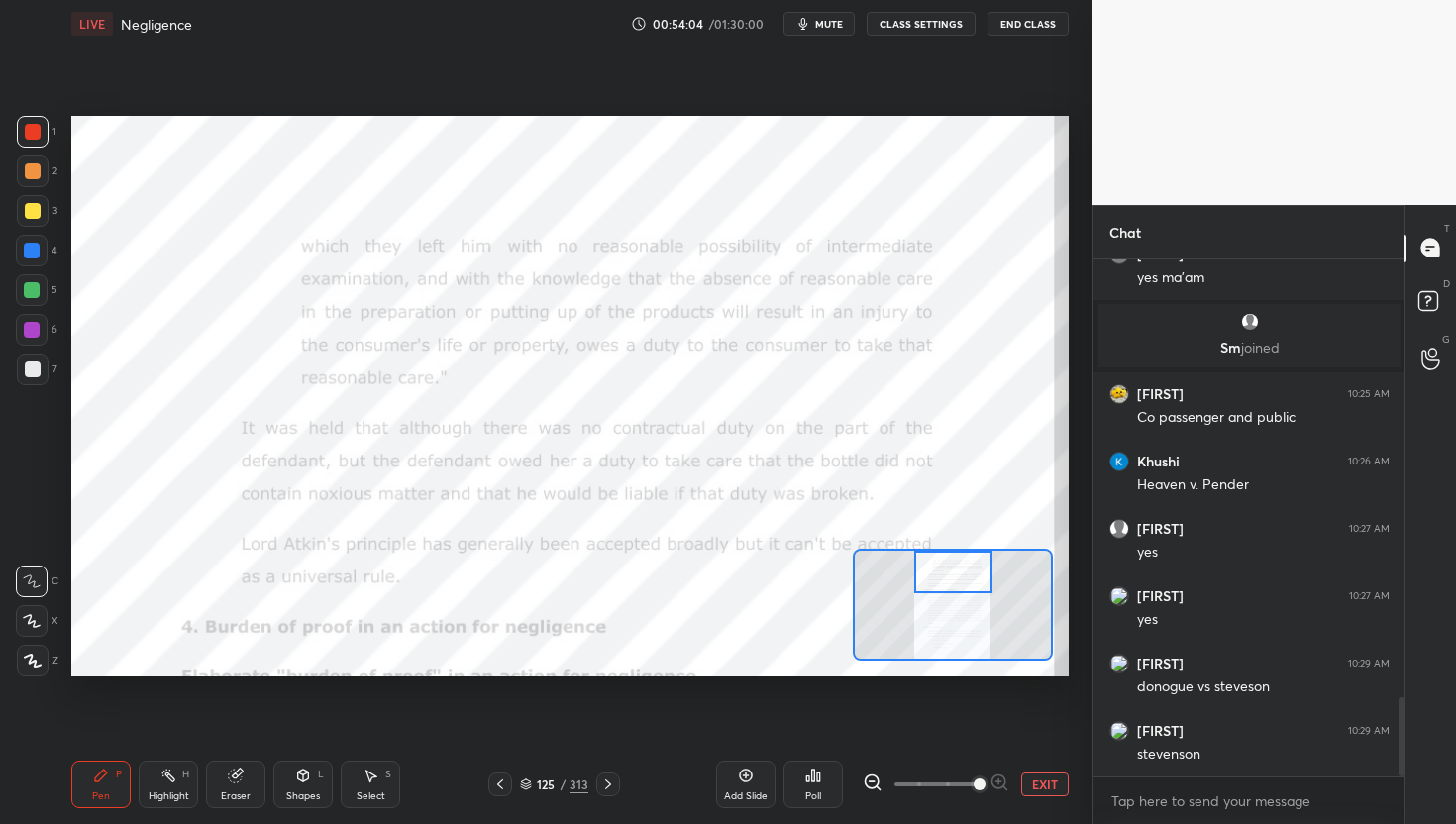 drag, startPoint x: 945, startPoint y: 607, endPoint x: 946, endPoint y: 567, distance: 40.012498 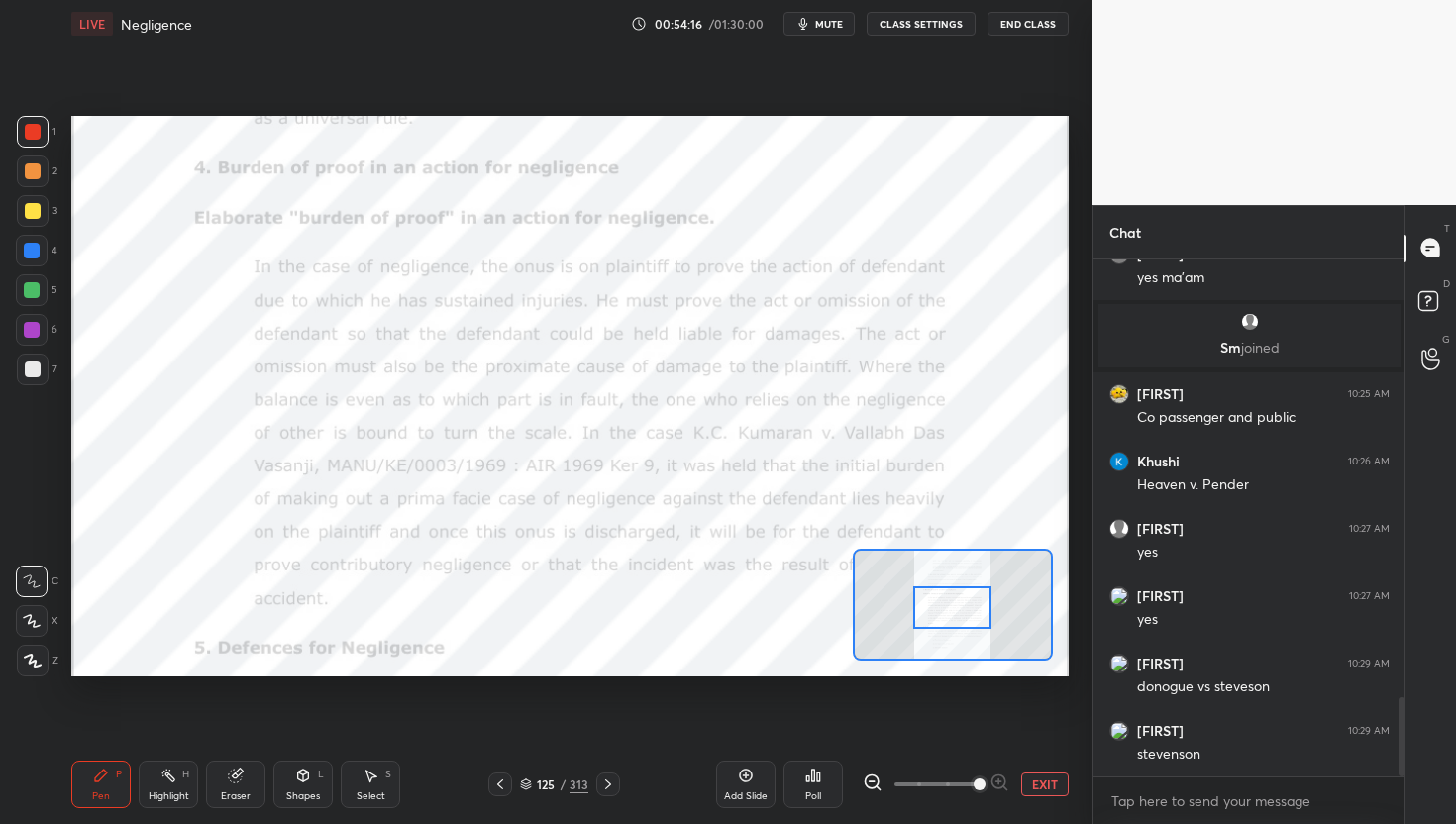 drag, startPoint x: 972, startPoint y: 581, endPoint x: 971, endPoint y: 617, distance: 36.013886 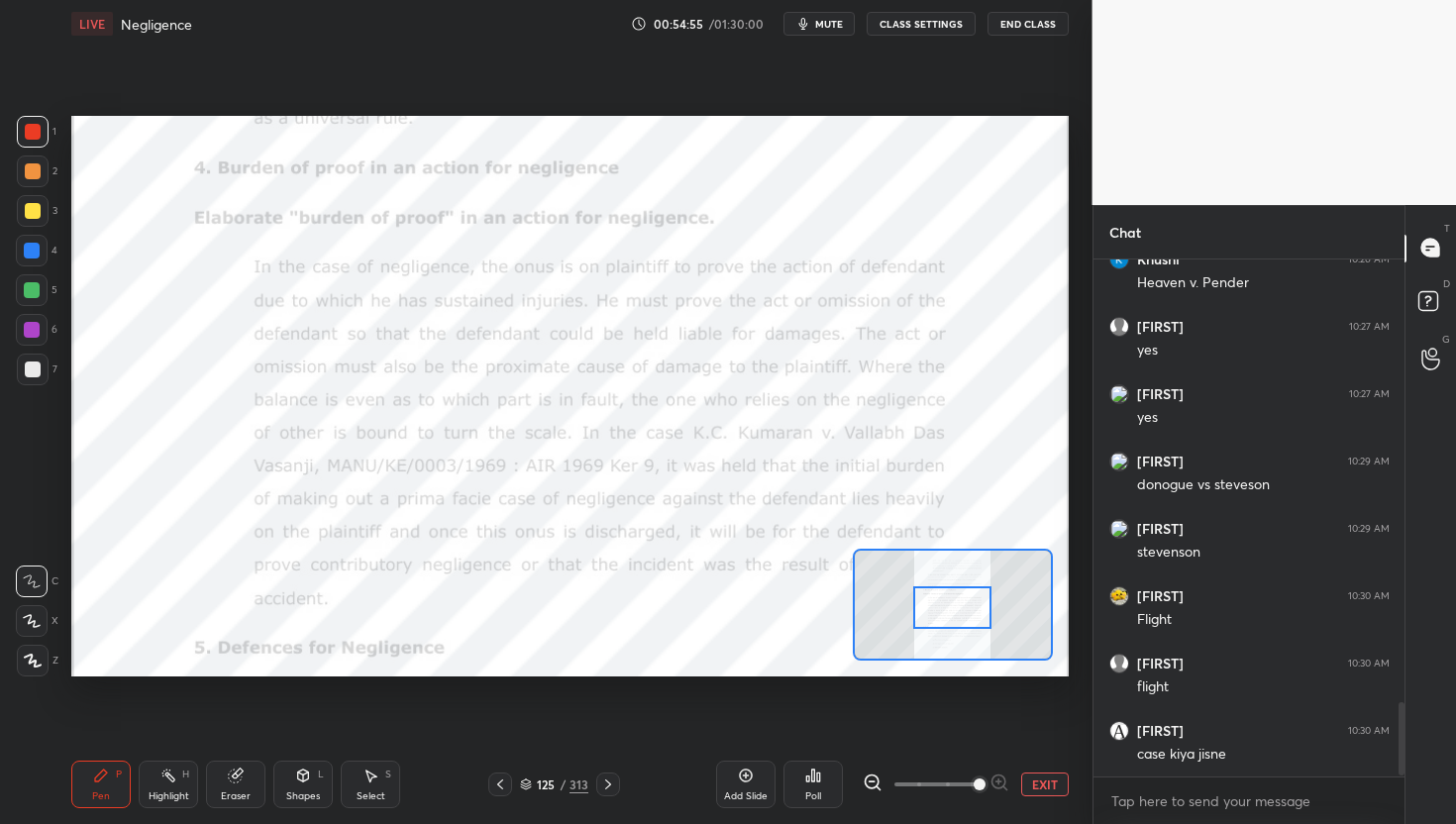 scroll, scrollTop: 3142, scrollLeft: 0, axis: vertical 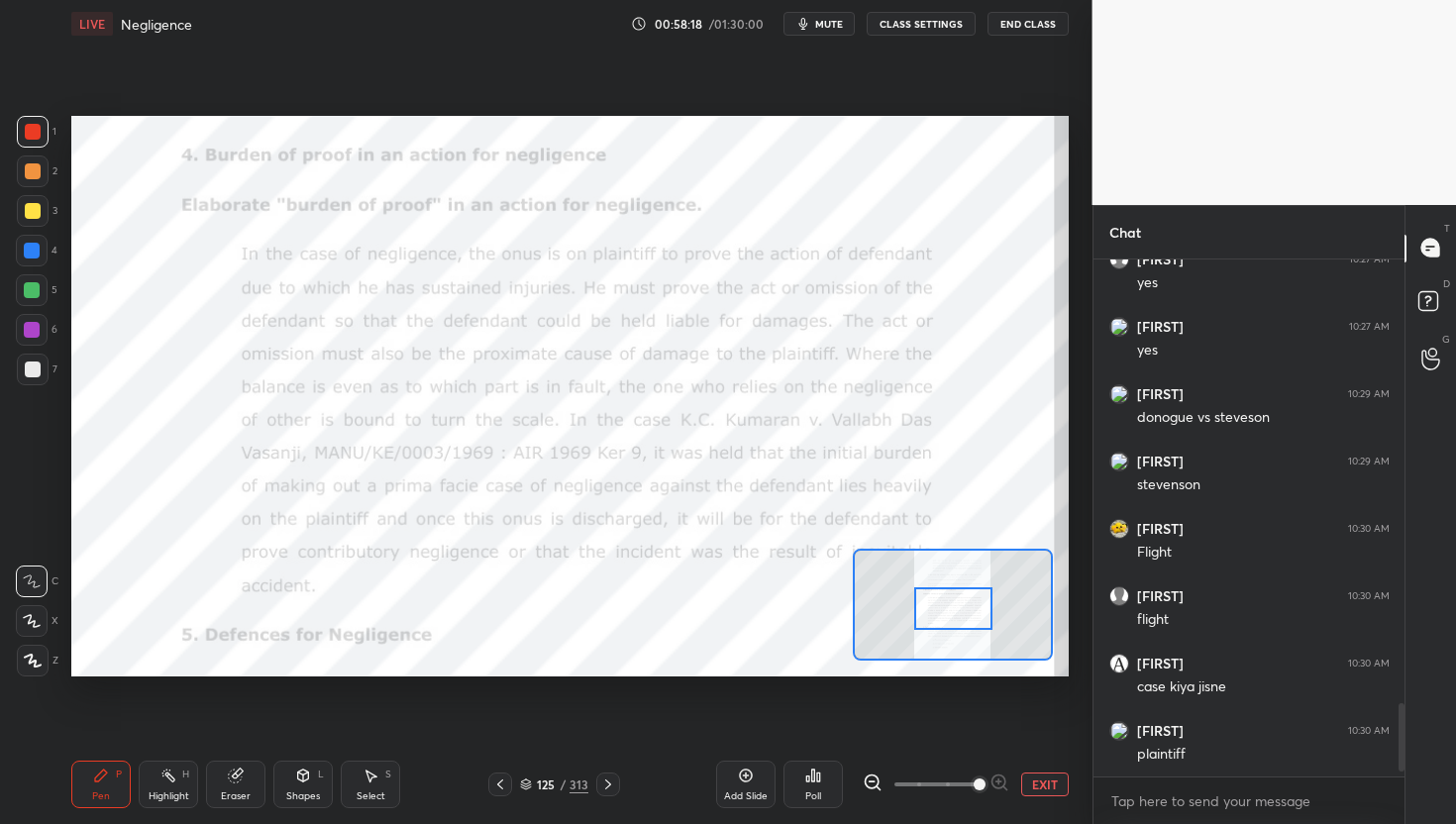 click at bounding box center (953, 609) 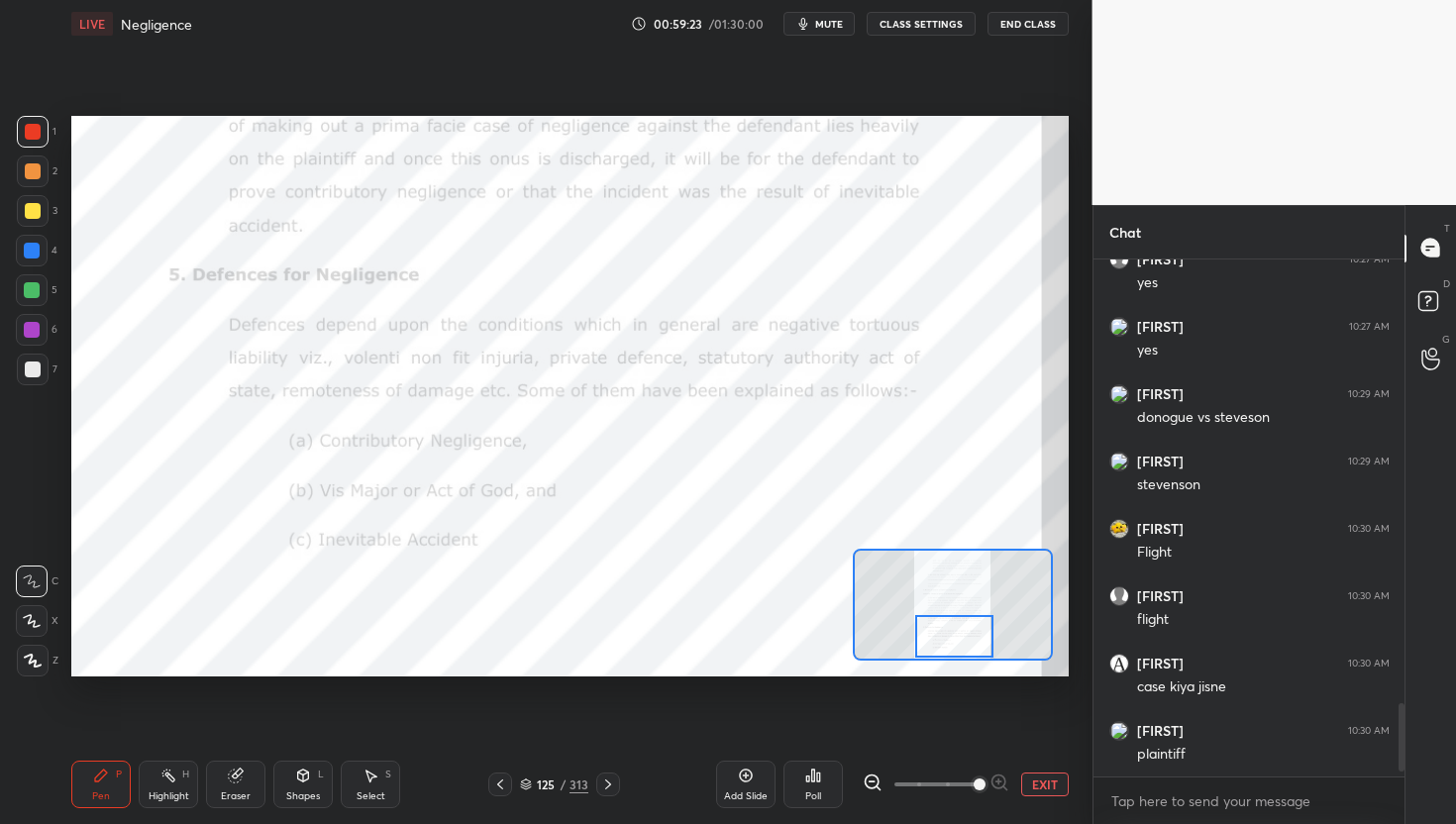 drag, startPoint x: 964, startPoint y: 619, endPoint x: 966, endPoint y: 642, distance: 23.086793 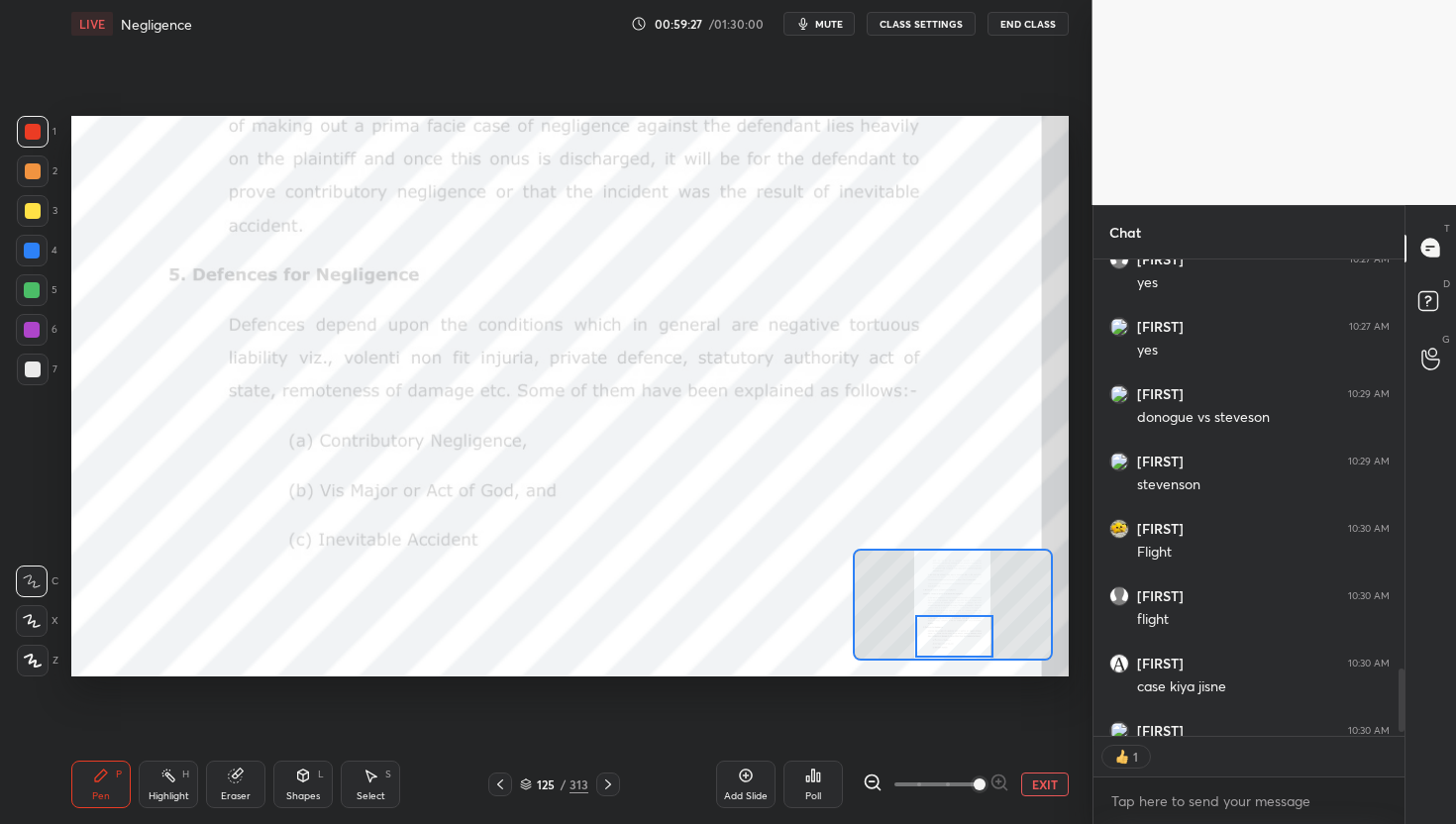 scroll, scrollTop: 470, scrollLeft: 305, axis: both 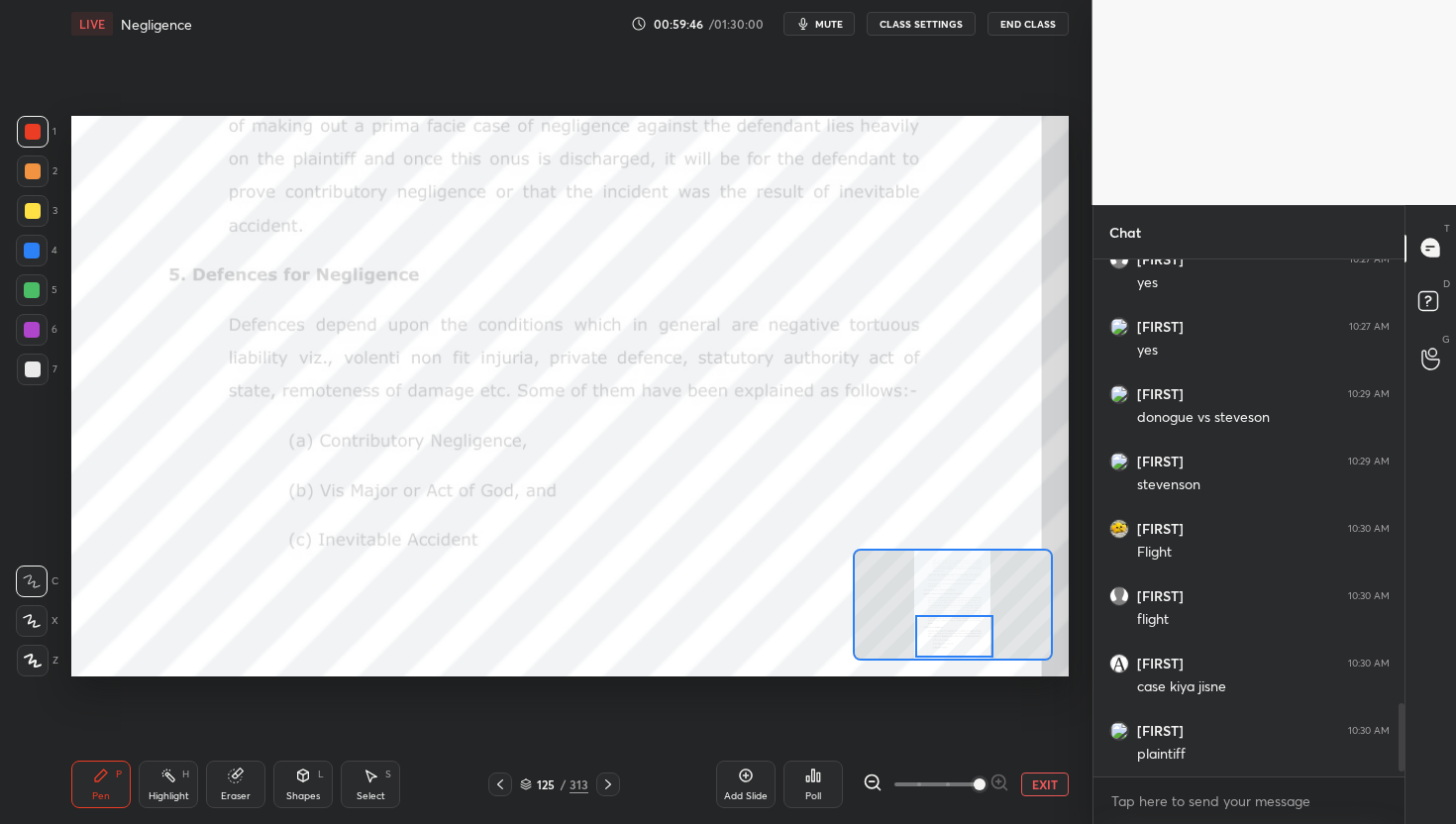 click on "mute" at bounding box center (829, 24) 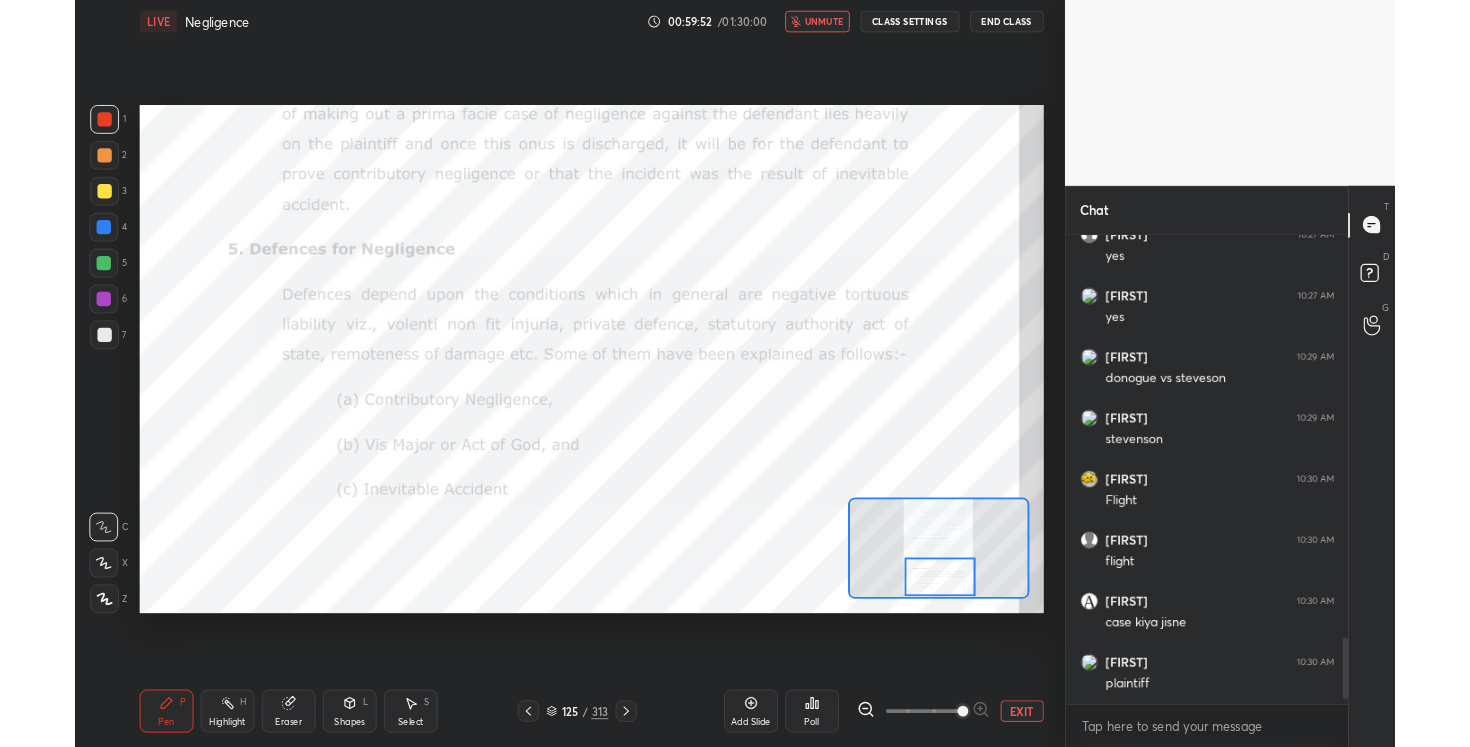 scroll, scrollTop: 619, scrollLeft: 1022, axis: both 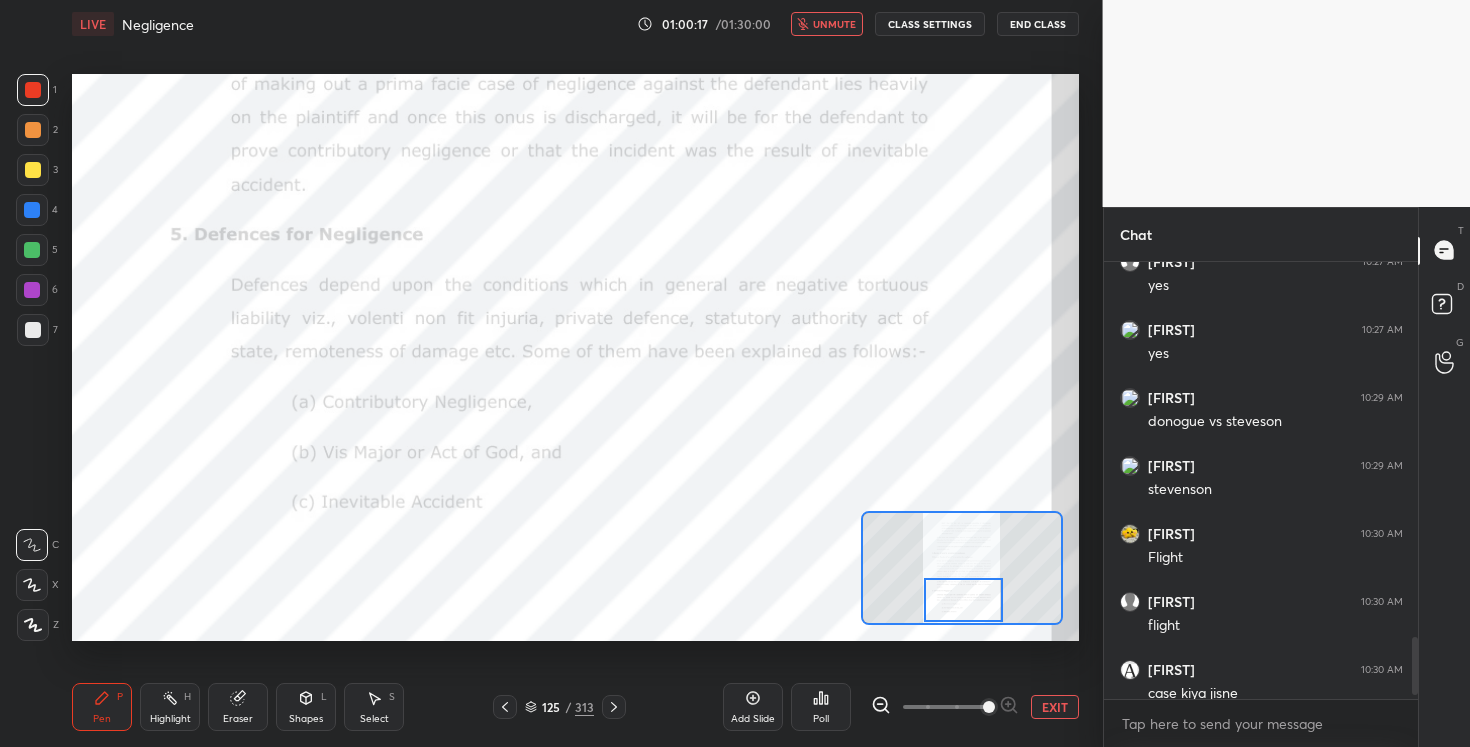 click on "unmute" at bounding box center [834, 24] 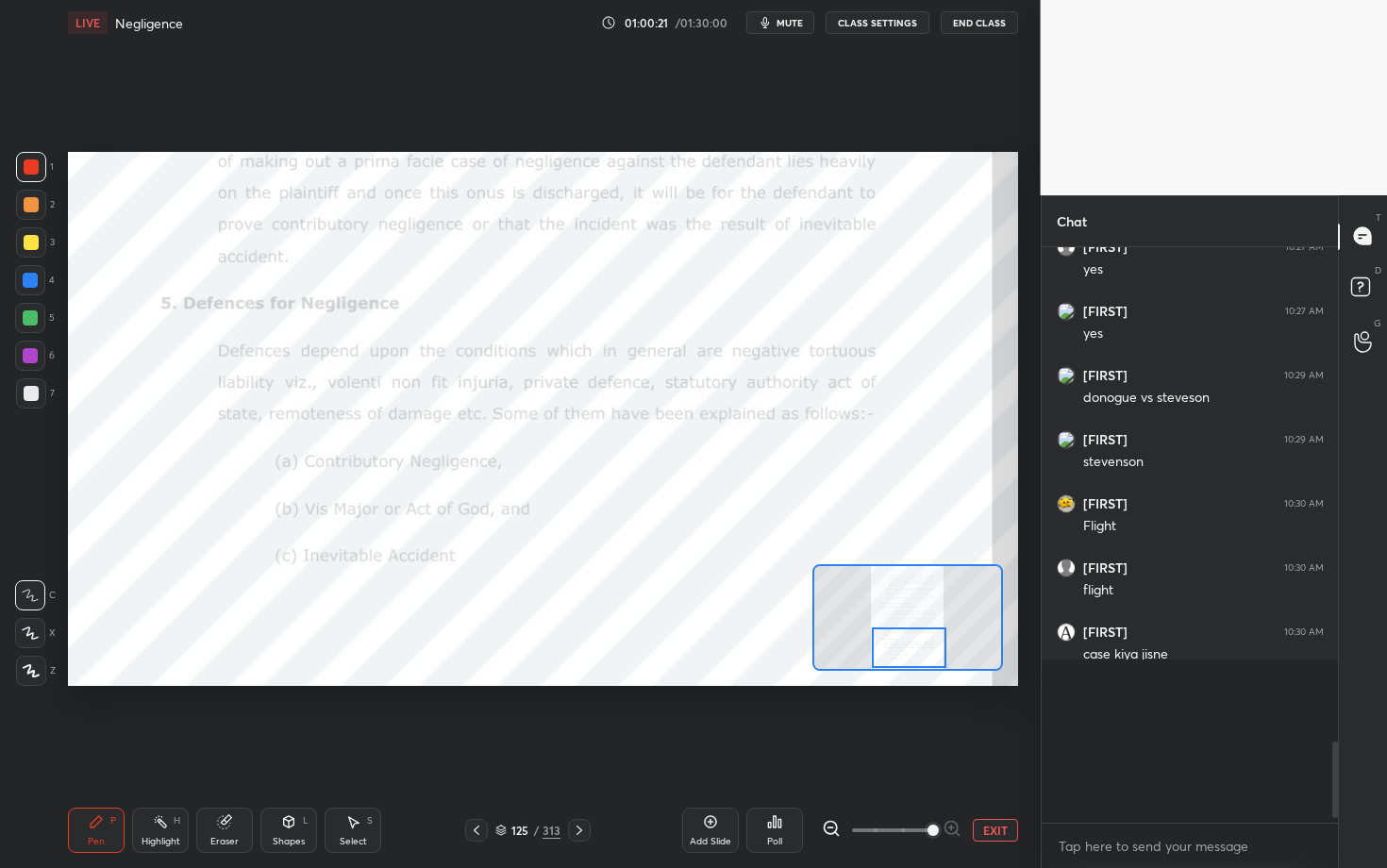 scroll, scrollTop: 93601, scrollLeft: 93389, axis: both 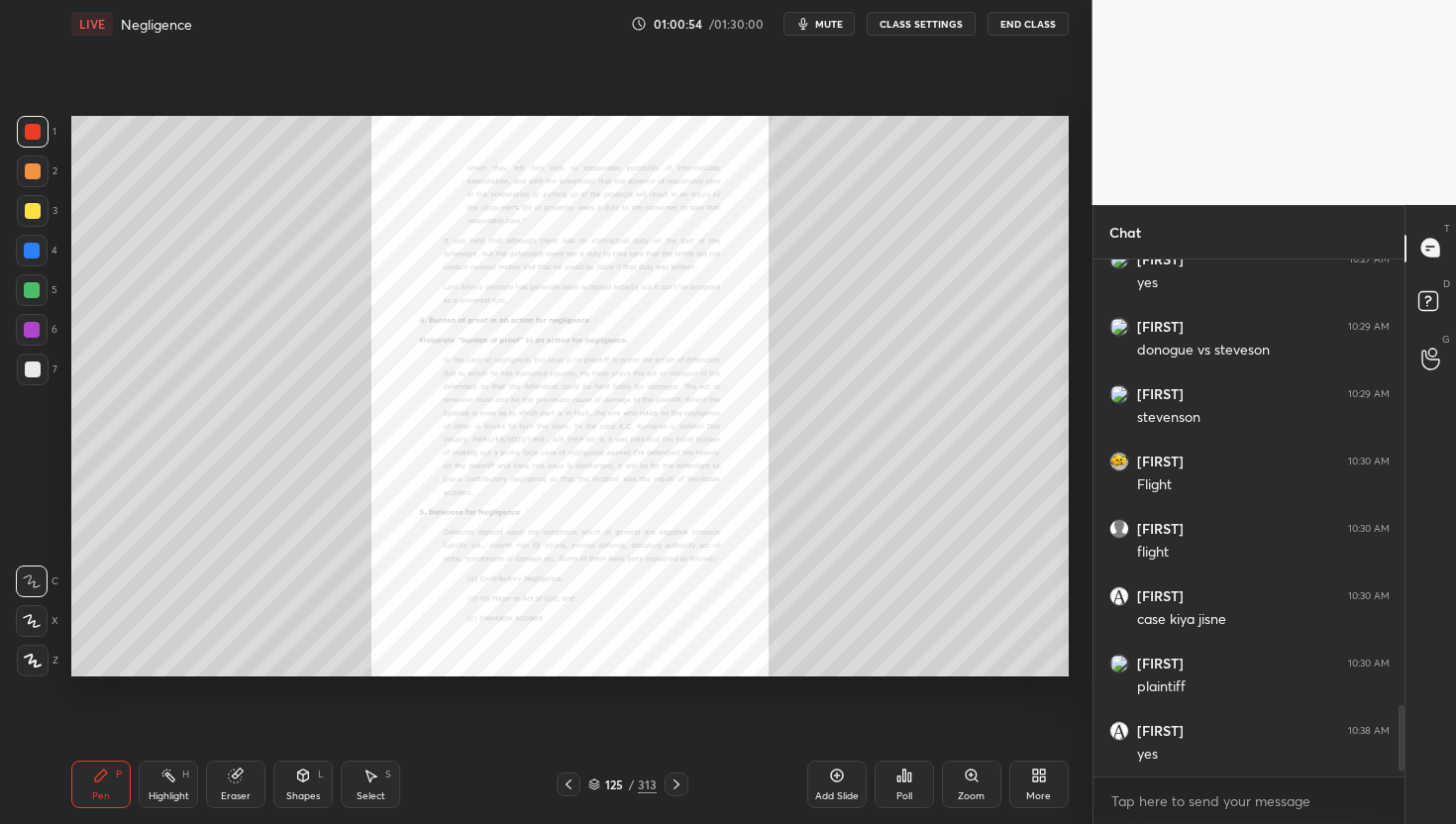 click on "Zoom" at bounding box center [972, 784] 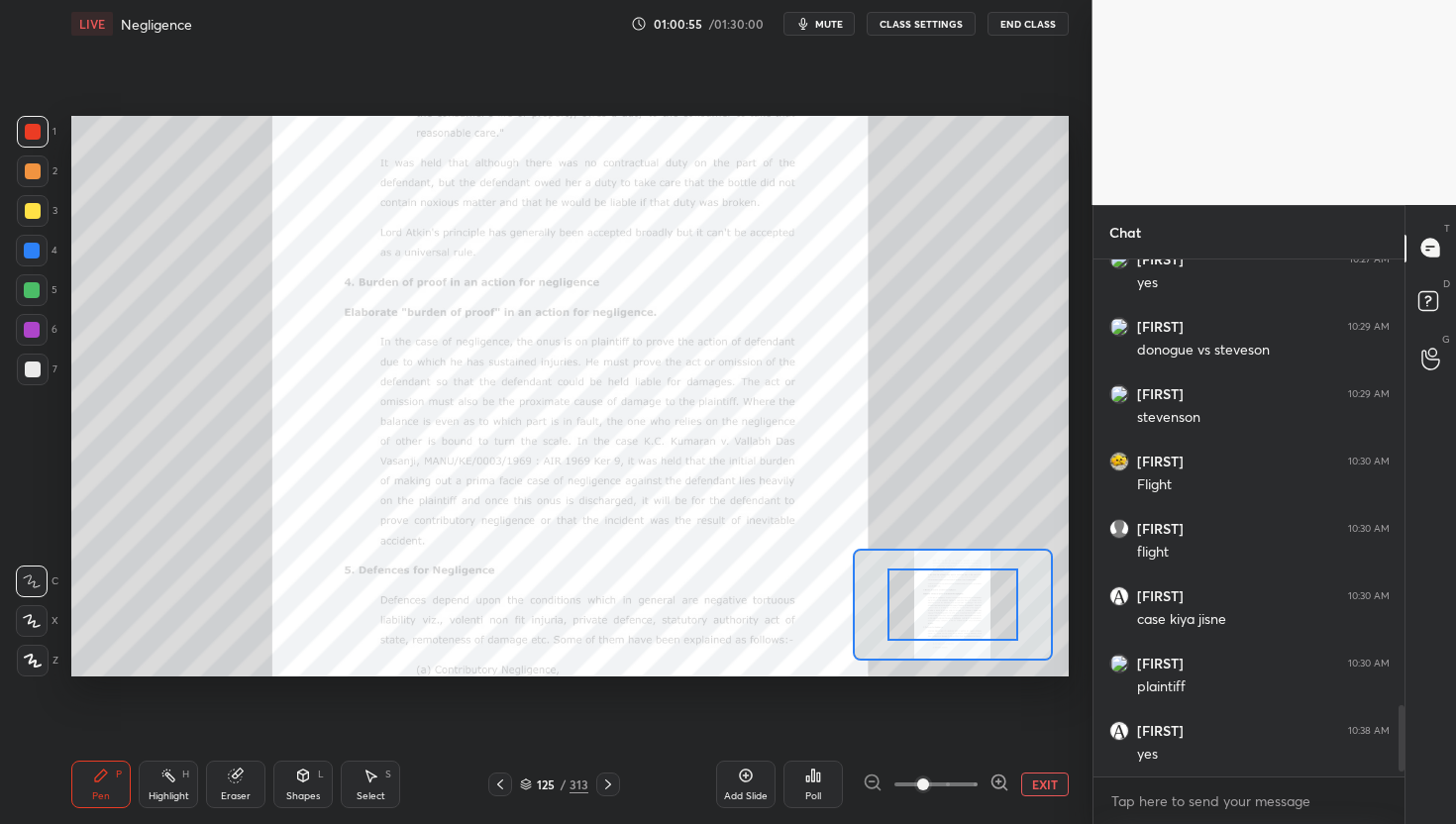 click 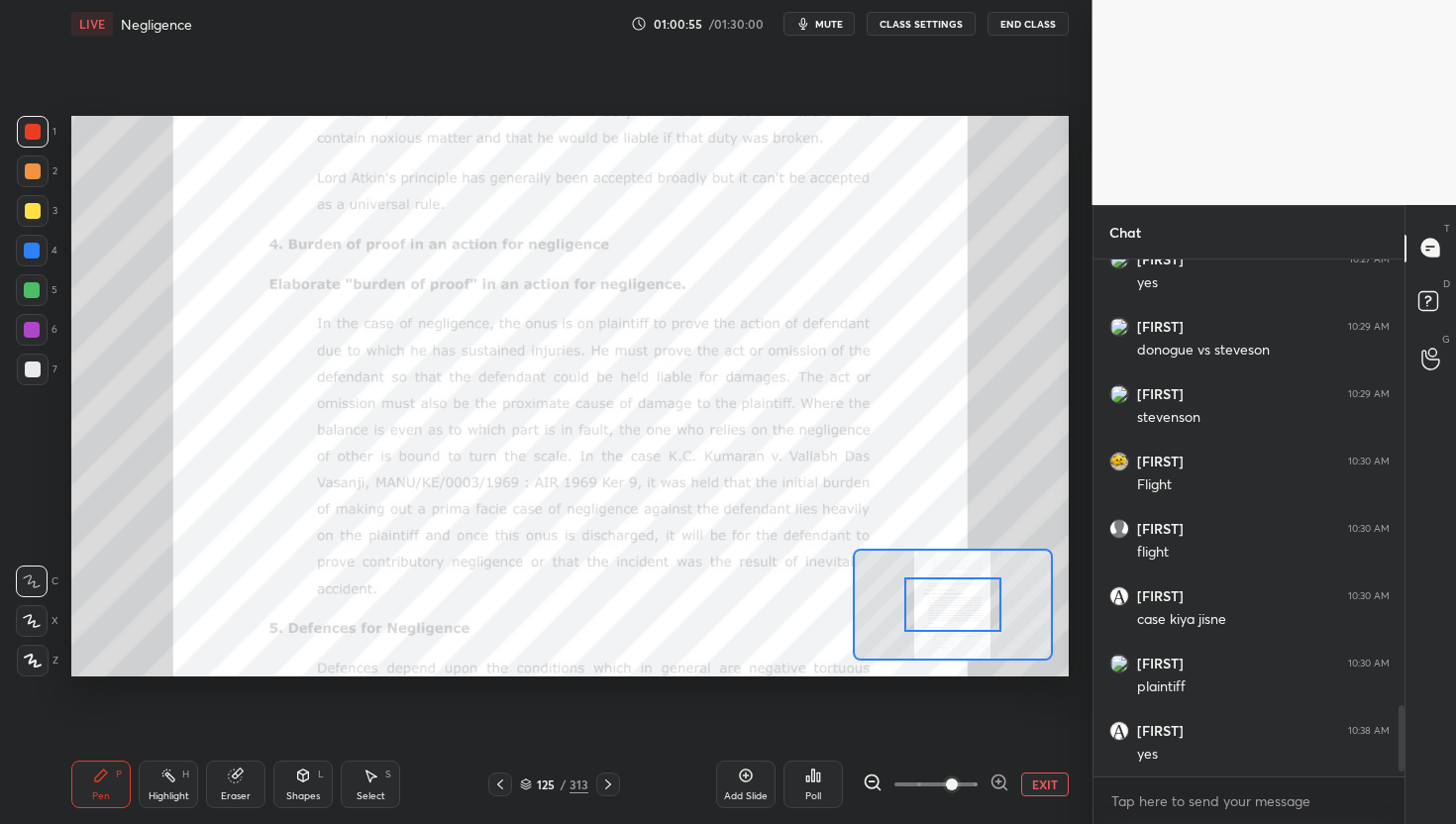 click 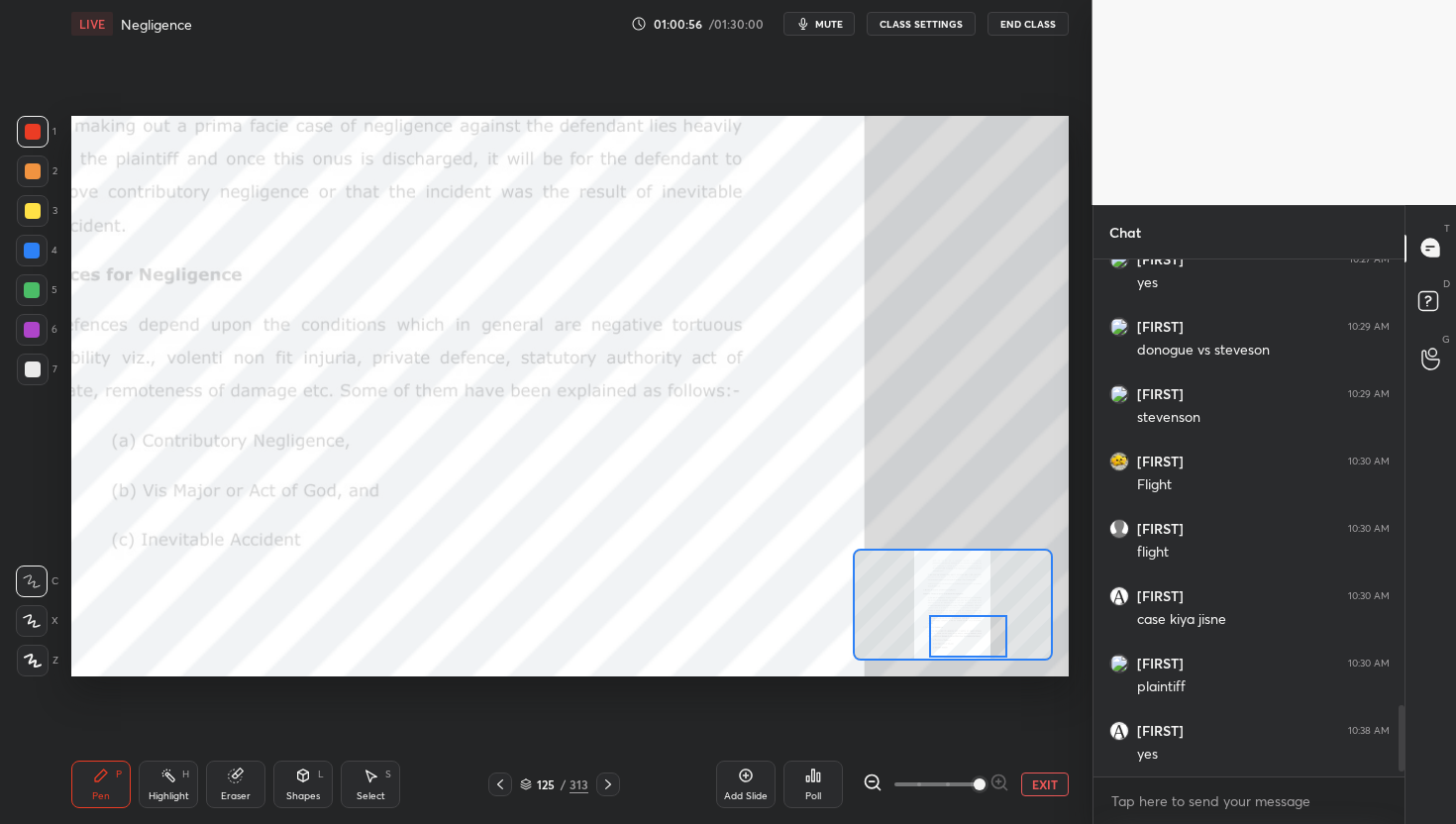 drag, startPoint x: 963, startPoint y: 614, endPoint x: 972, endPoint y: 681, distance: 67.602 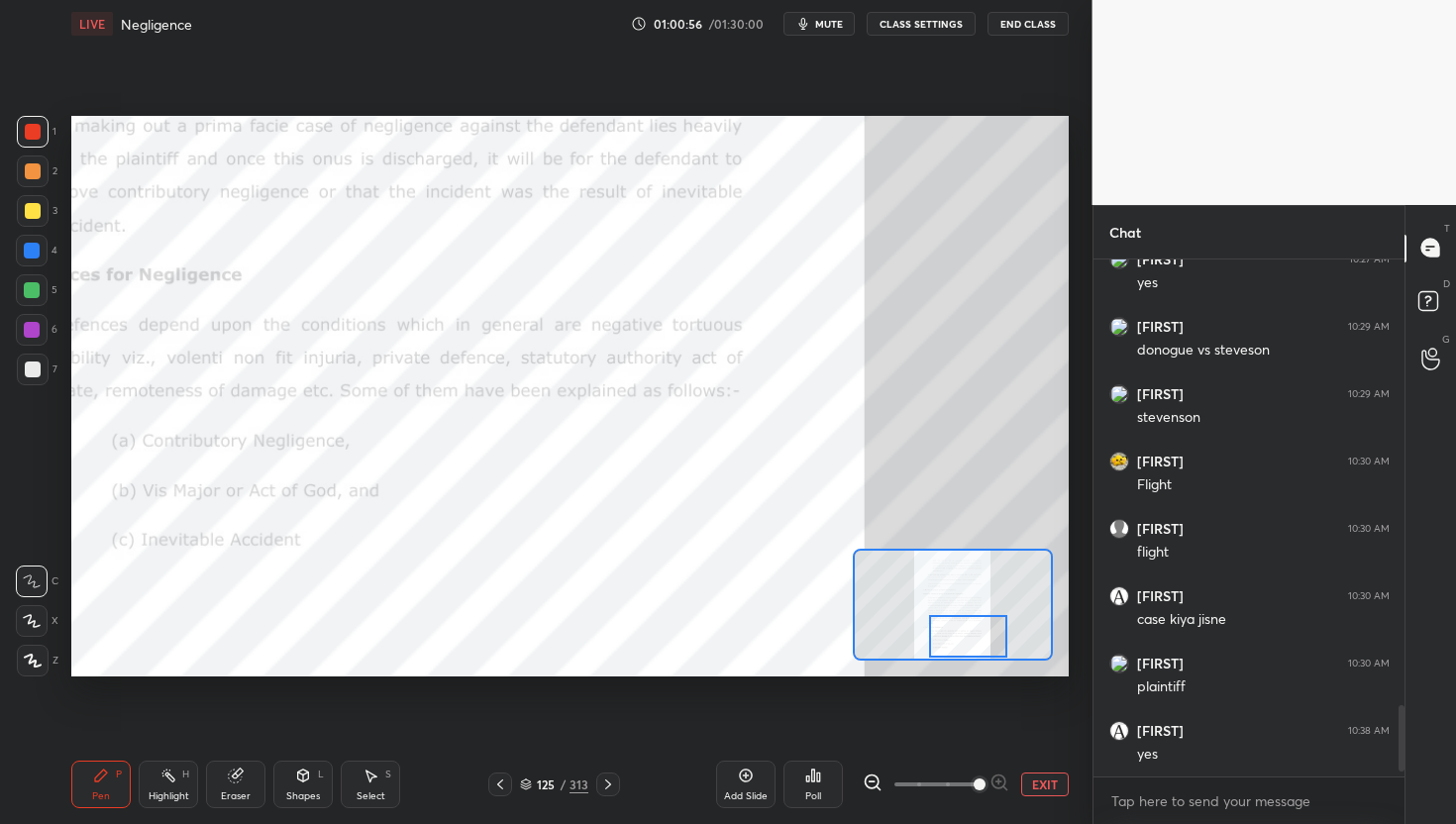 click on "Setting up your live class Poll for   secs No correct answer Start poll" at bounding box center (570, 396) 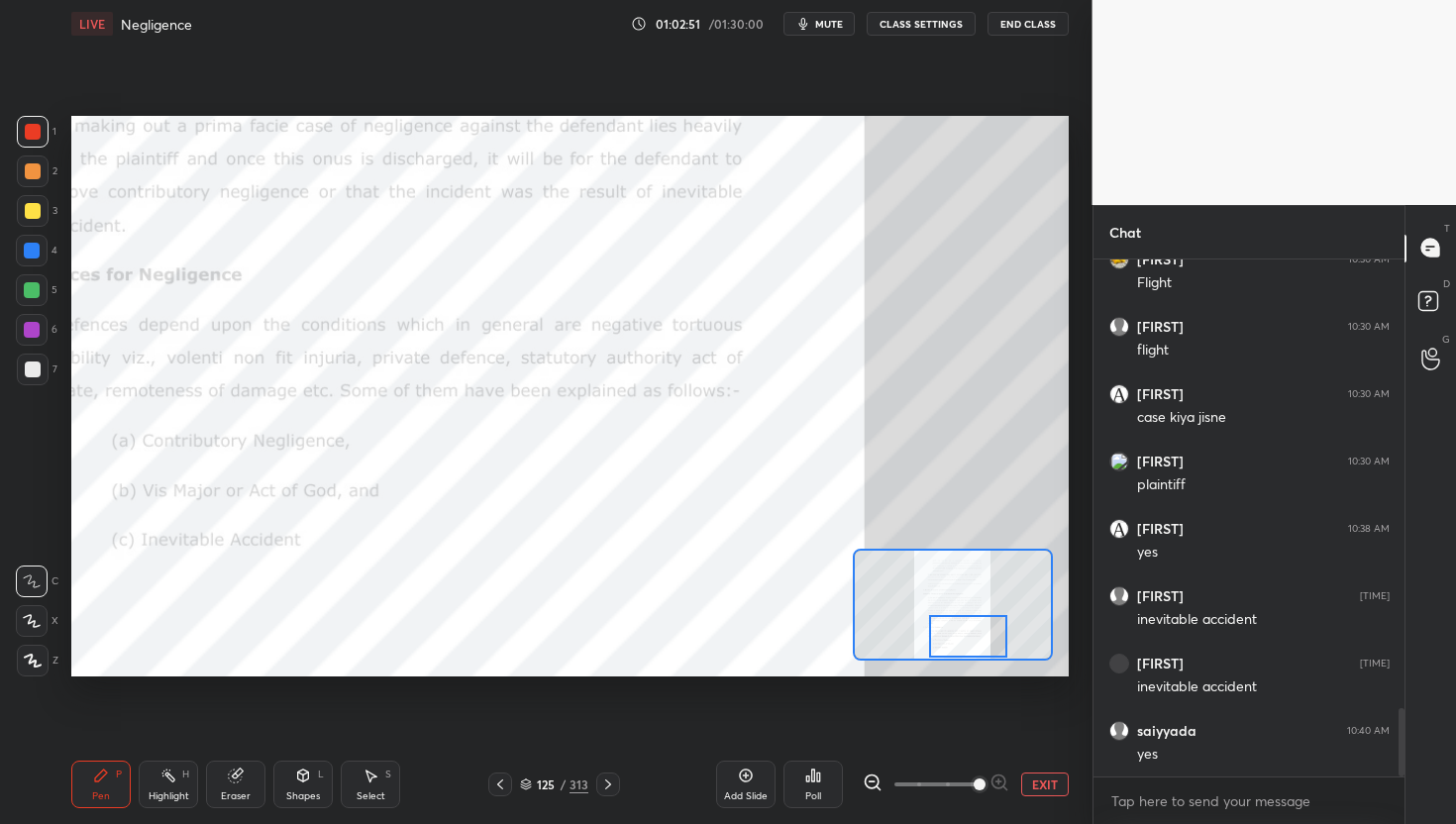 scroll, scrollTop: 3479, scrollLeft: 0, axis: vertical 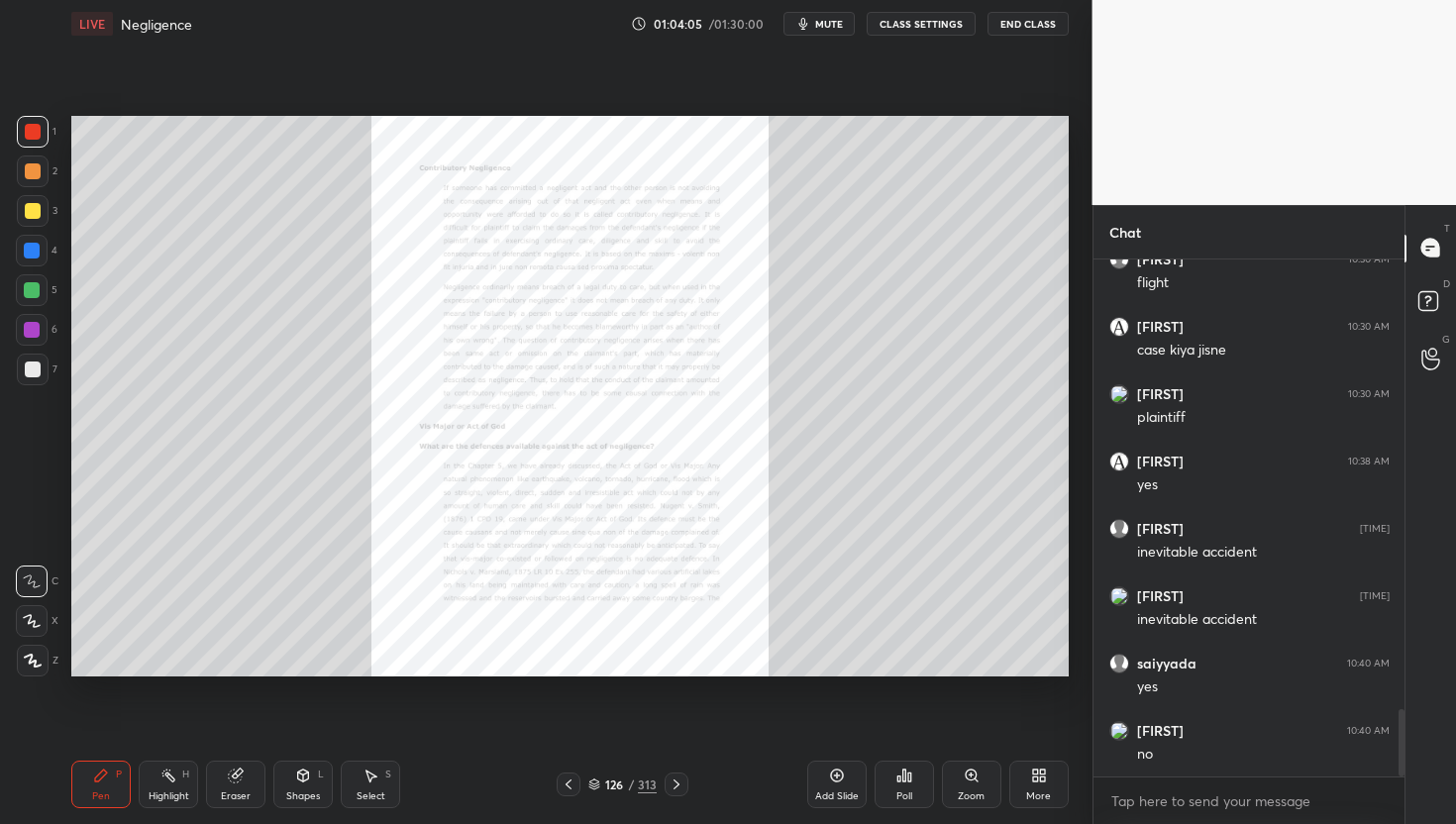 click on "Zoom" at bounding box center (971, 796) 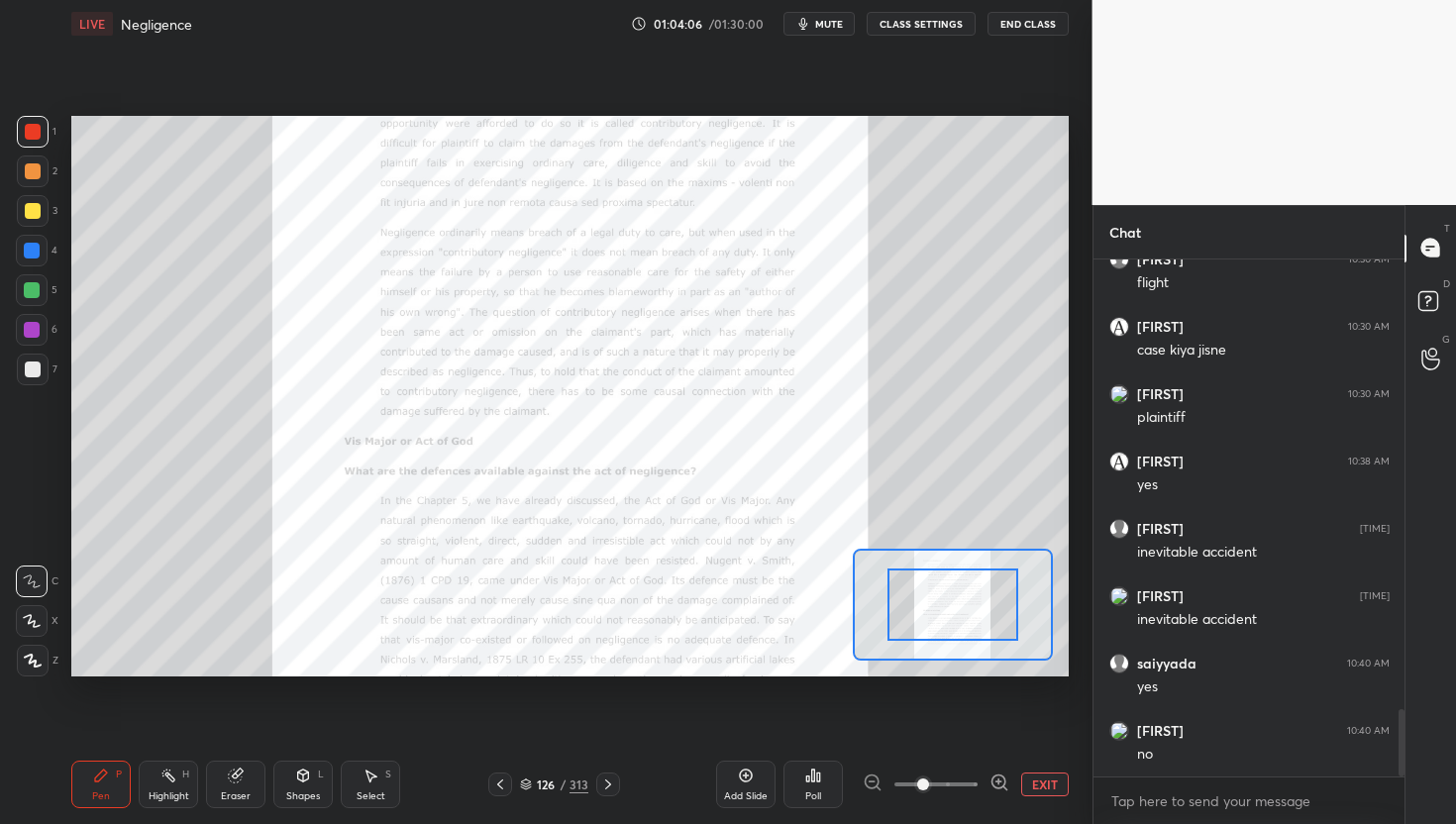 click 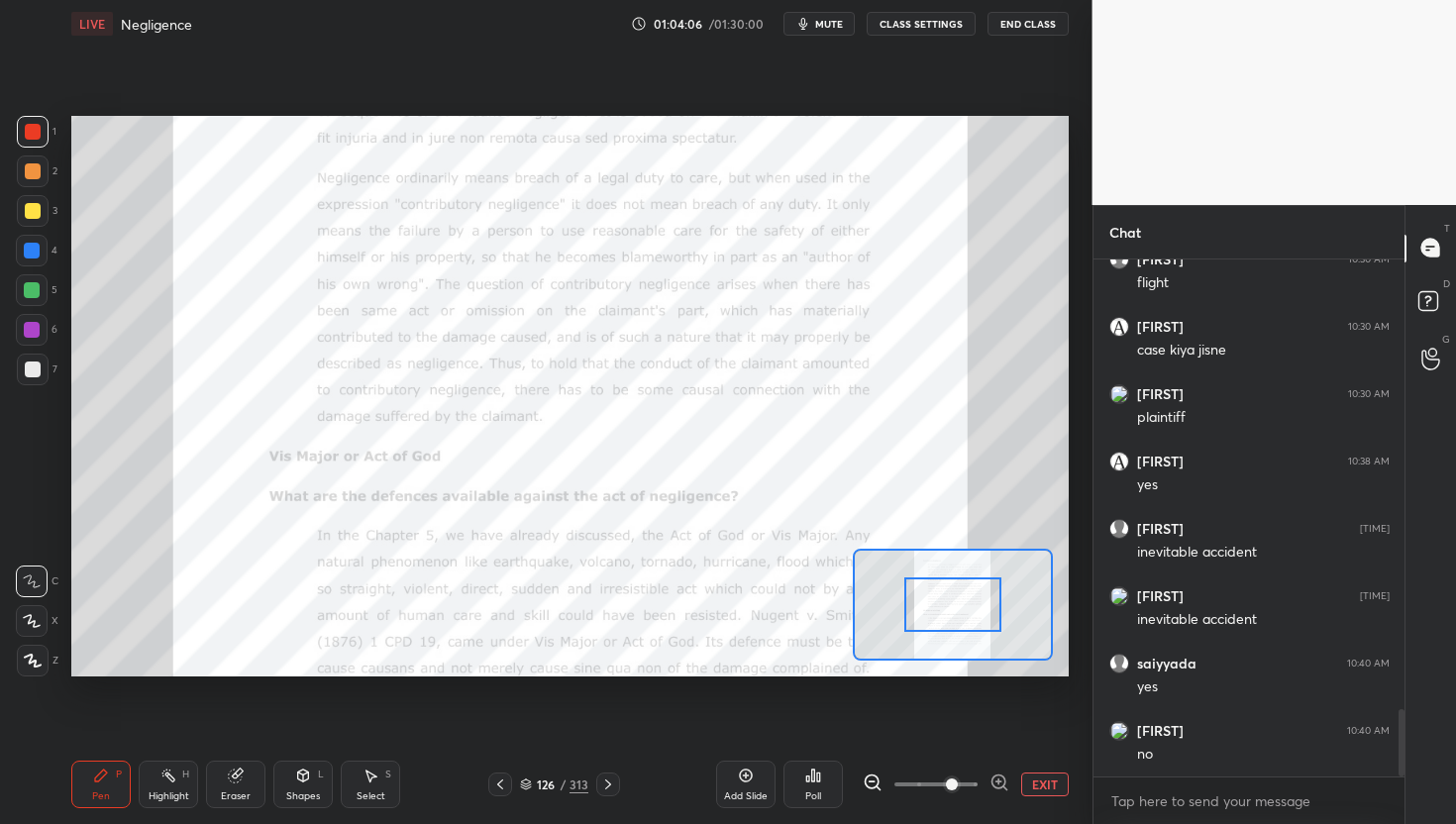 click 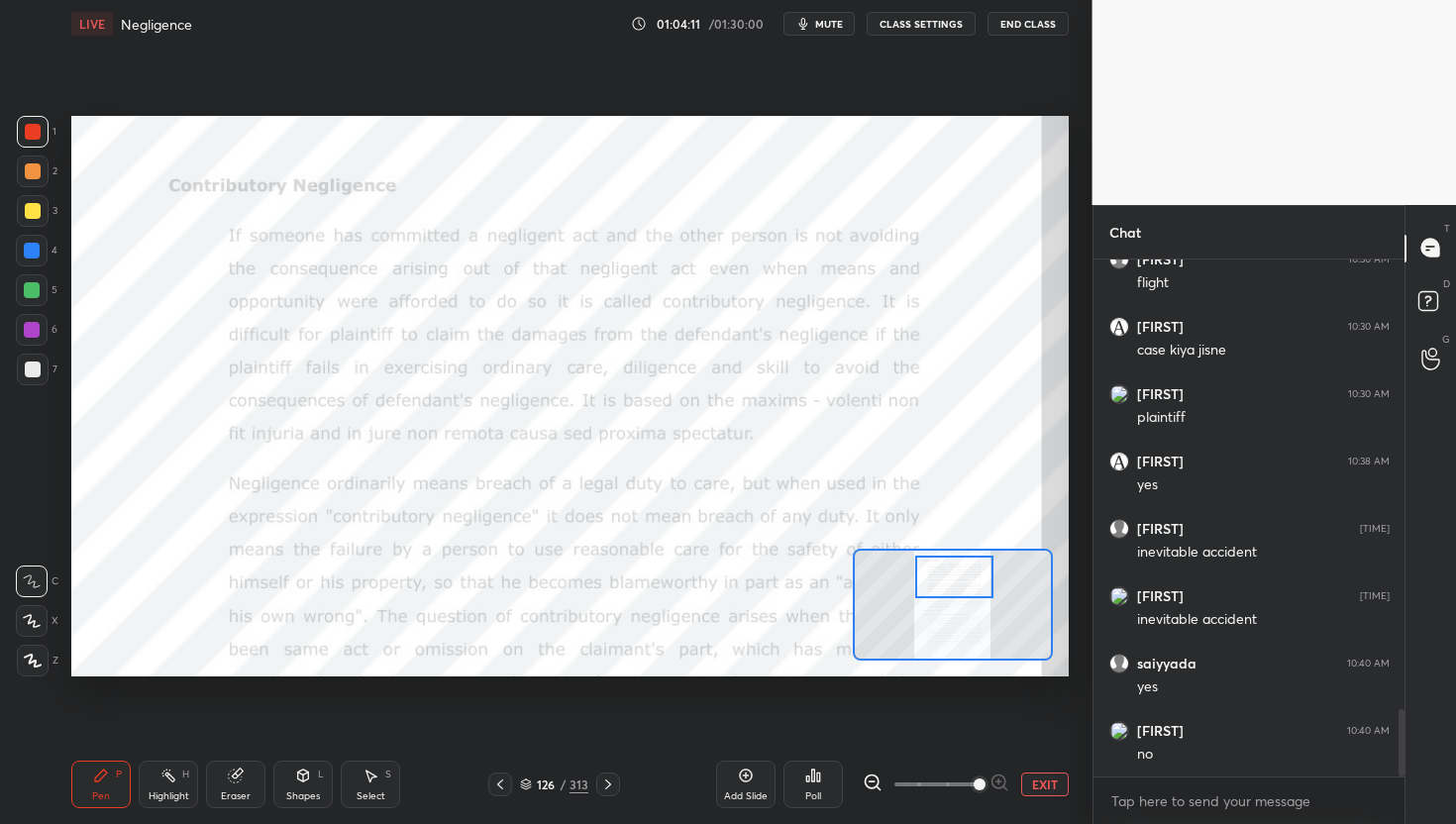 drag, startPoint x: 966, startPoint y: 610, endPoint x: 968, endPoint y: 582, distance: 28.071338 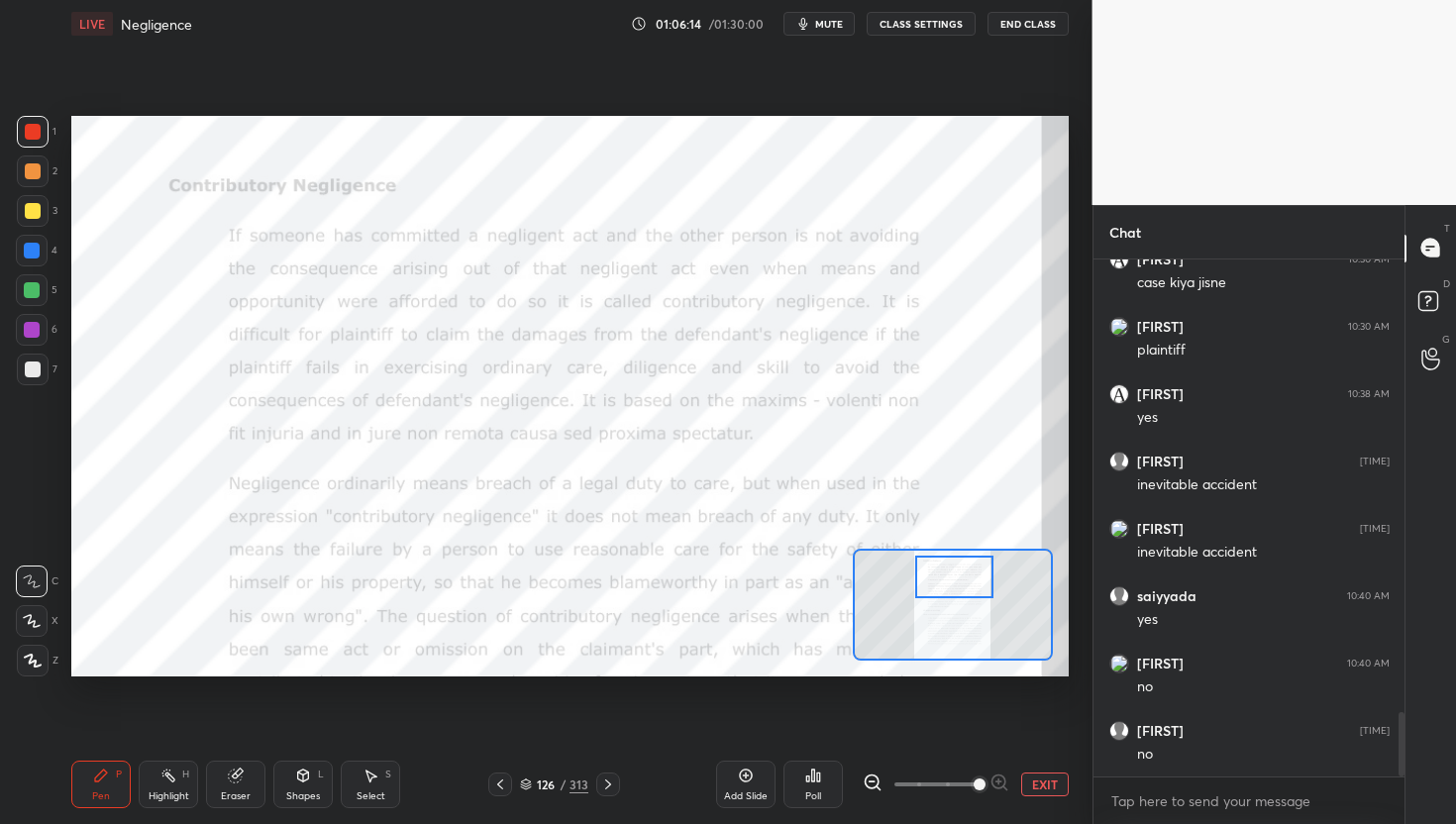 scroll, scrollTop: 3614, scrollLeft: 0, axis: vertical 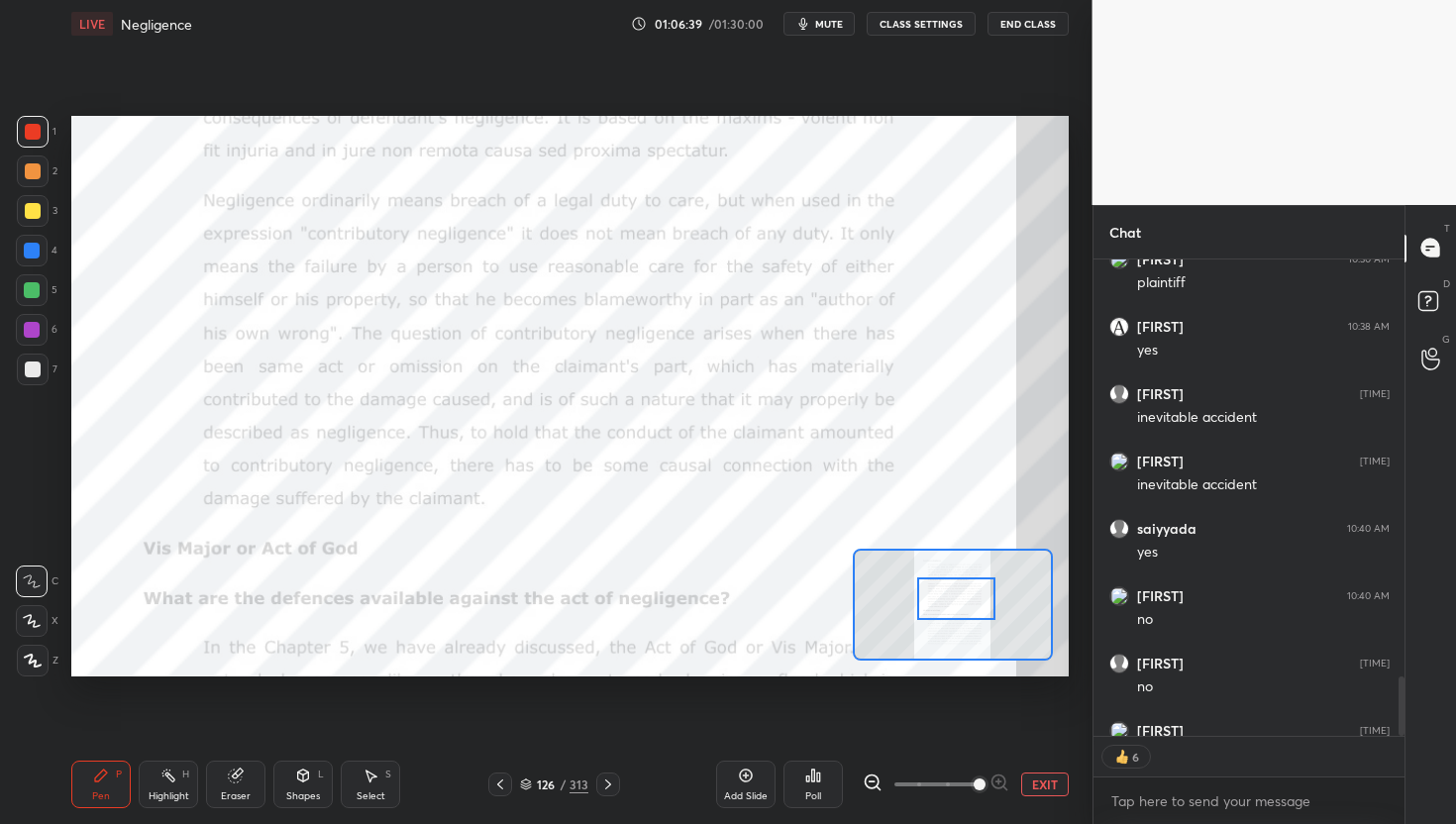 drag, startPoint x: 966, startPoint y: 579, endPoint x: 968, endPoint y: 601, distance: 22.090722 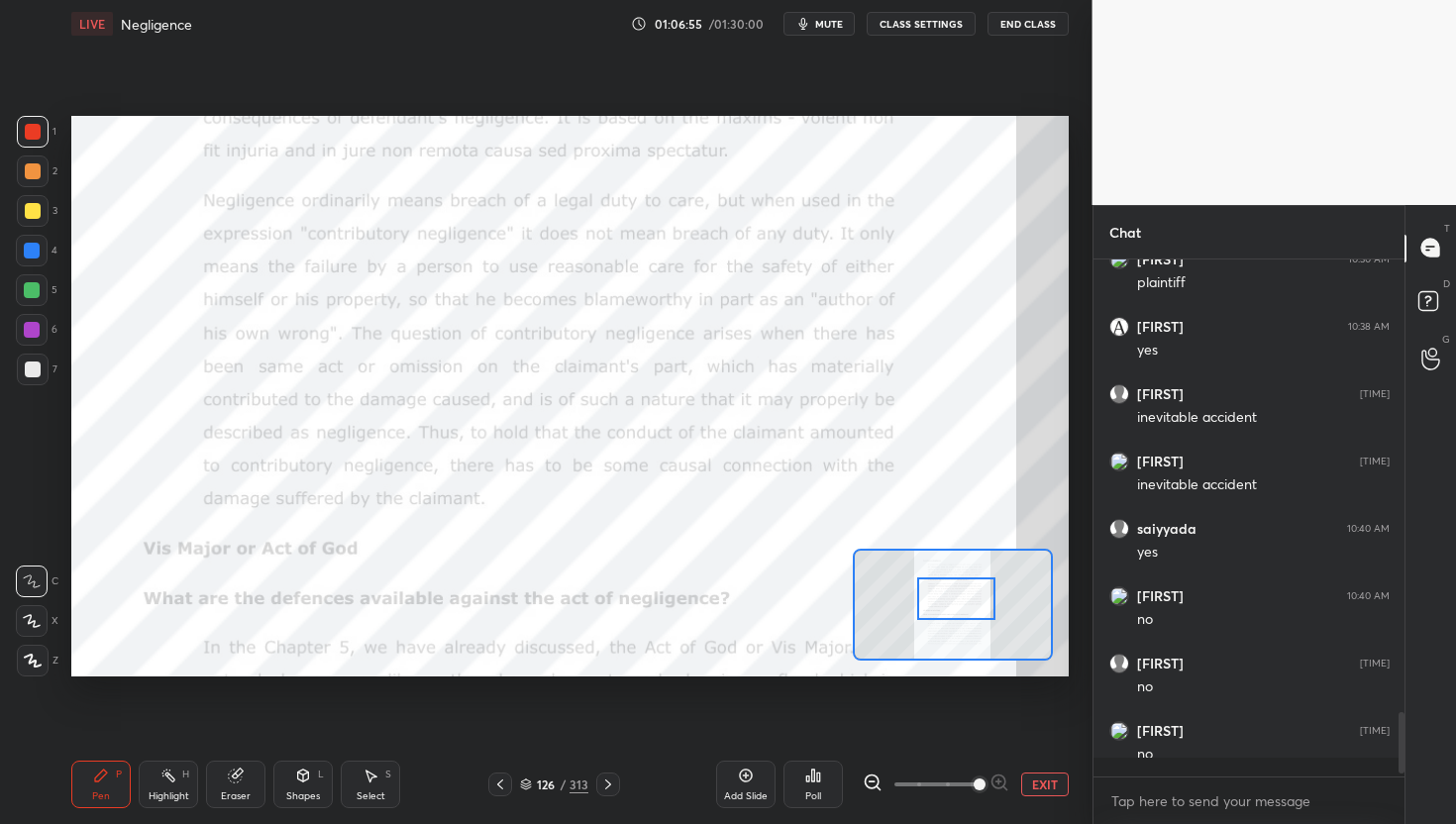 scroll, scrollTop: 6, scrollLeft: 7, axis: both 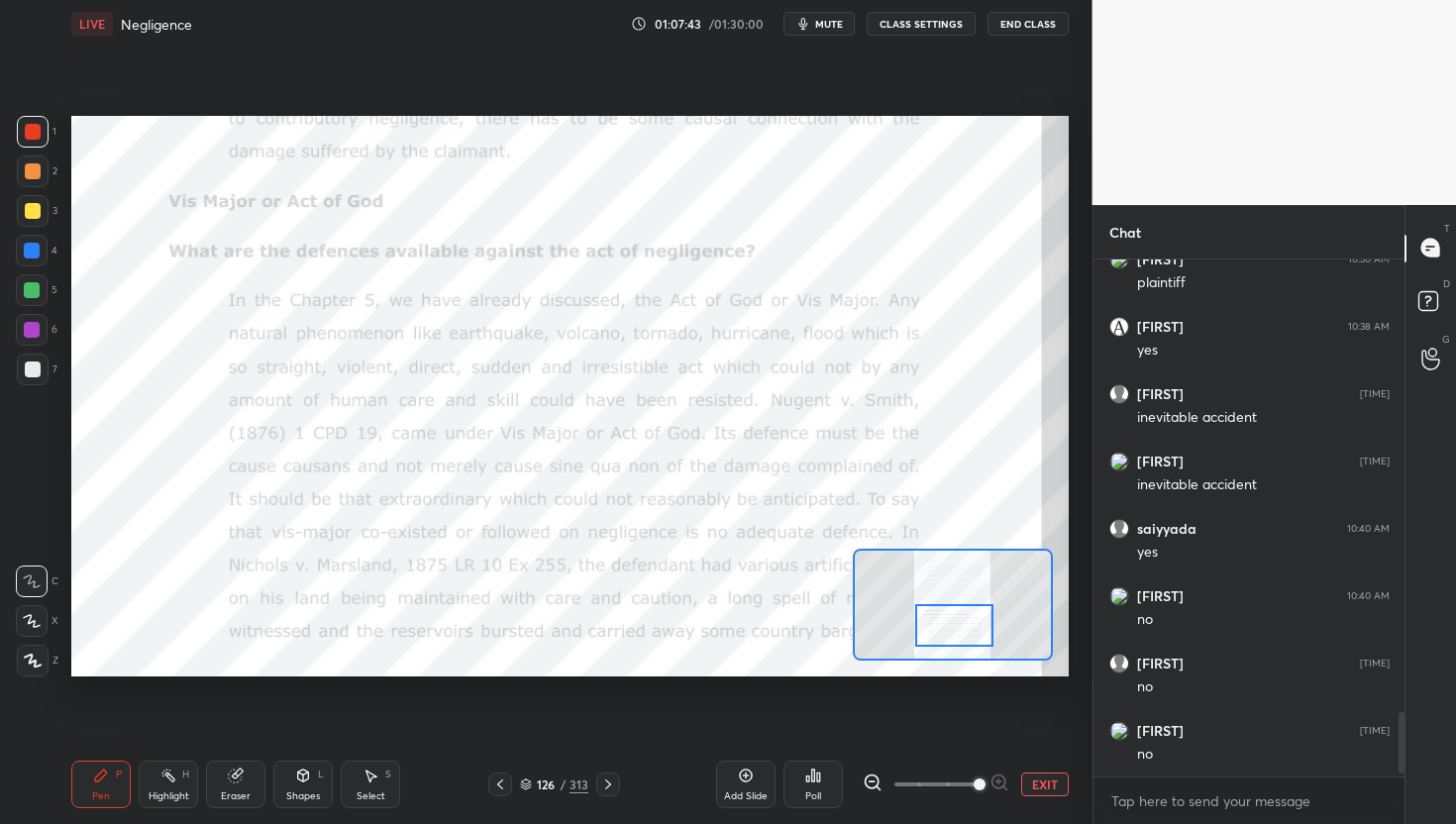 drag, startPoint x: 973, startPoint y: 595, endPoint x: 971, endPoint y: 622, distance: 27.073973 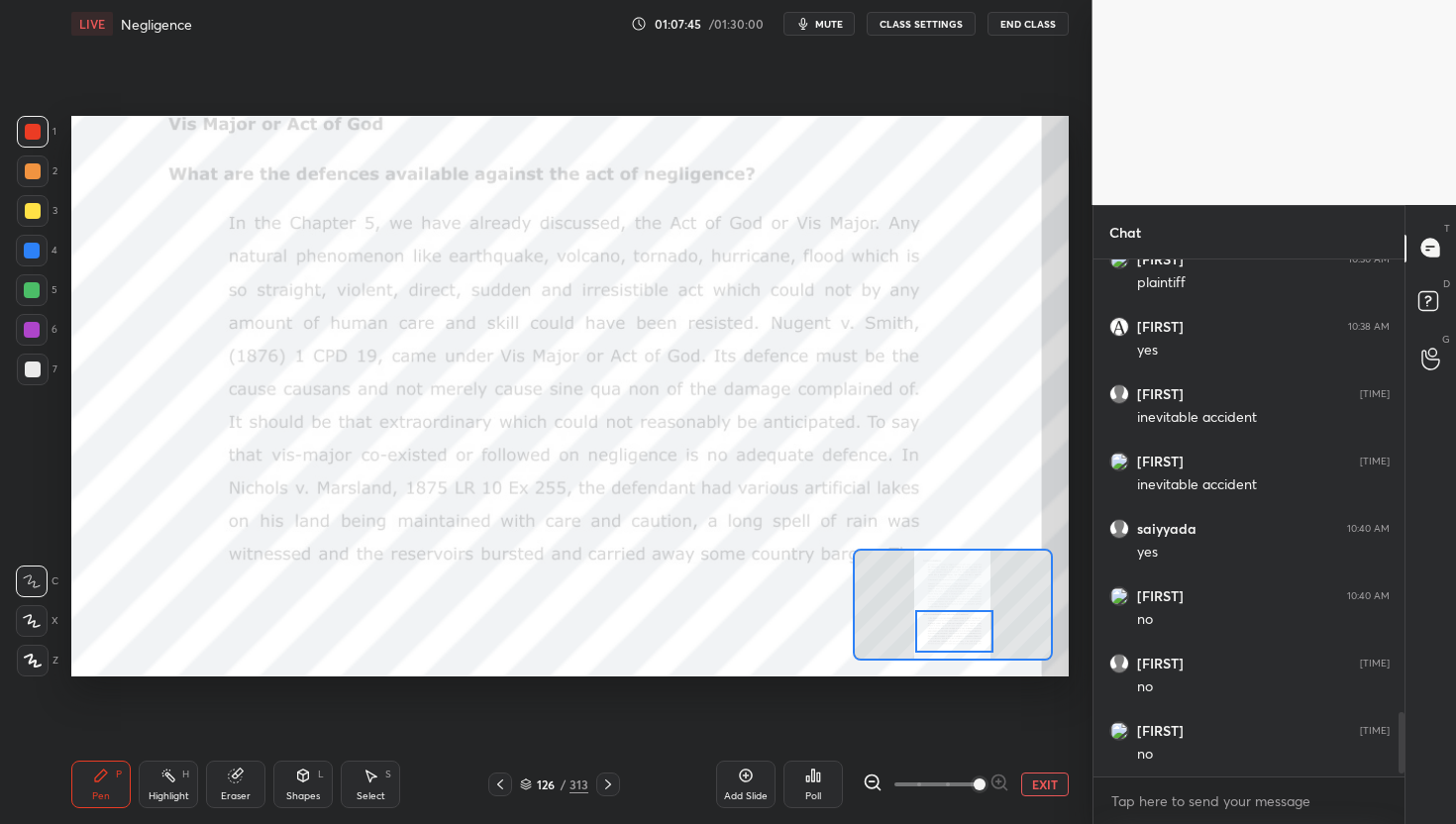 click at bounding box center (954, 632) 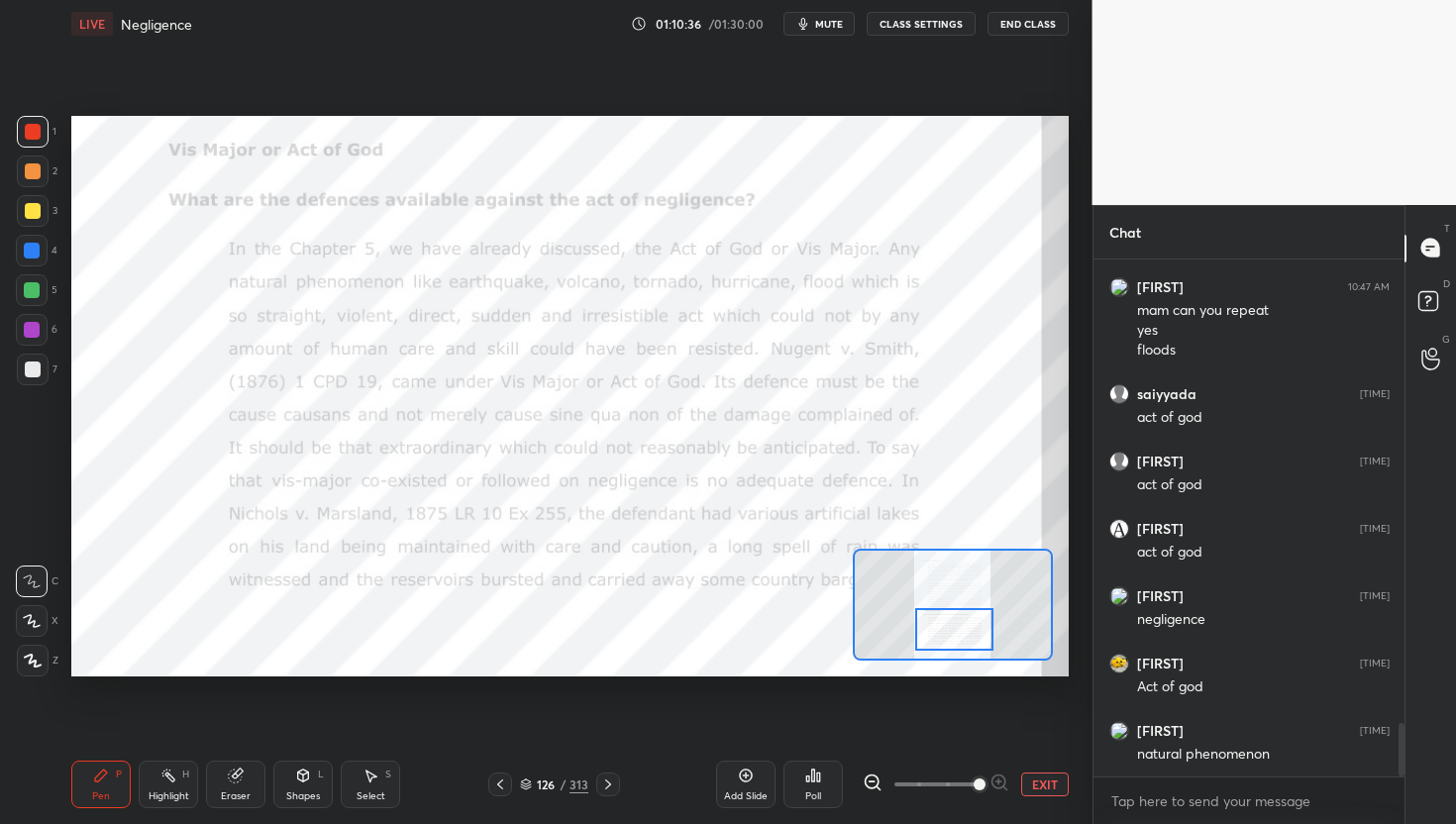scroll, scrollTop: 4462, scrollLeft: 0, axis: vertical 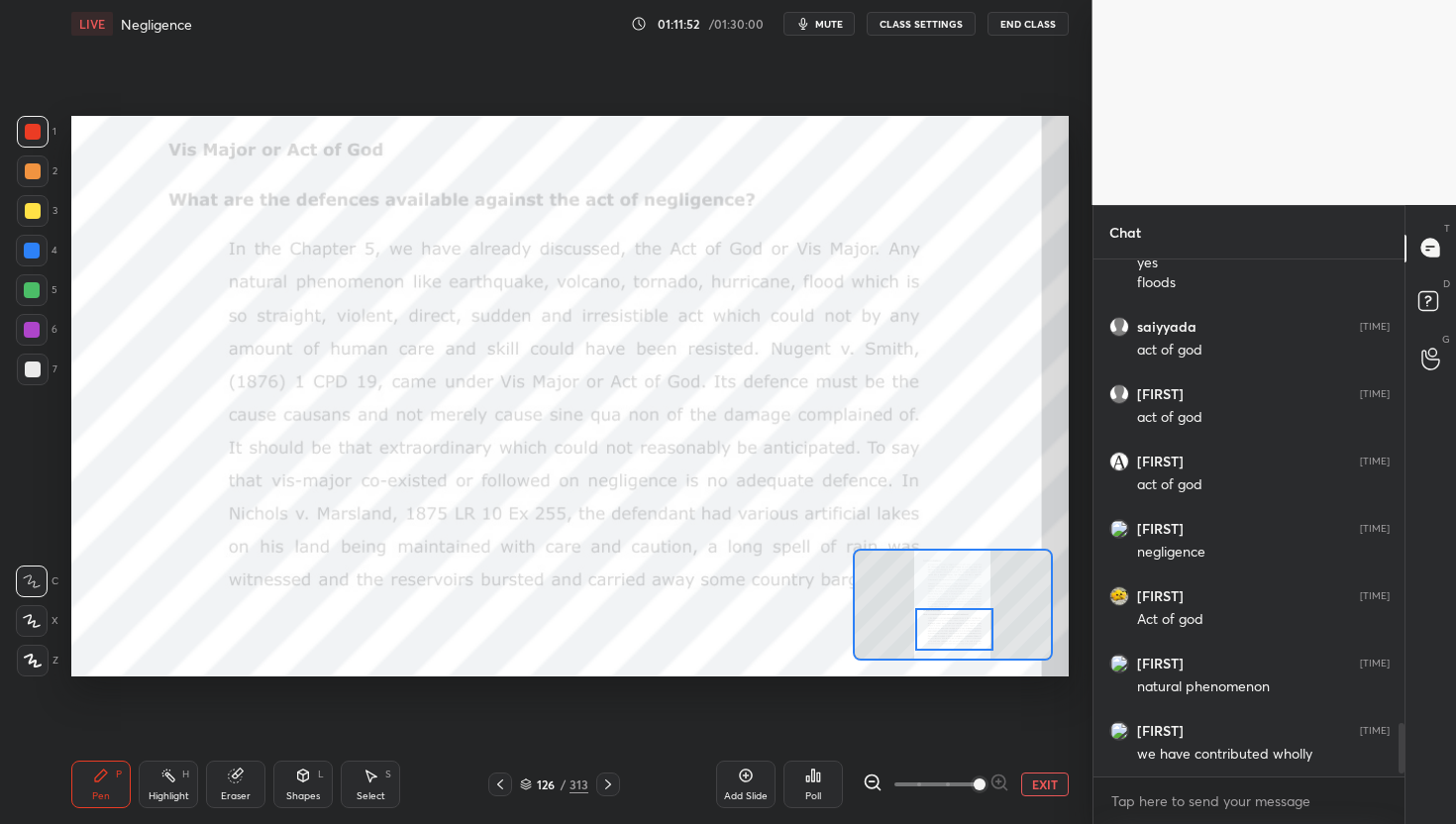 click on "mute" at bounding box center [819, 24] 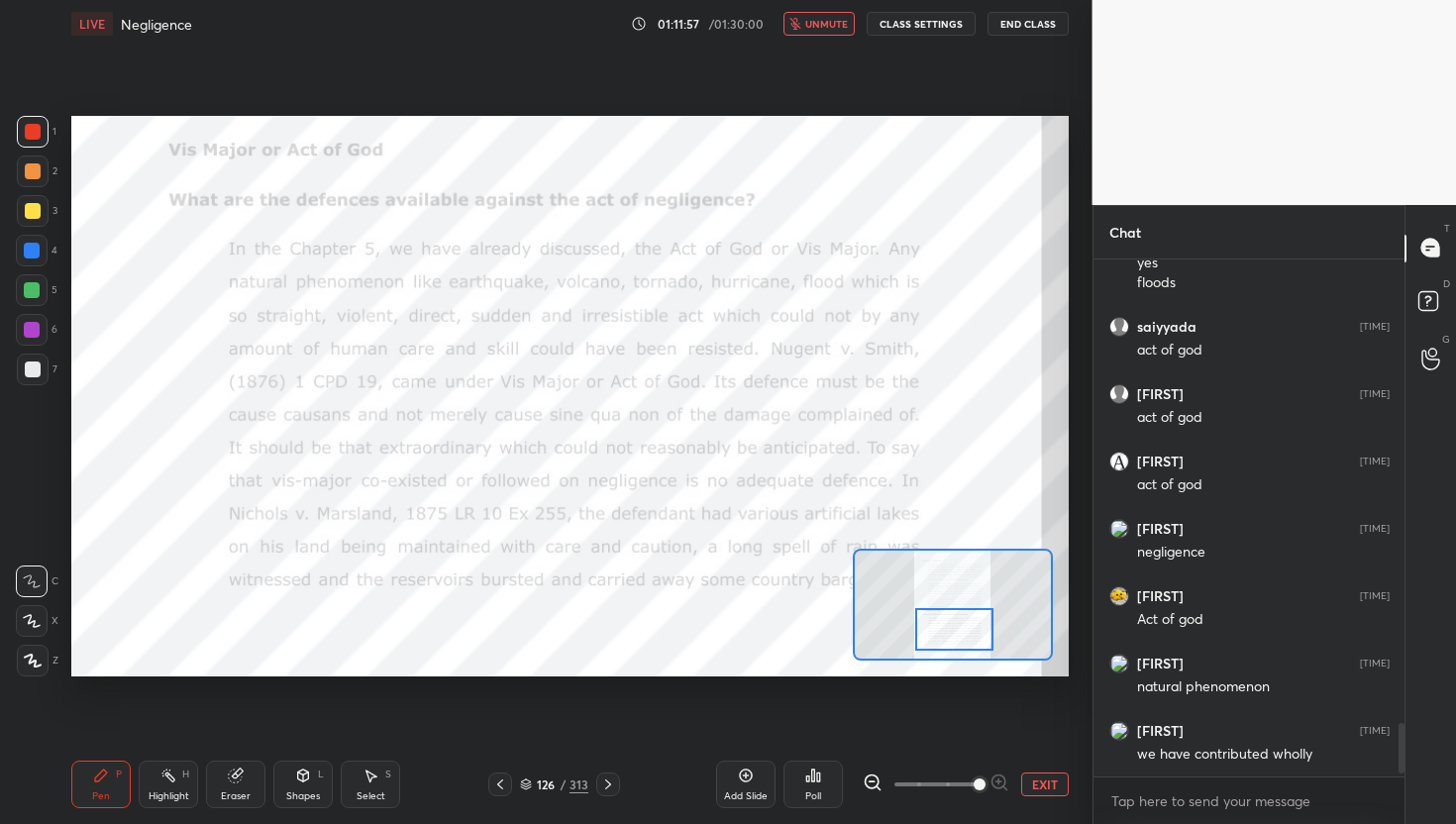 click 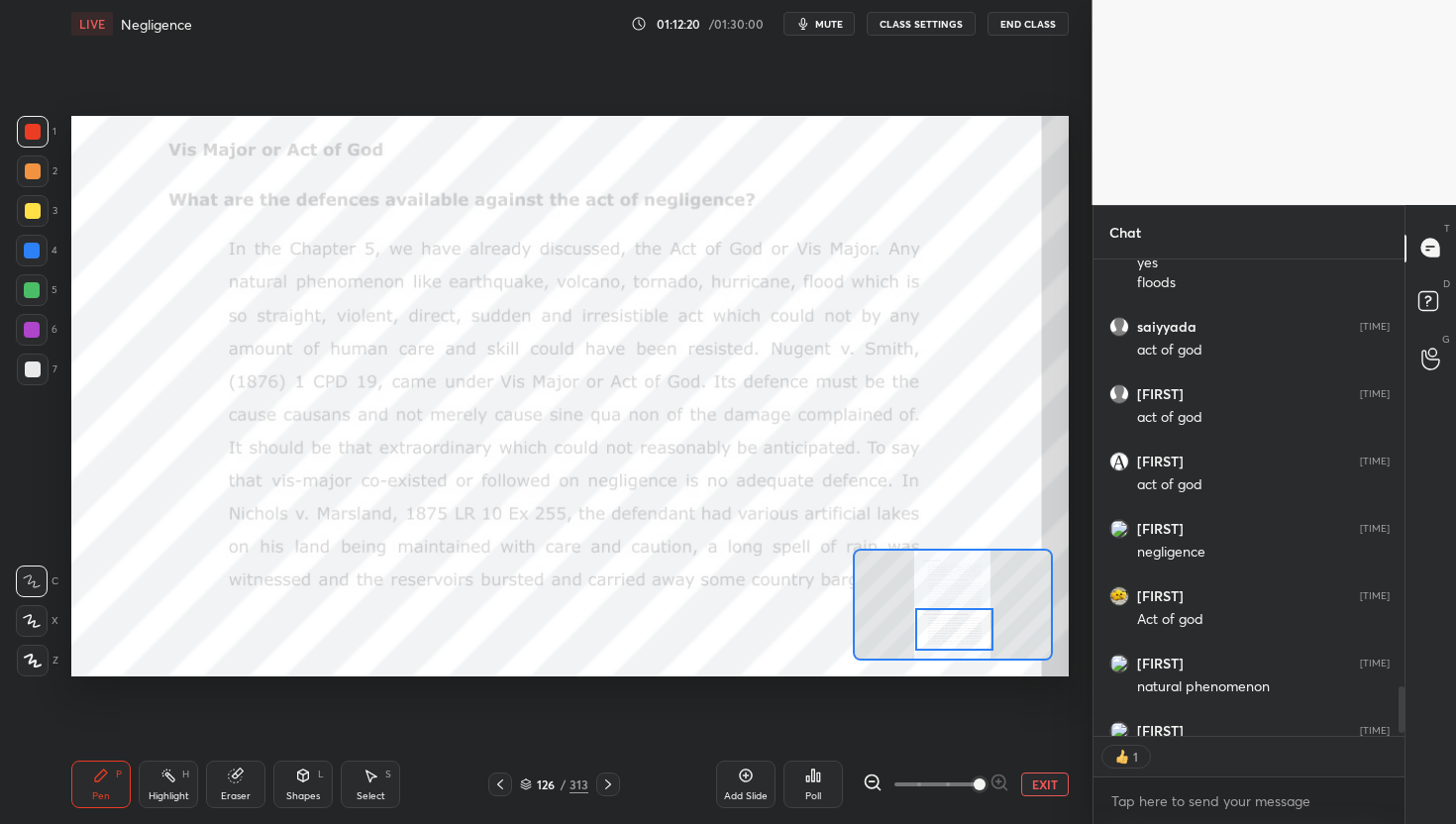 scroll, scrollTop: 470, scrollLeft: 305, axis: both 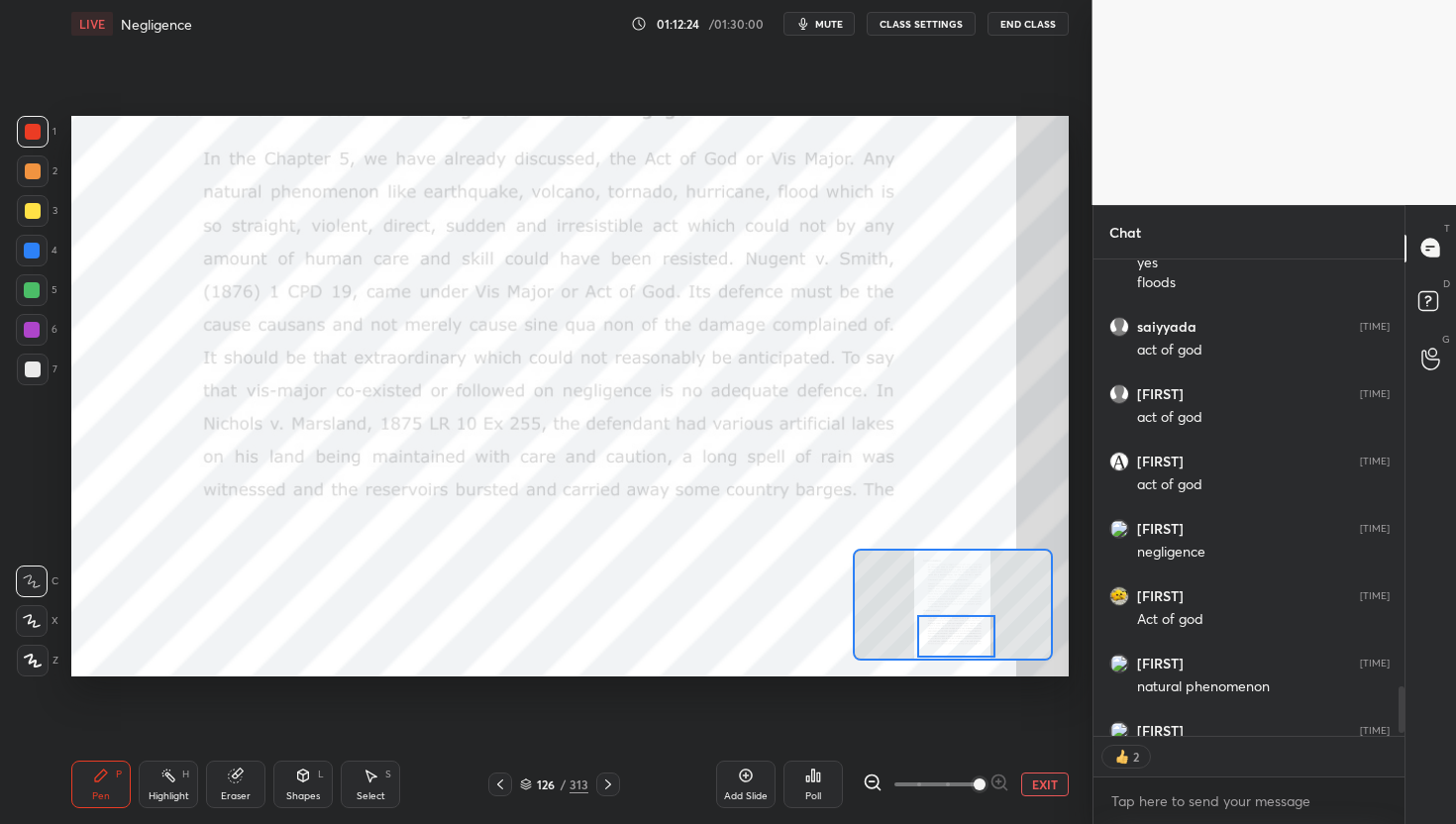 drag, startPoint x: 973, startPoint y: 631, endPoint x: 975, endPoint y: 646, distance: 15.132746 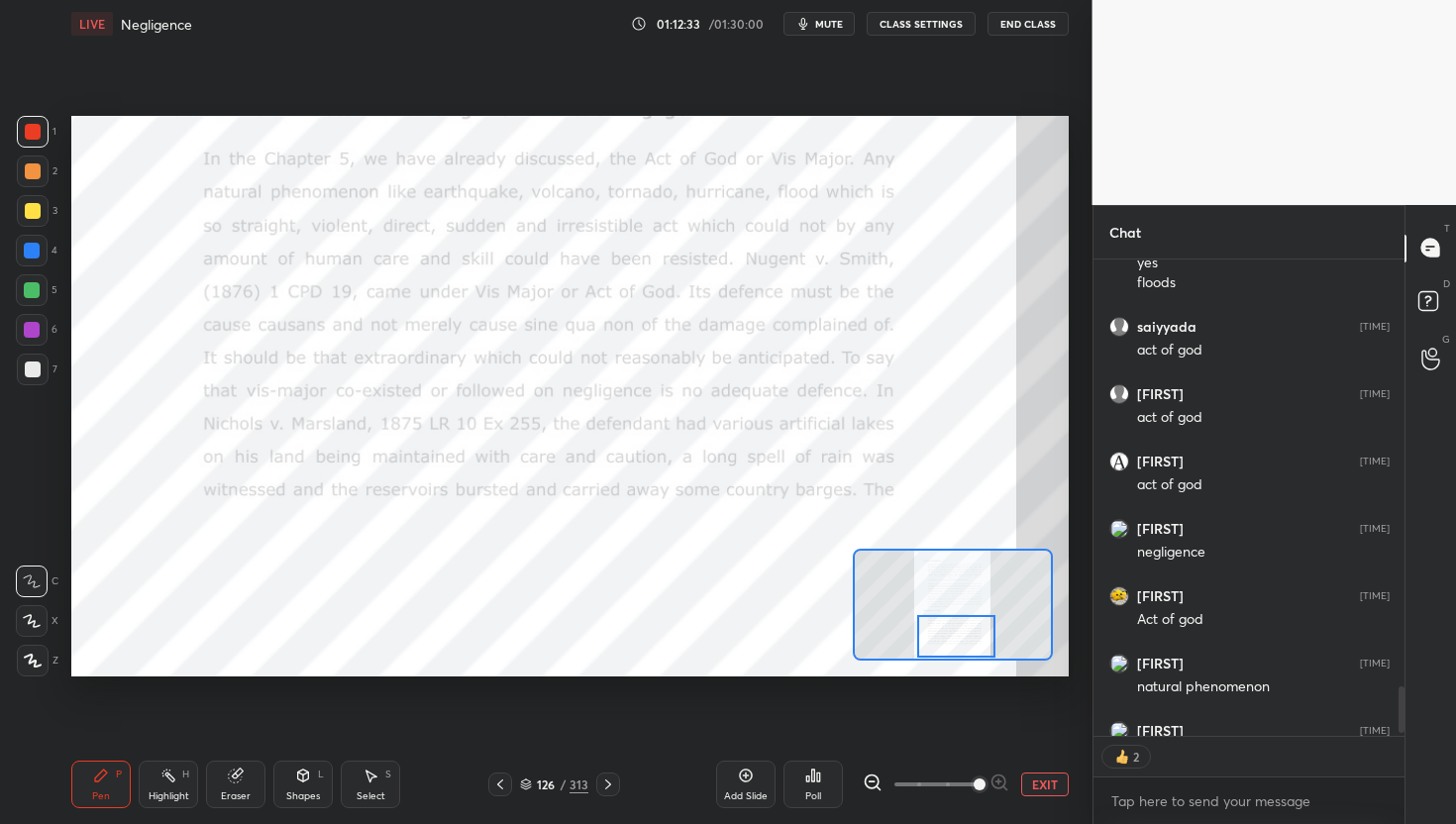 scroll, scrollTop: 0, scrollLeft: 1, axis: horizontal 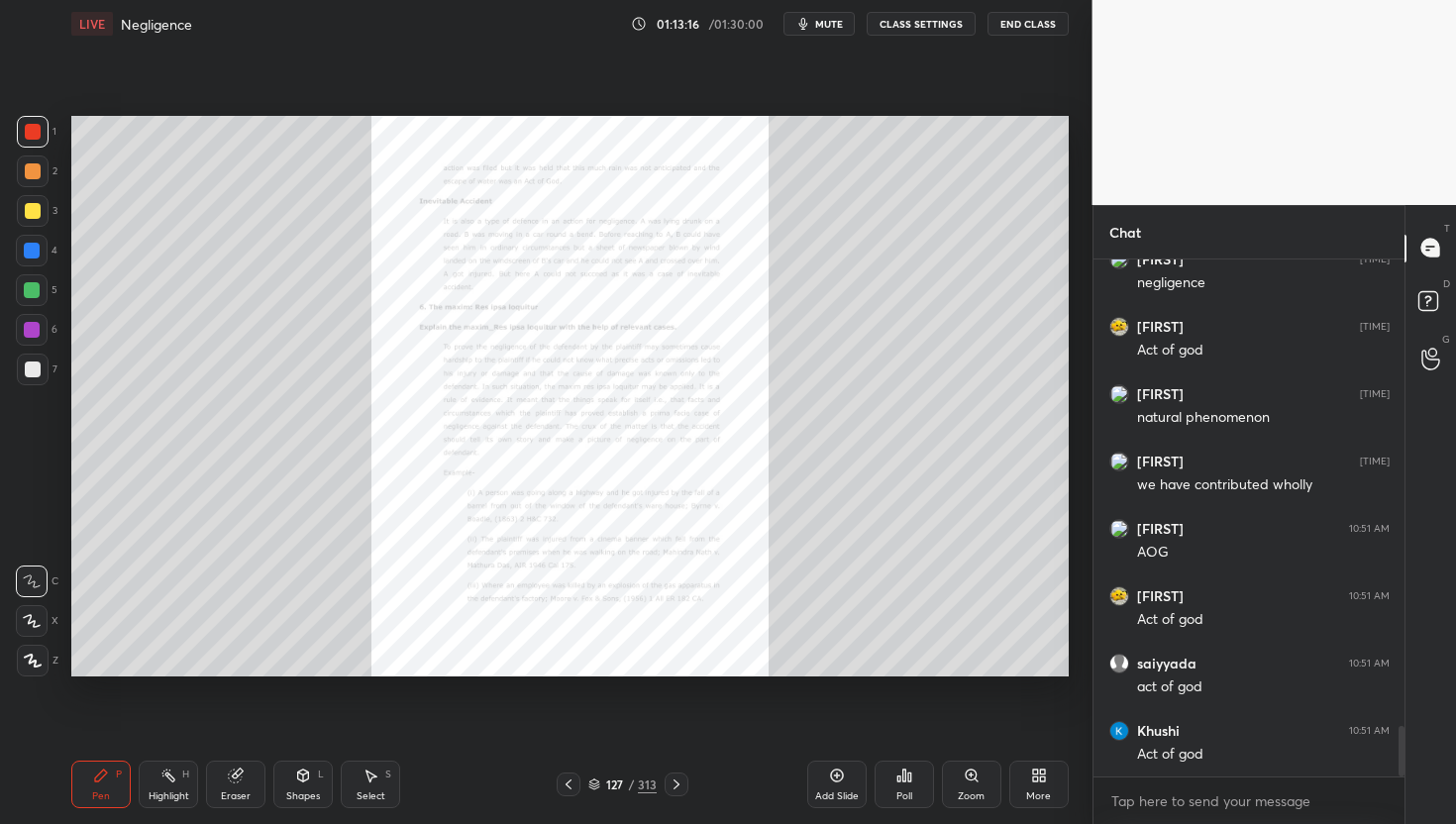 click 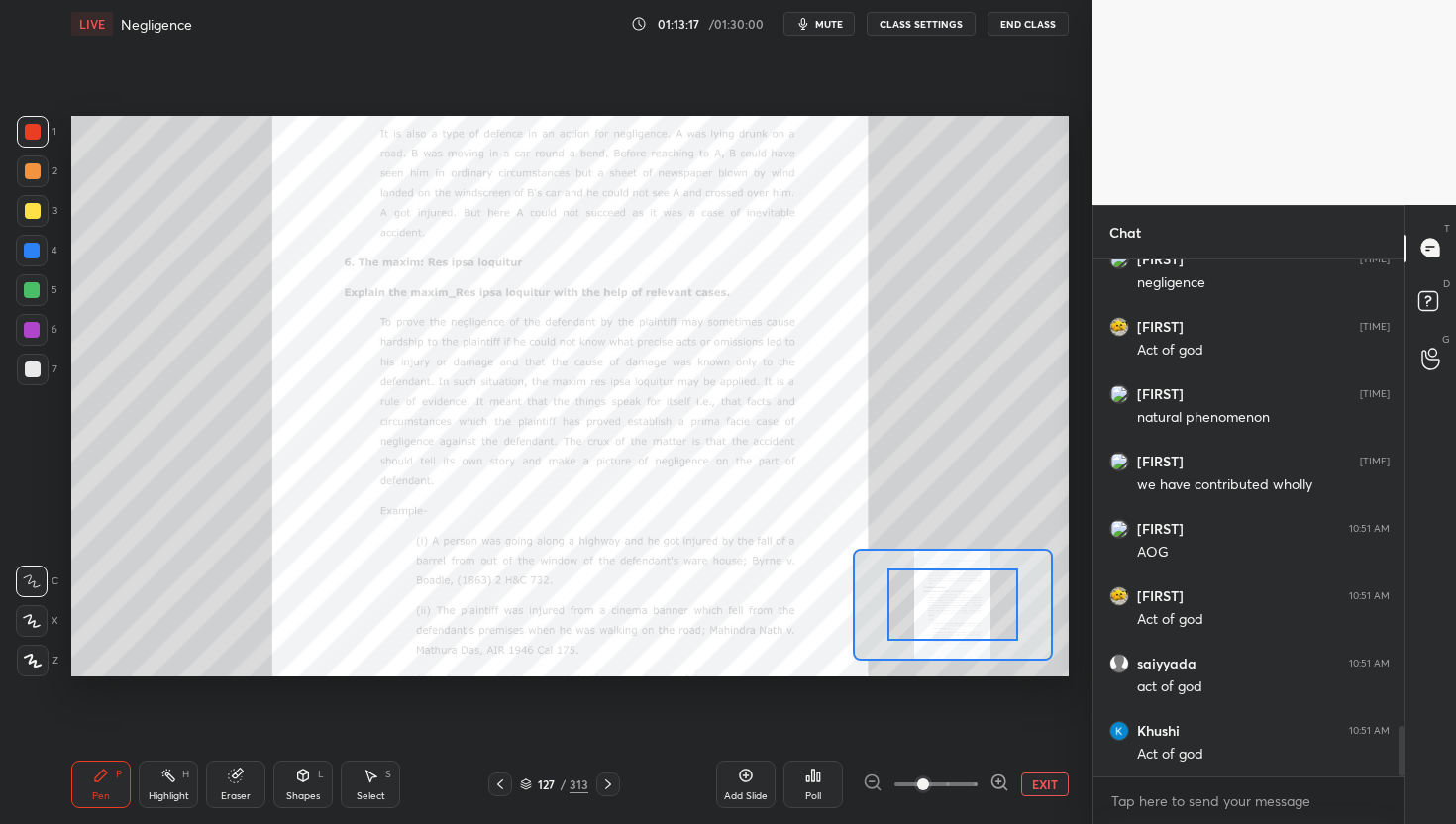 click 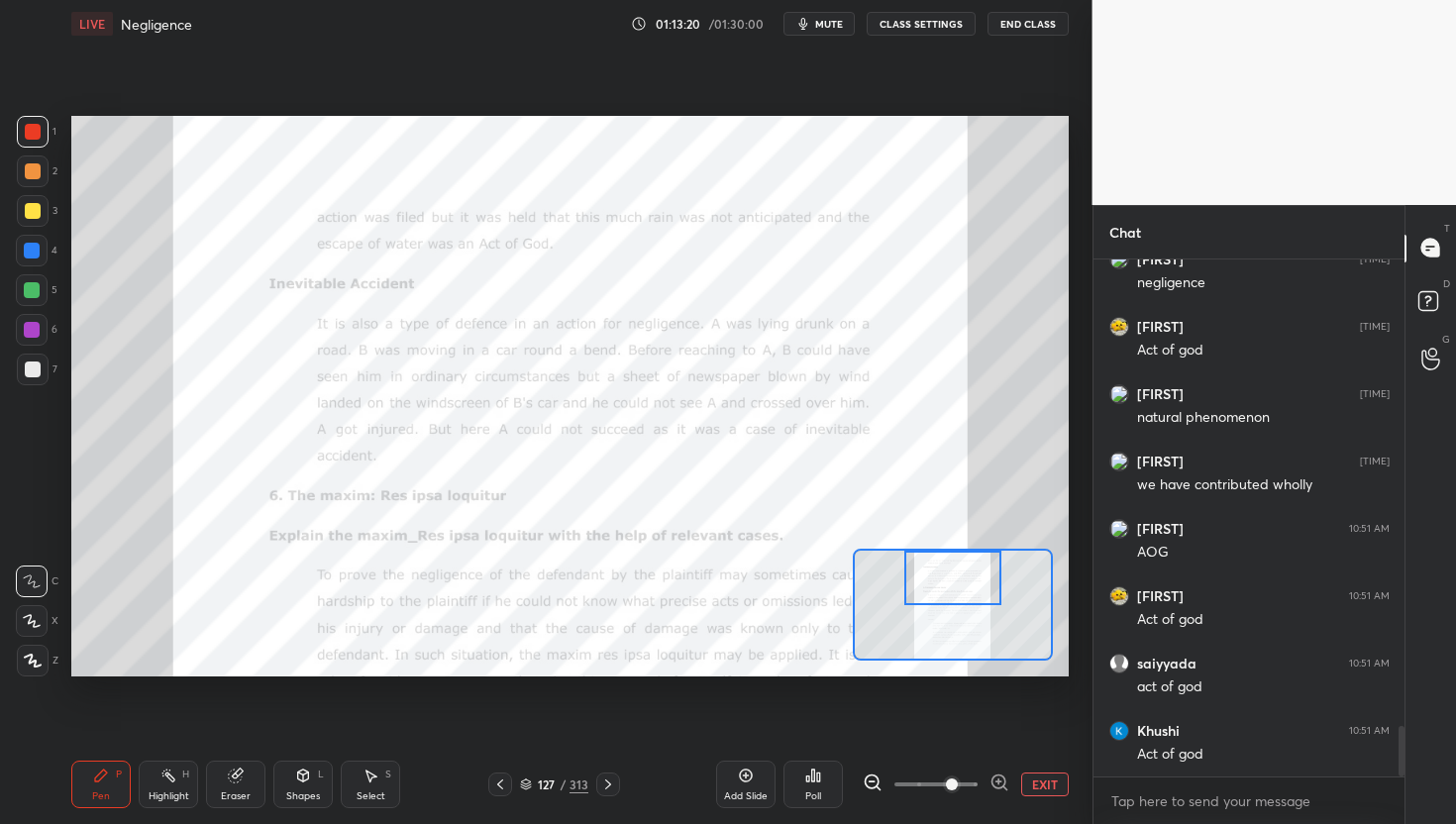 drag, startPoint x: 980, startPoint y: 611, endPoint x: 980, endPoint y: 583, distance: 28 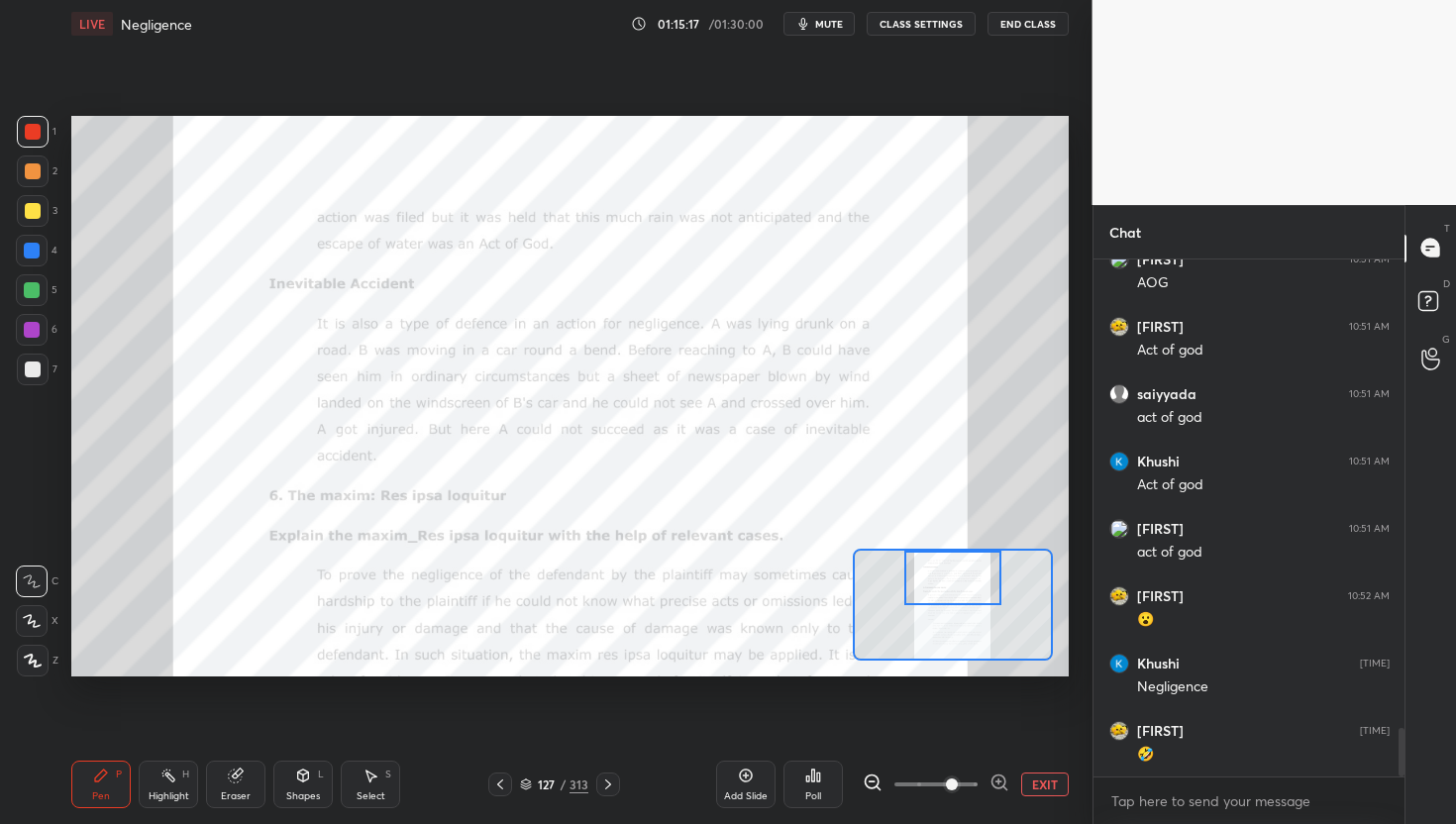 scroll, scrollTop: 5068, scrollLeft: 0, axis: vertical 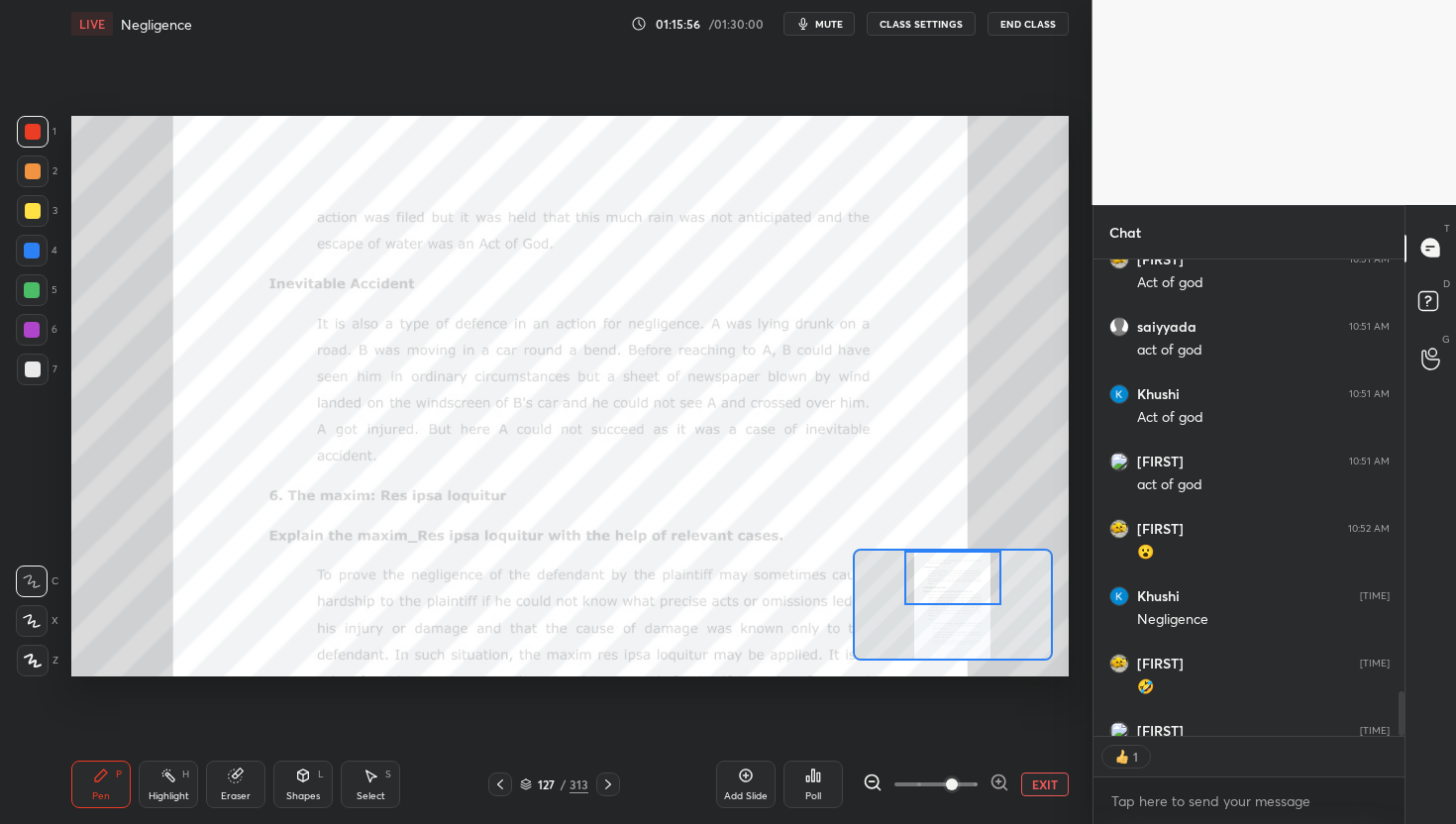 click 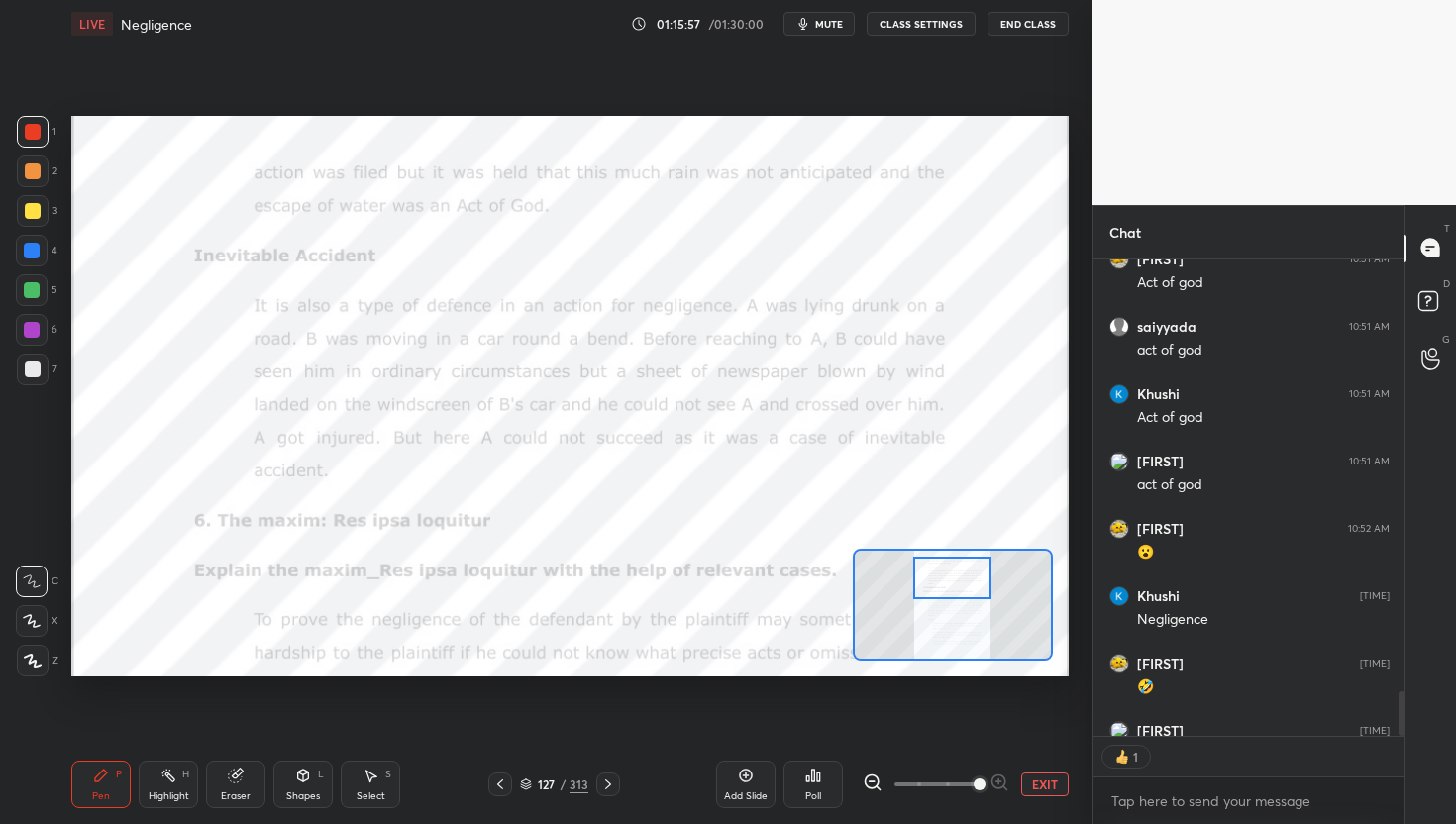 click at bounding box center (980, 784) 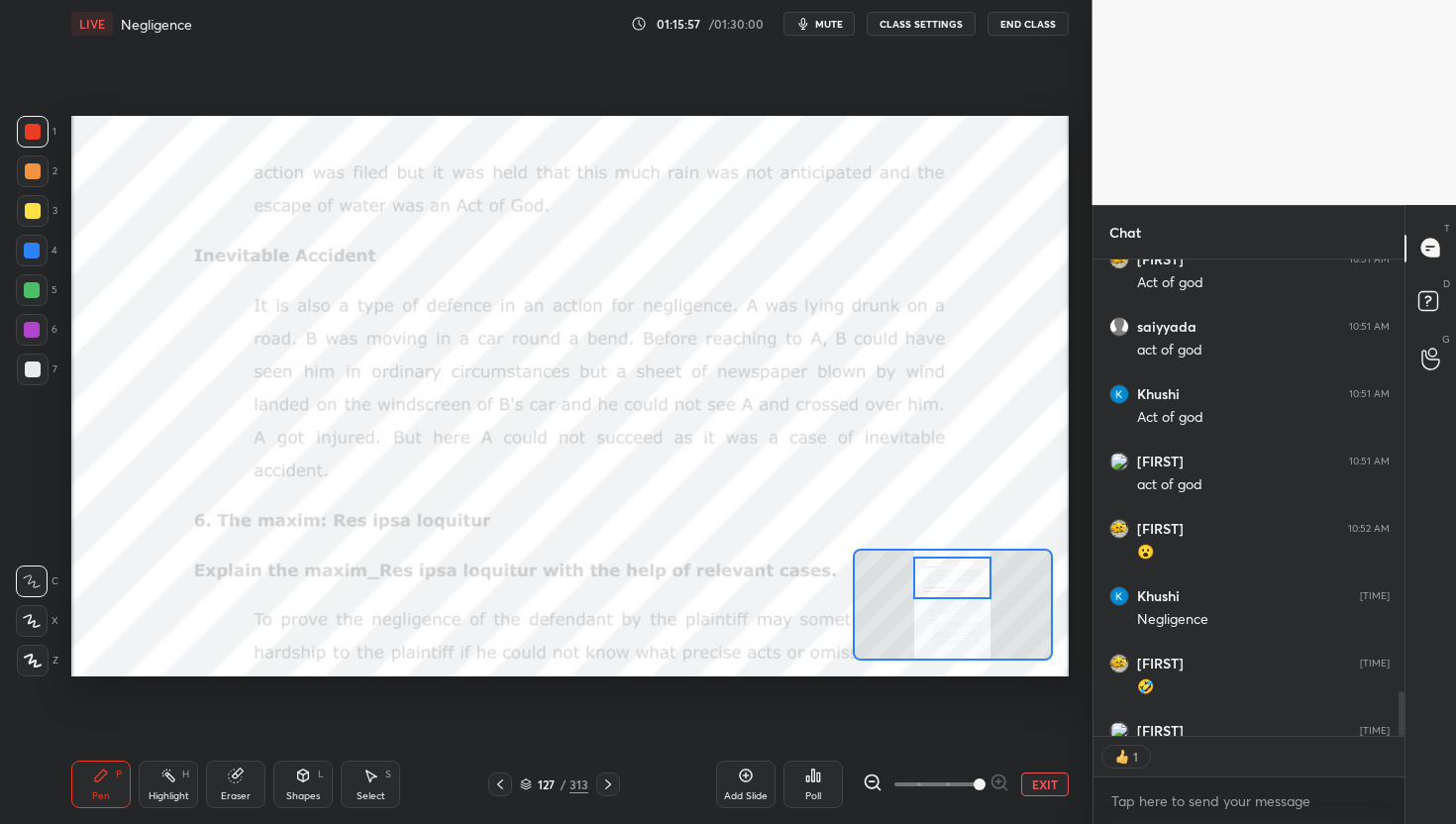 click at bounding box center (980, 784) 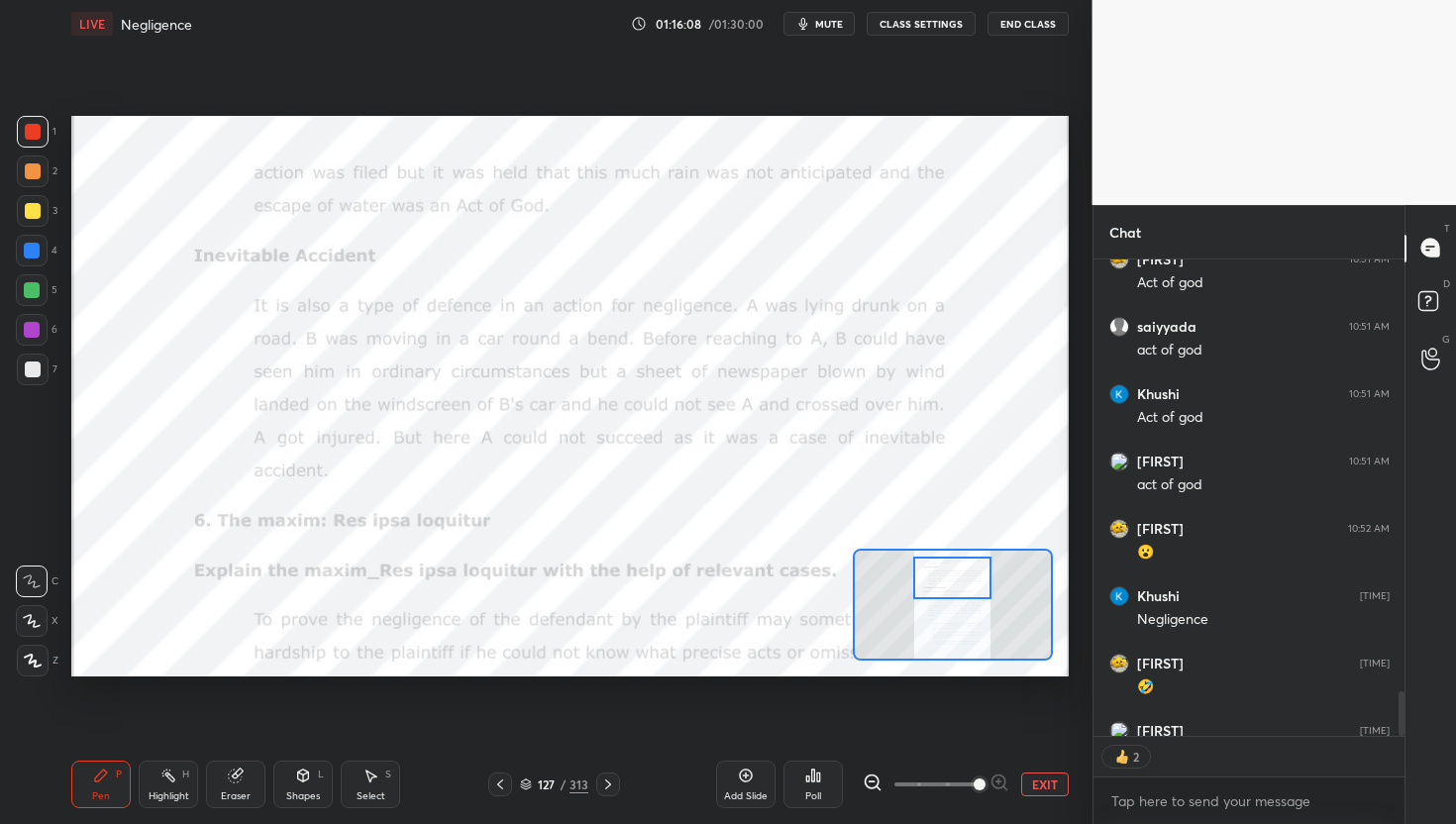 scroll, scrollTop: 6, scrollLeft: 7, axis: both 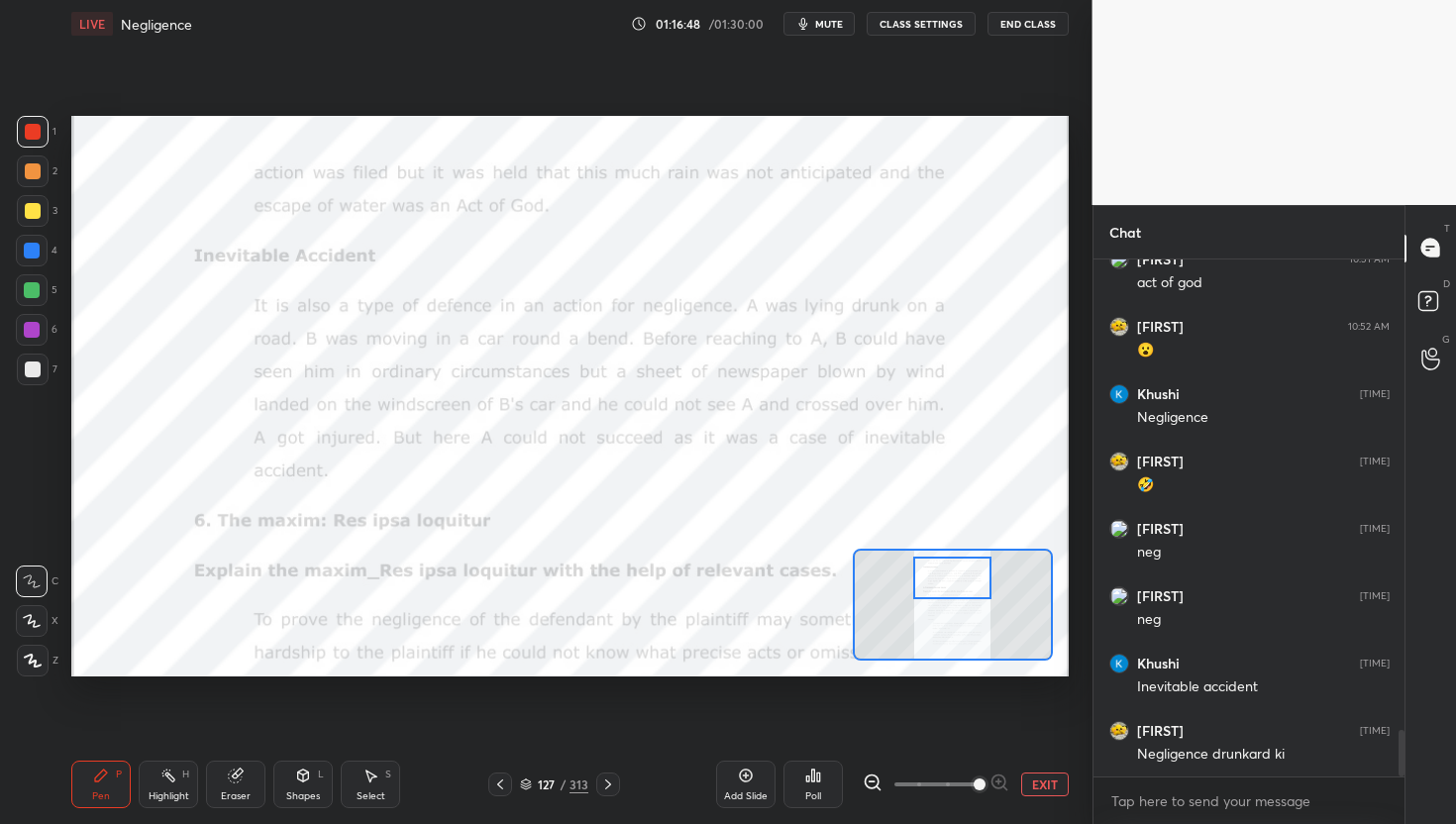 click at bounding box center (952, 578) 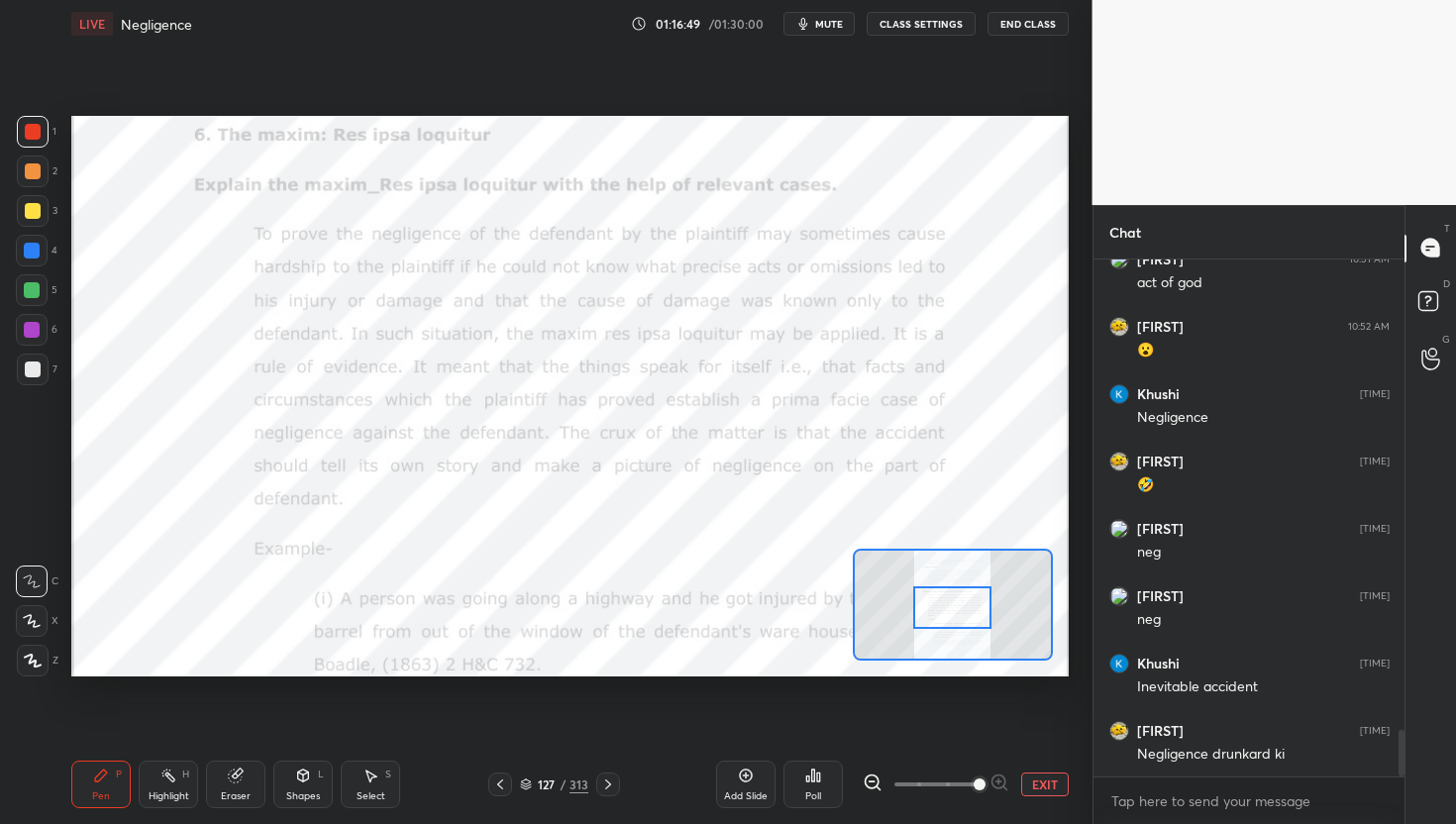 drag, startPoint x: 962, startPoint y: 574, endPoint x: 961, endPoint y: 596, distance: 22.022716 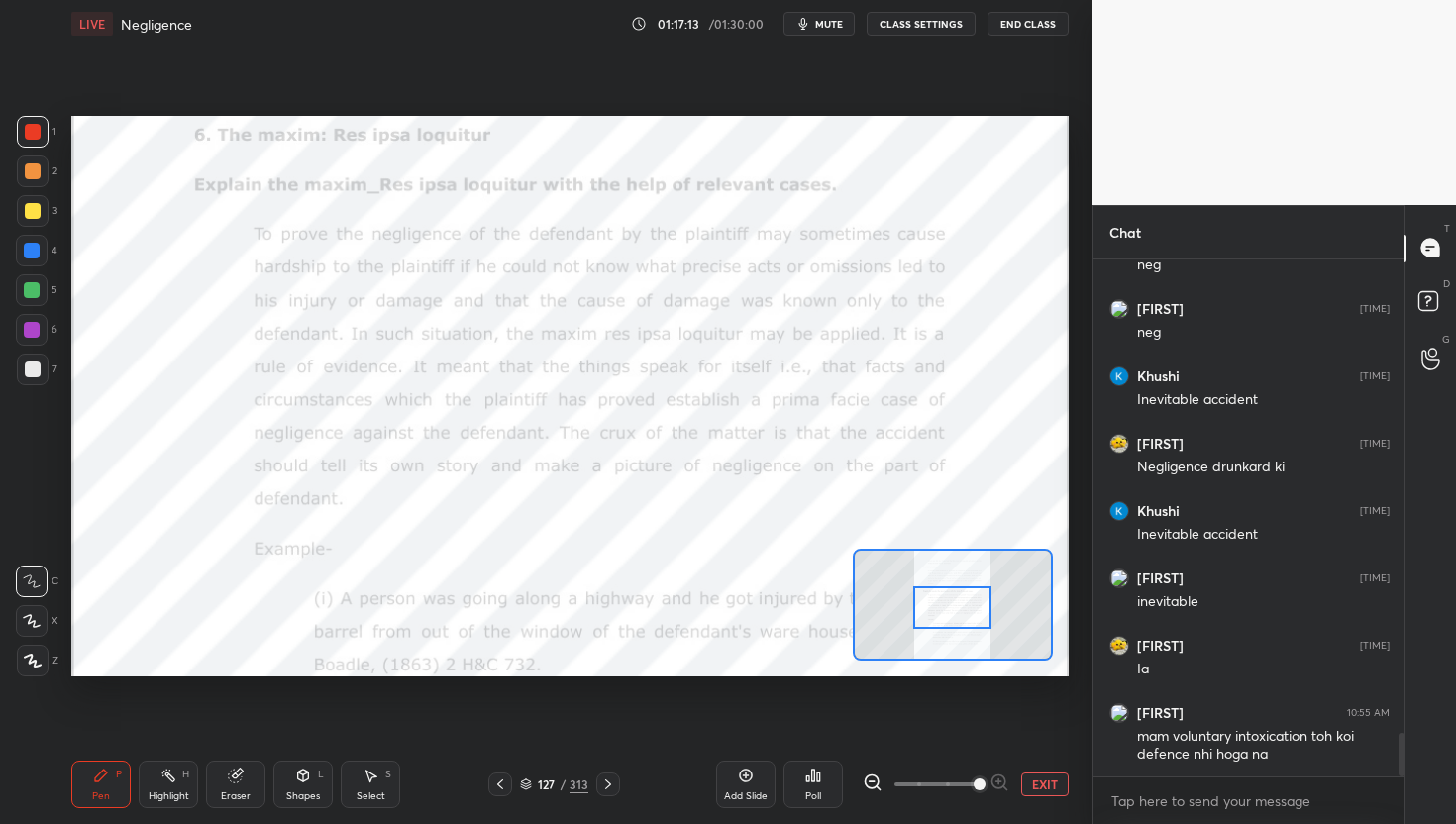 scroll, scrollTop: 5624, scrollLeft: 0, axis: vertical 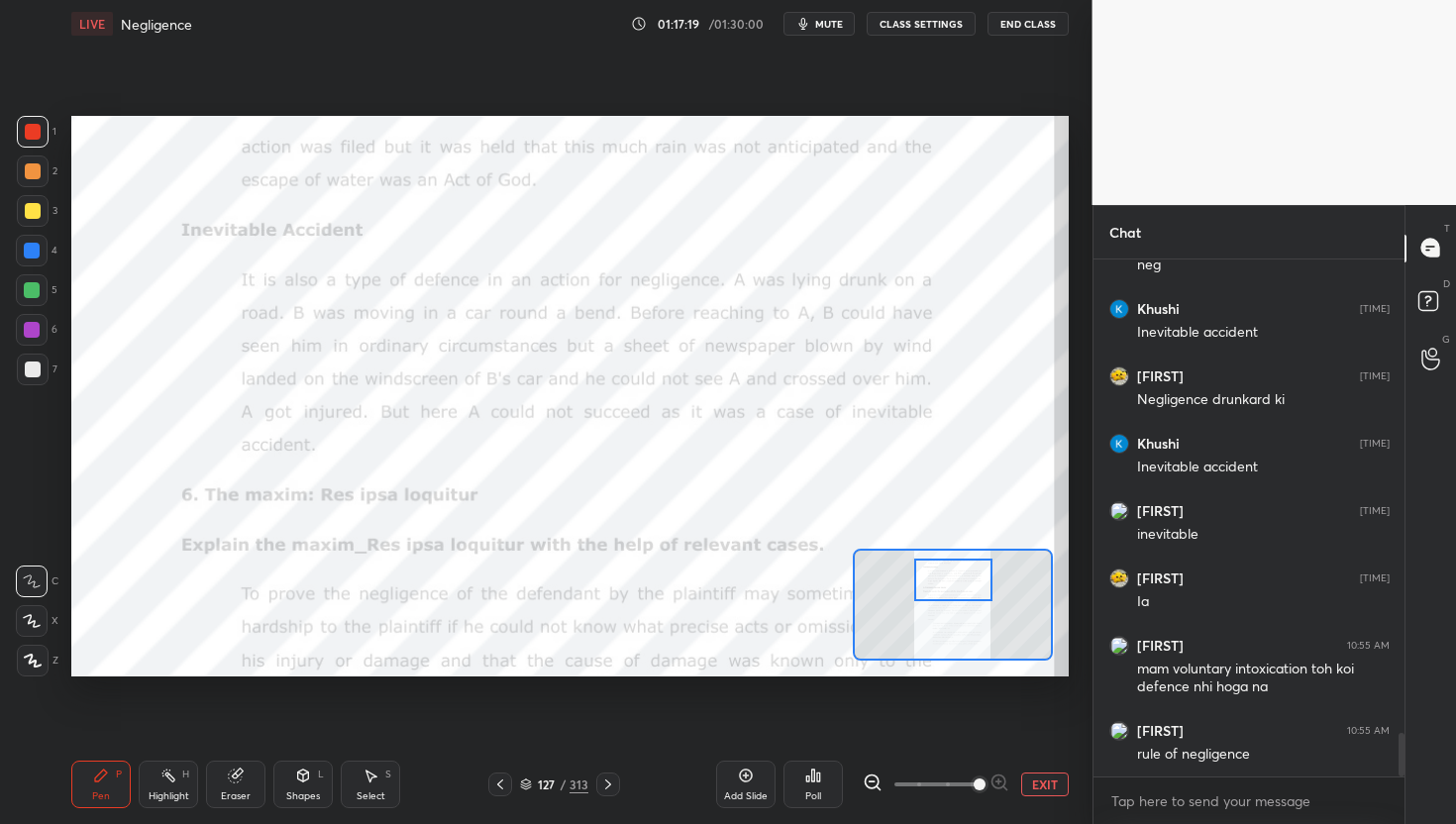 drag, startPoint x: 956, startPoint y: 607, endPoint x: 957, endPoint y: 580, distance: 27.018512 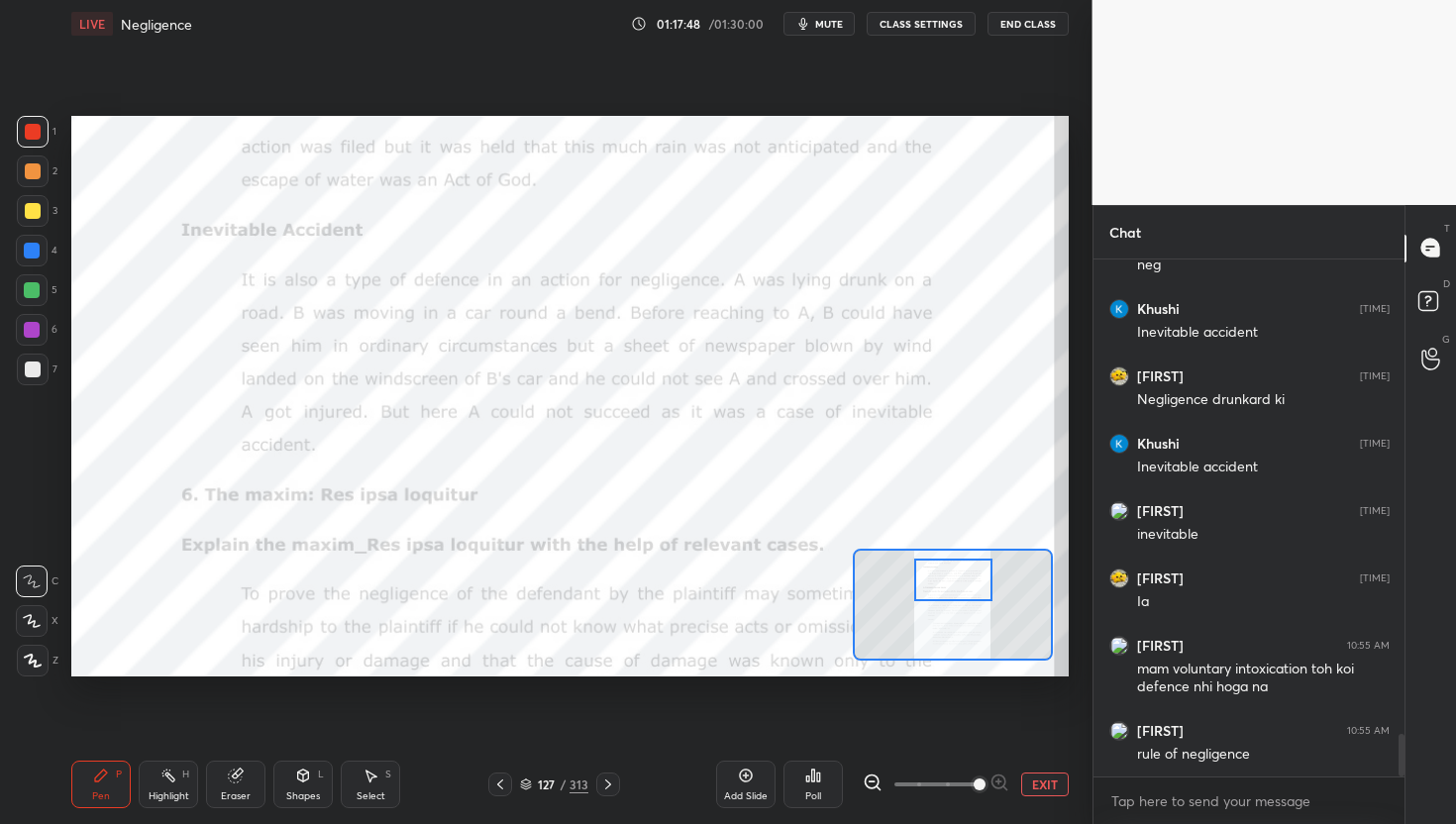 scroll, scrollTop: 5692, scrollLeft: 0, axis: vertical 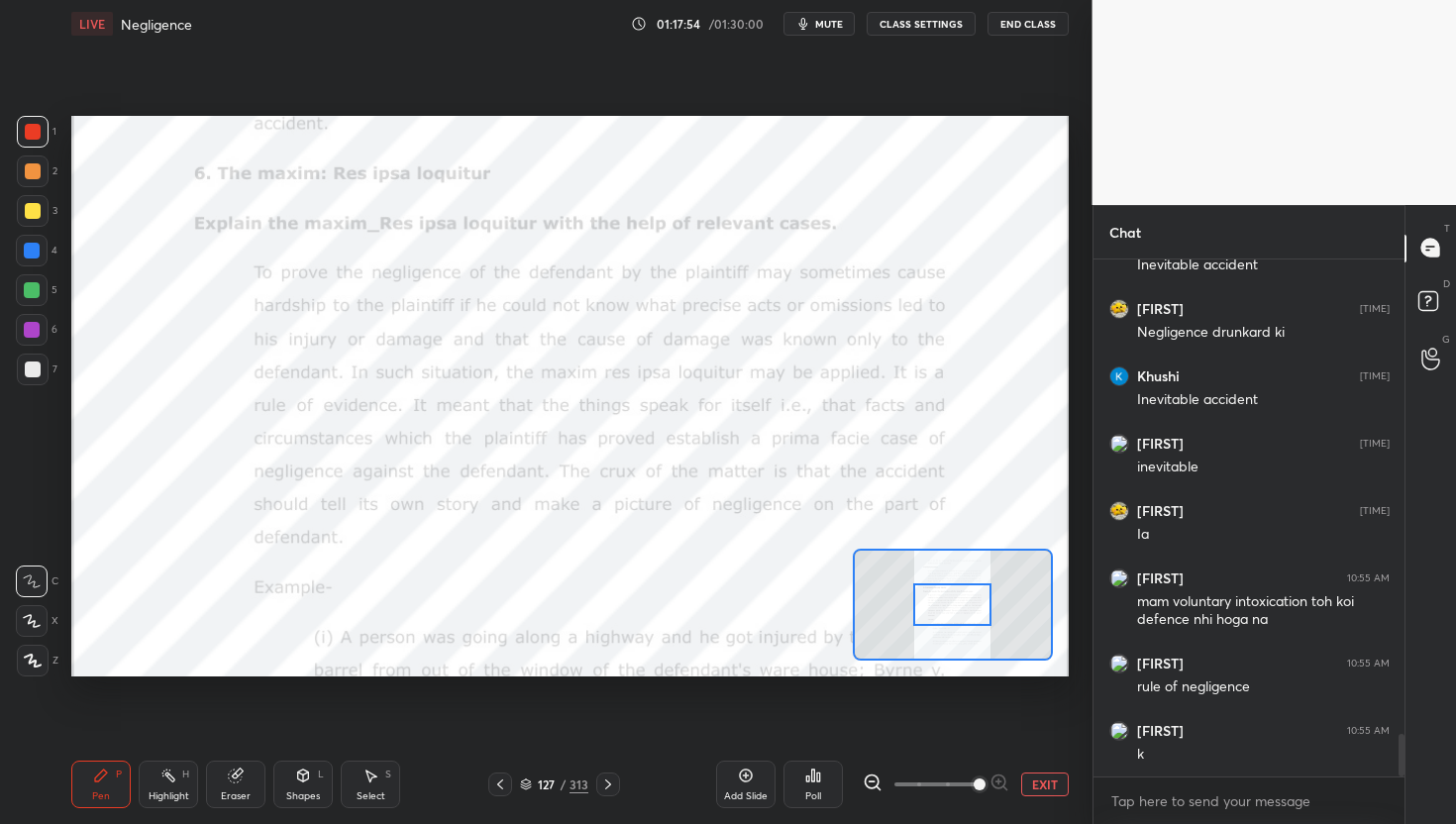 drag, startPoint x: 957, startPoint y: 575, endPoint x: 956, endPoint y: 597, distance: 22.022716 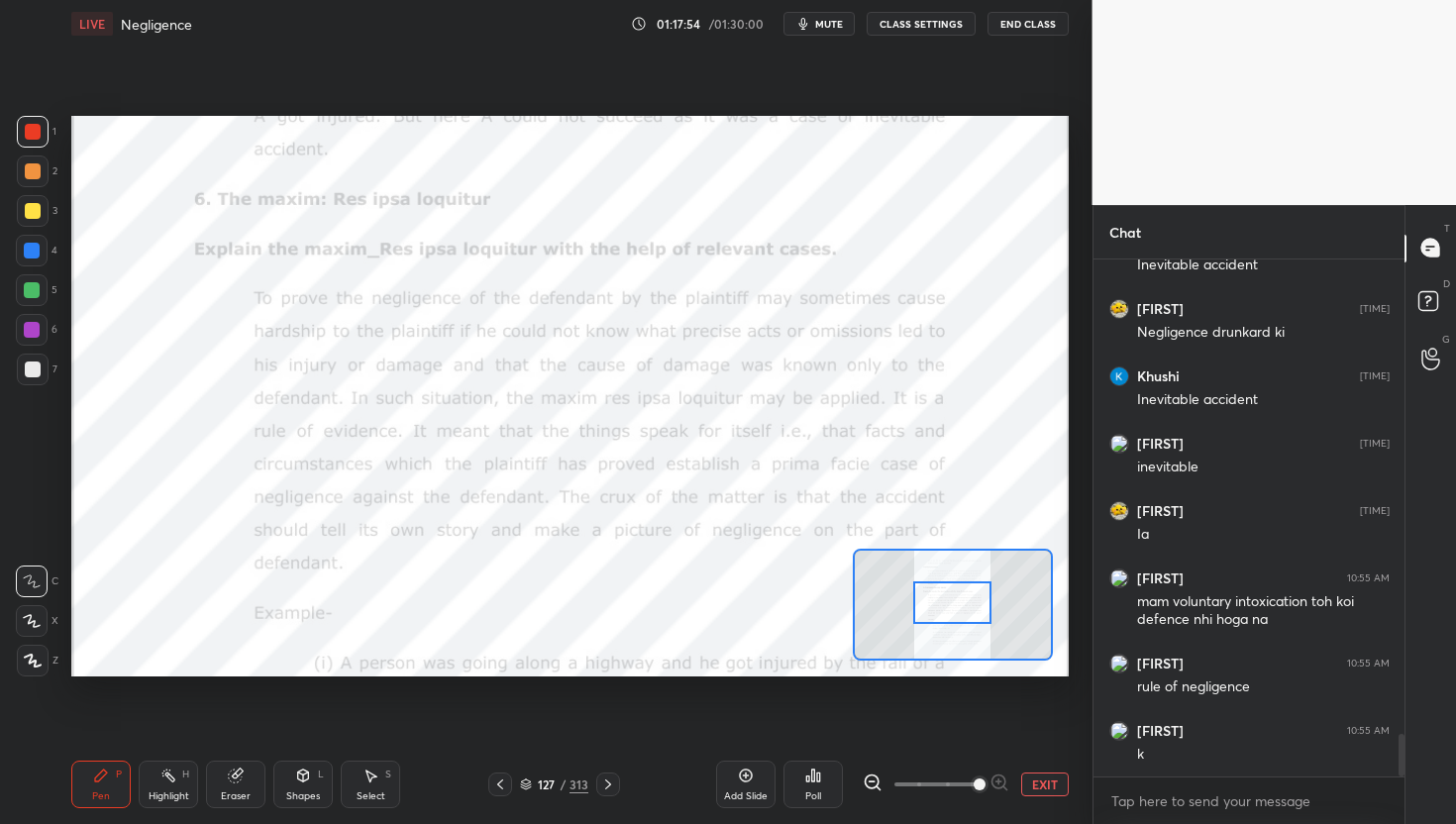 click on "Setting up your live class Poll for   secs No correct answer Start poll" at bounding box center [570, 396] 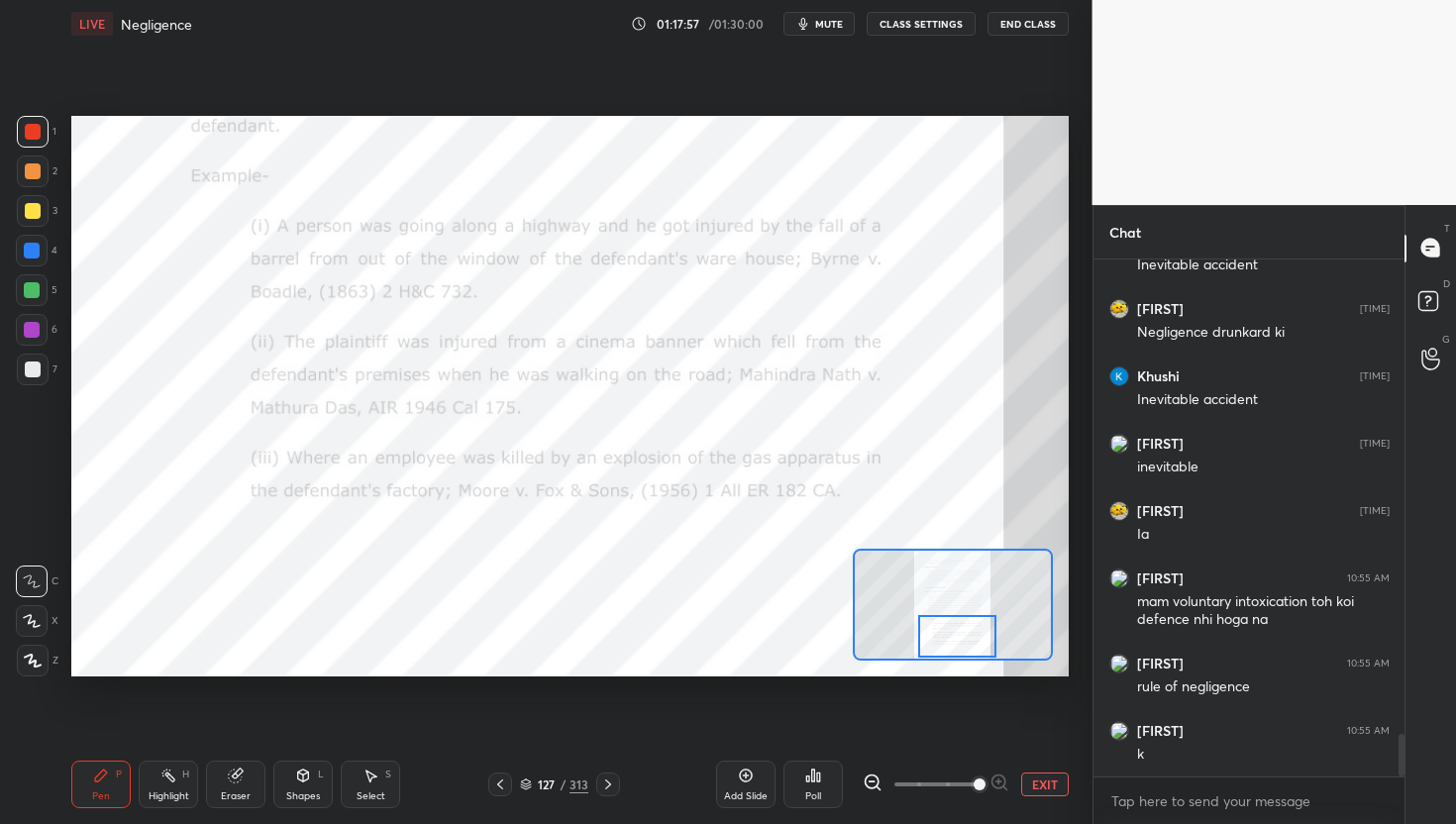 drag, startPoint x: 940, startPoint y: 577, endPoint x: 988, endPoint y: 631, distance: 72.24957 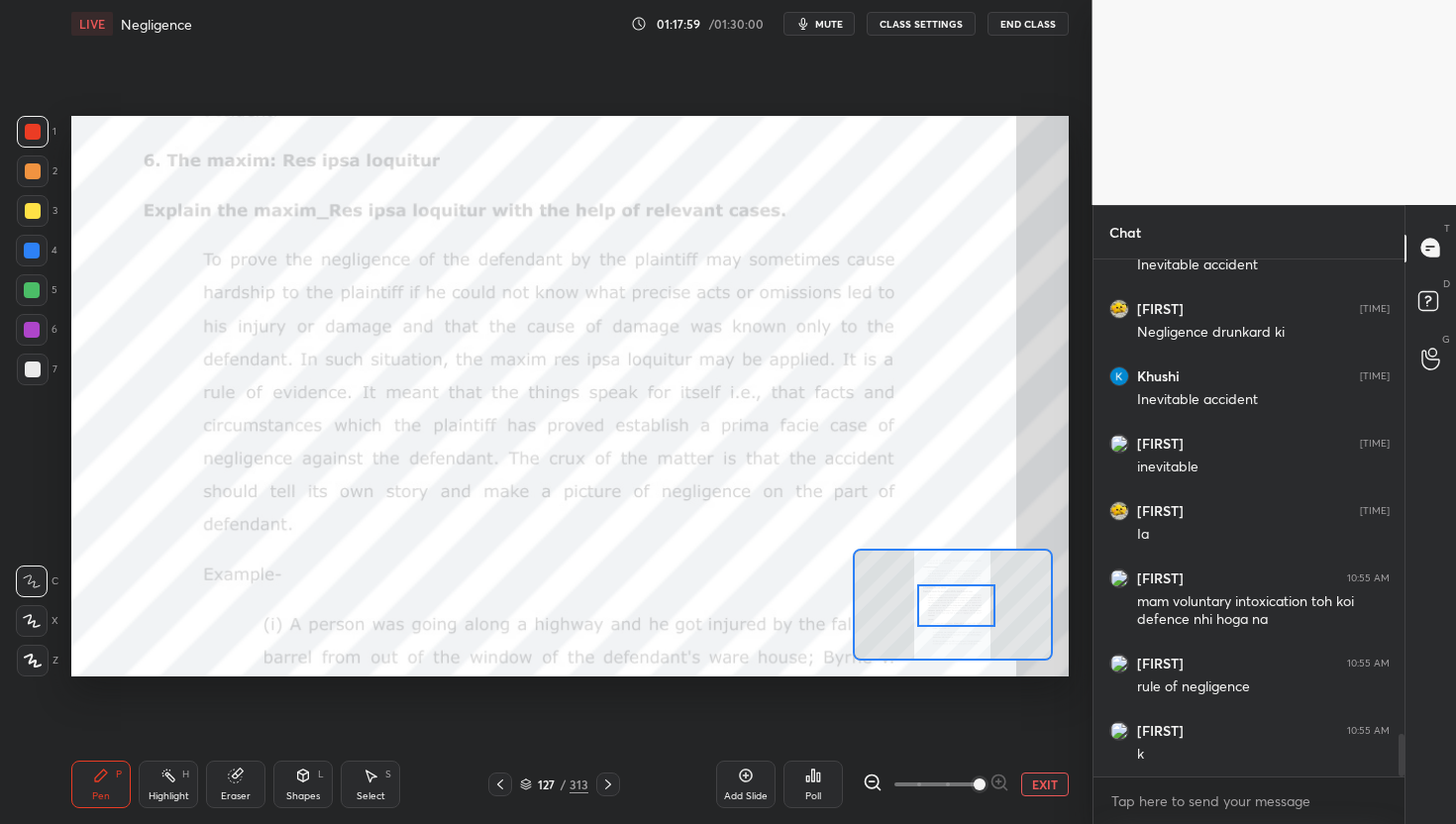drag, startPoint x: 973, startPoint y: 631, endPoint x: 974, endPoint y: 609, distance: 22.022716 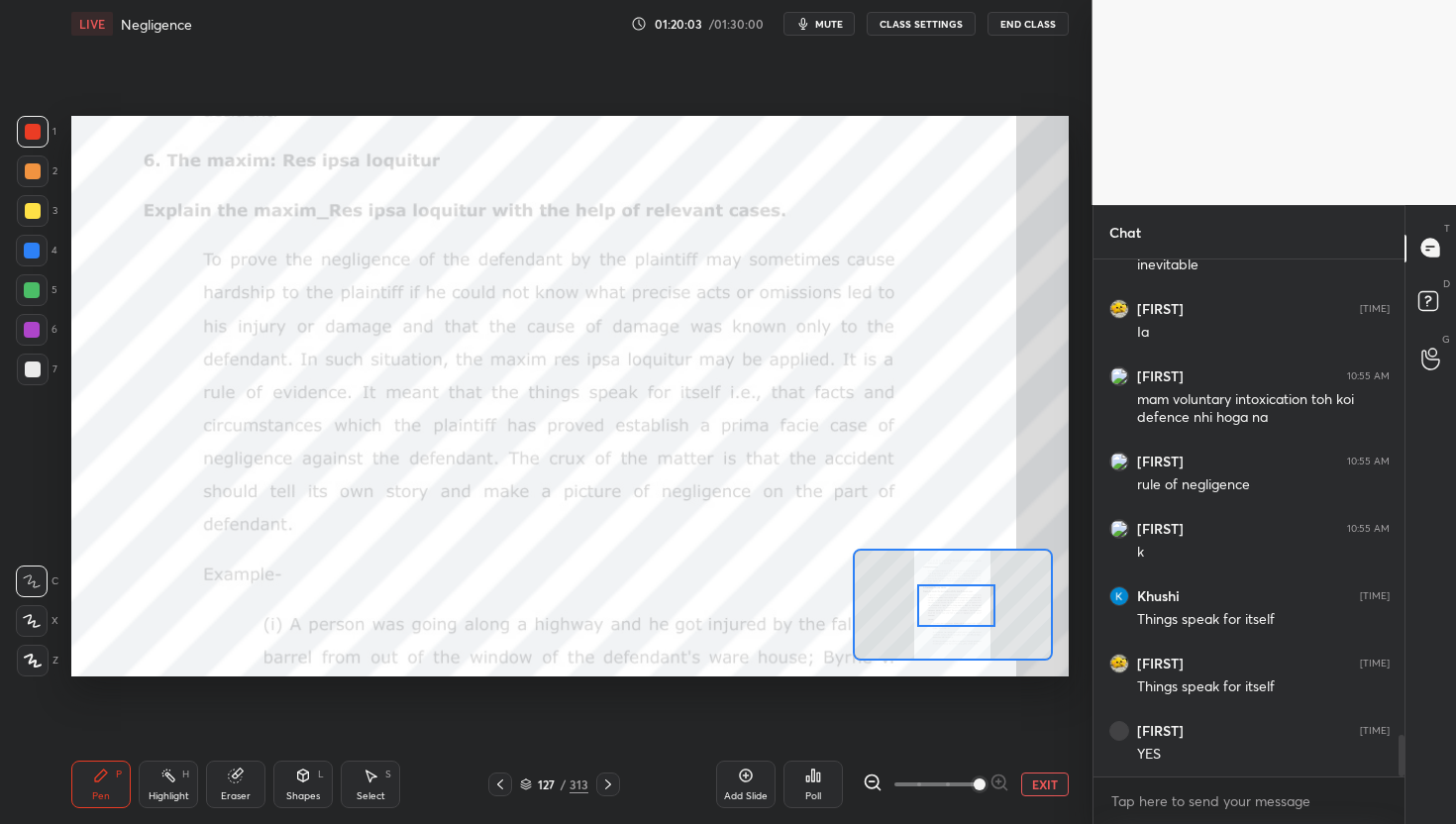 scroll, scrollTop: 5961, scrollLeft: 0, axis: vertical 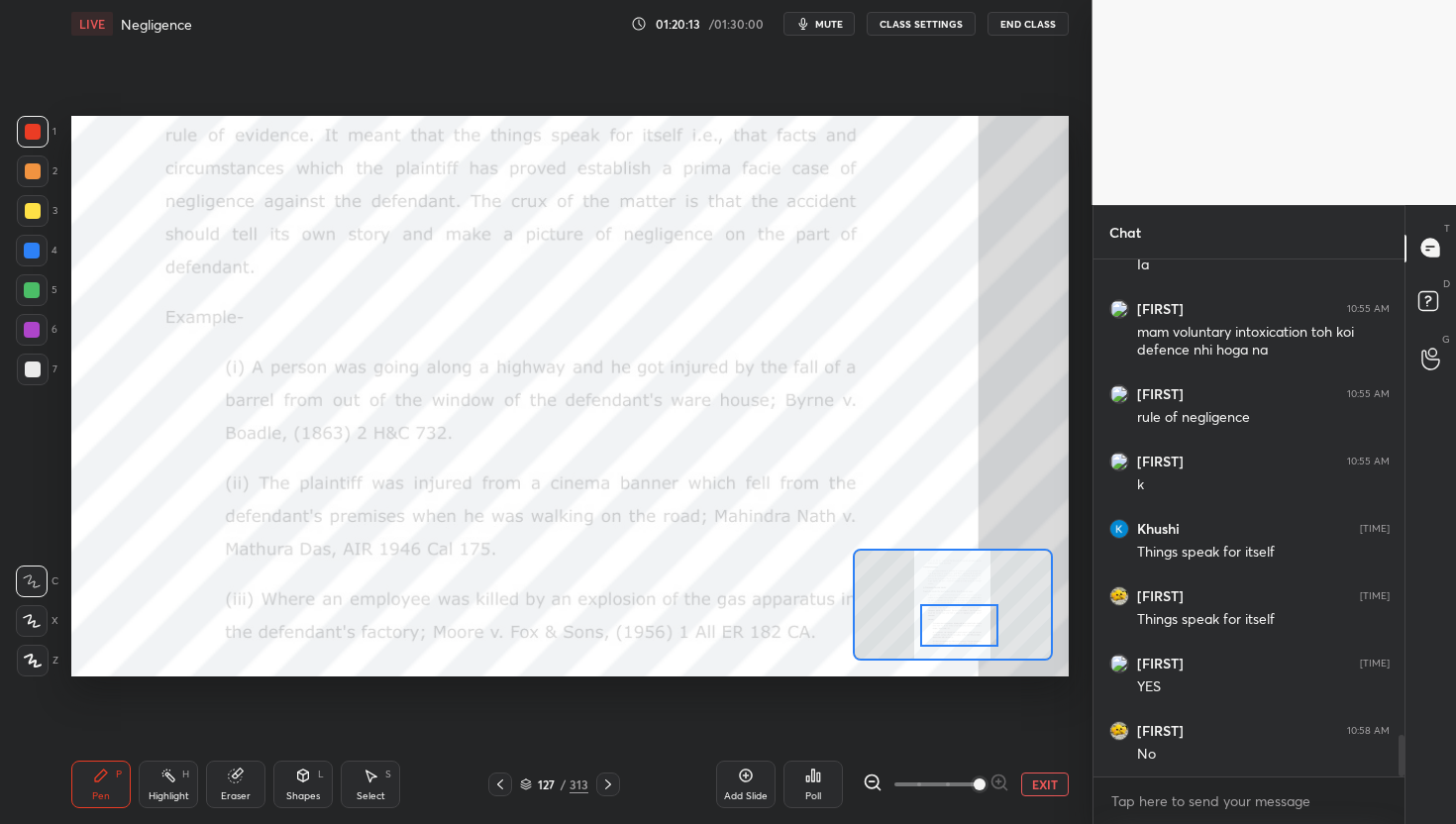 drag, startPoint x: 965, startPoint y: 607, endPoint x: 968, endPoint y: 622, distance: 15.297059 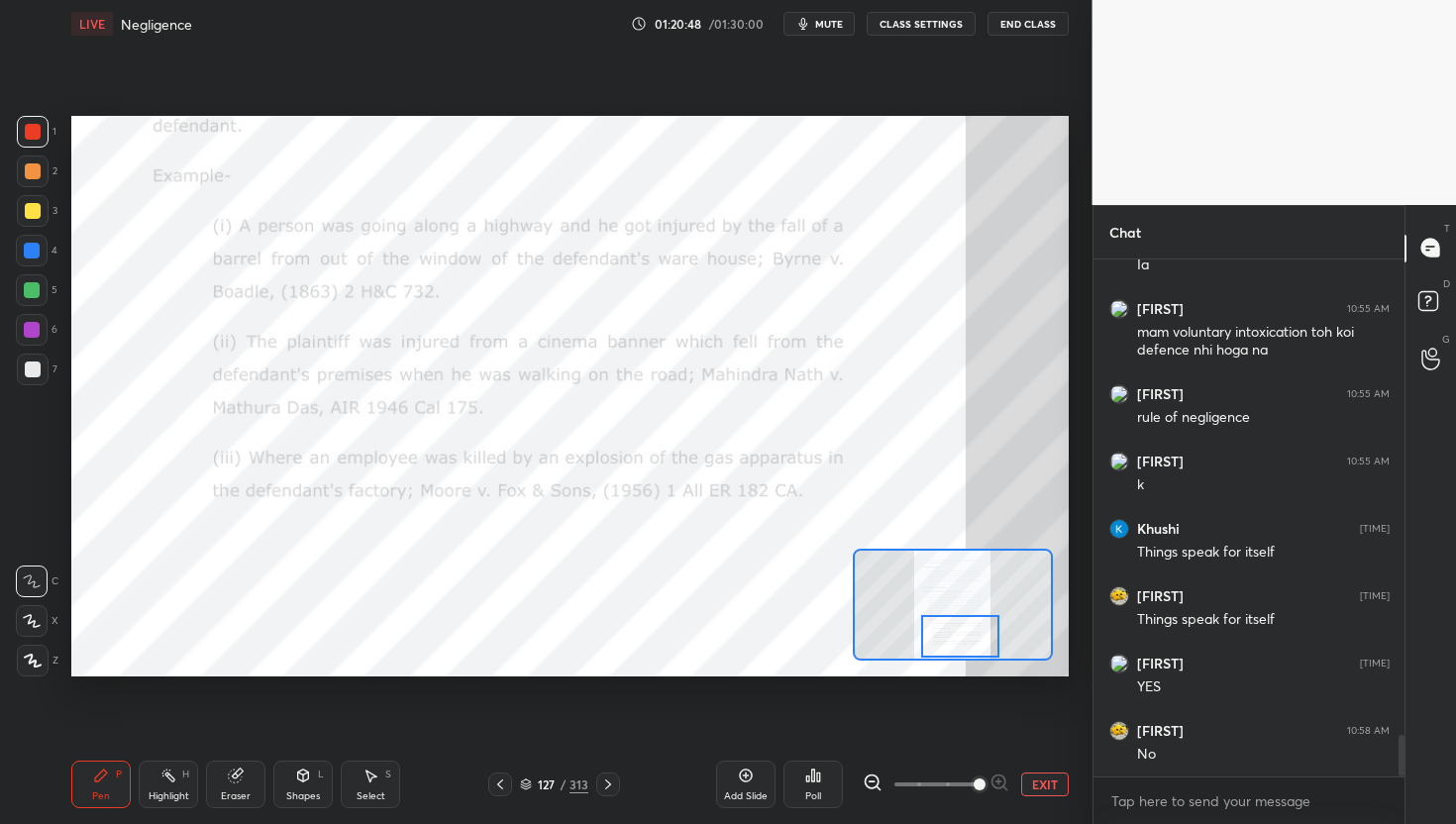 click at bounding box center (960, 637) 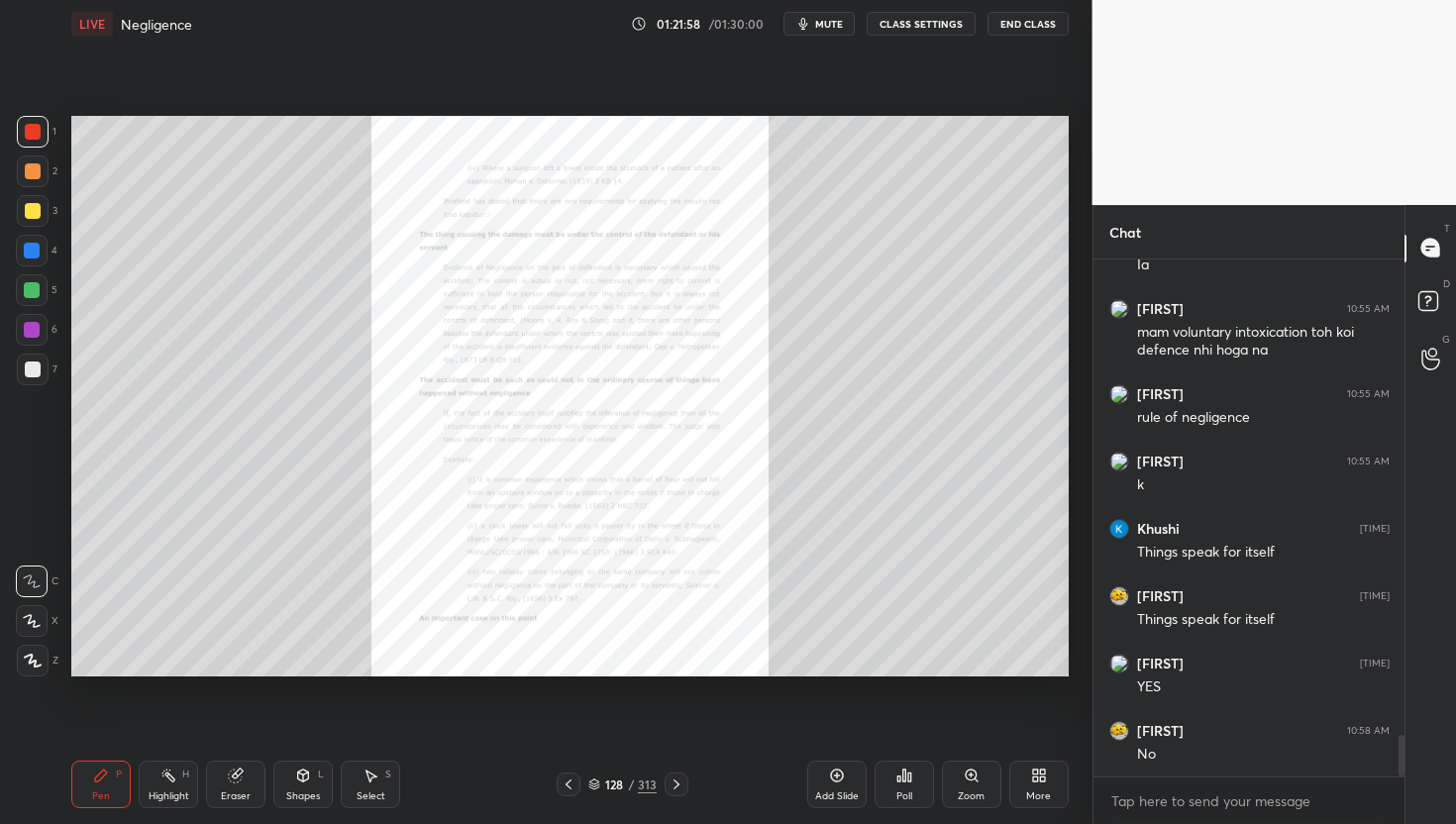 click on "Zoom" at bounding box center [972, 784] 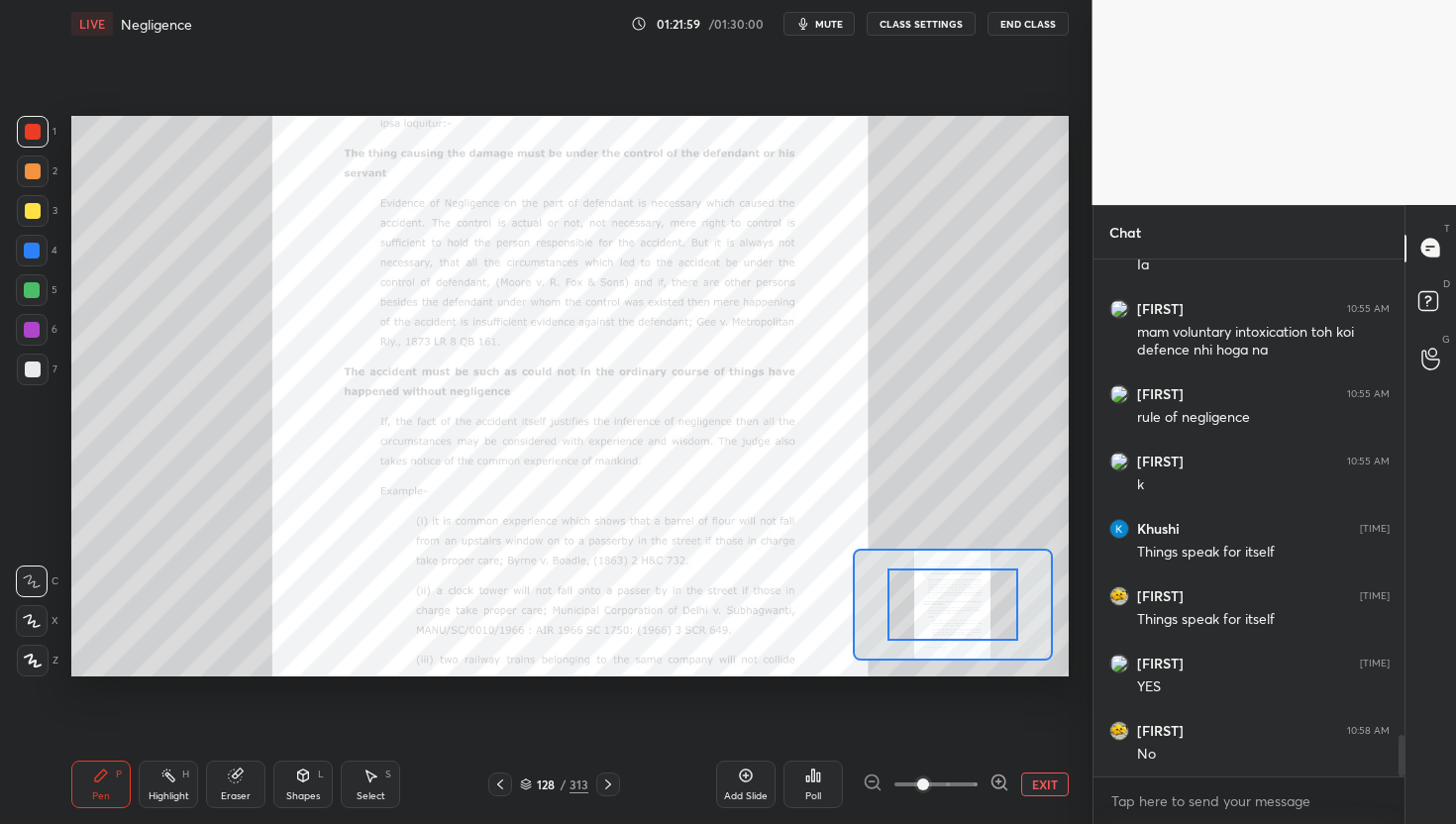 click 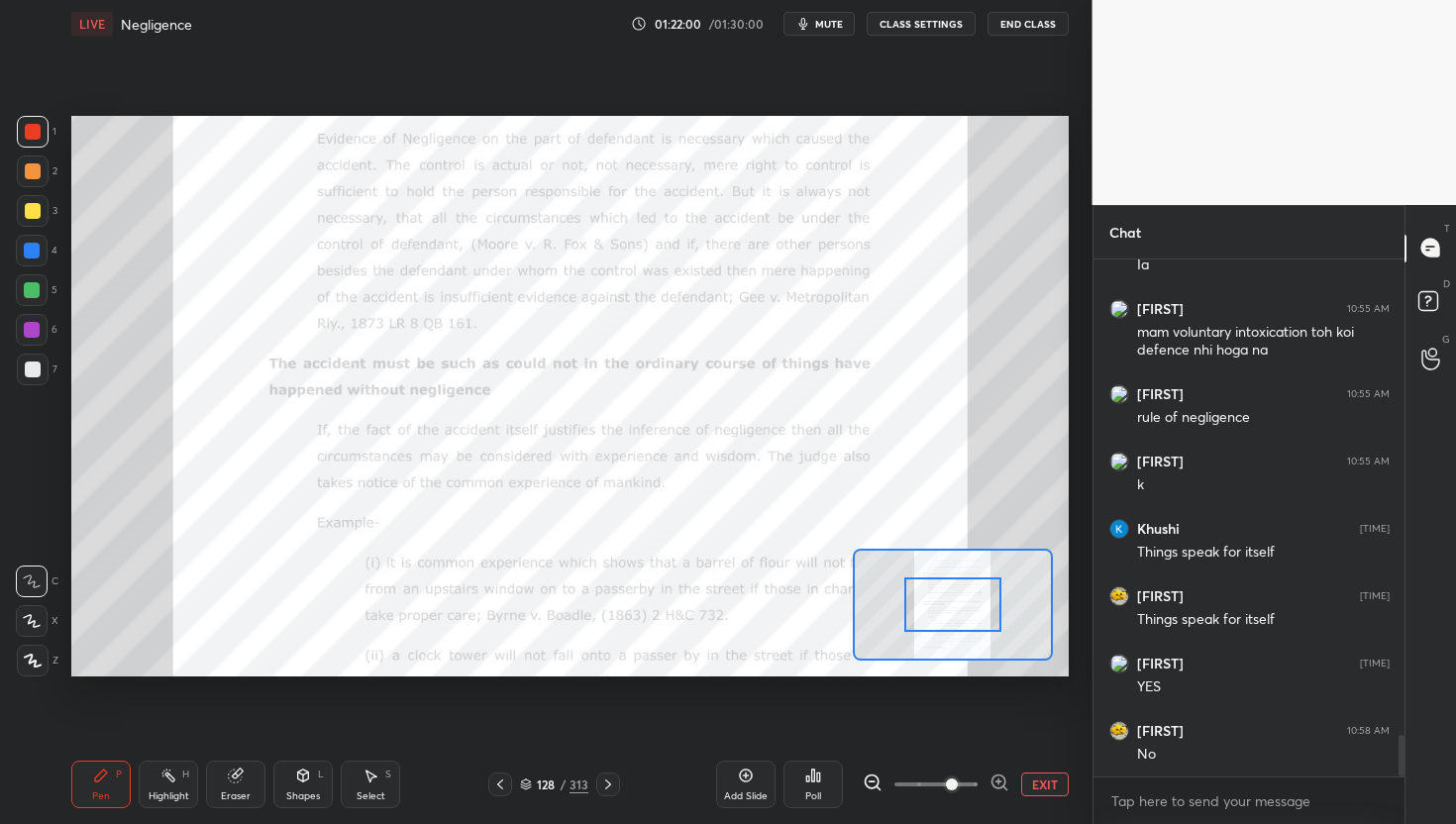 click 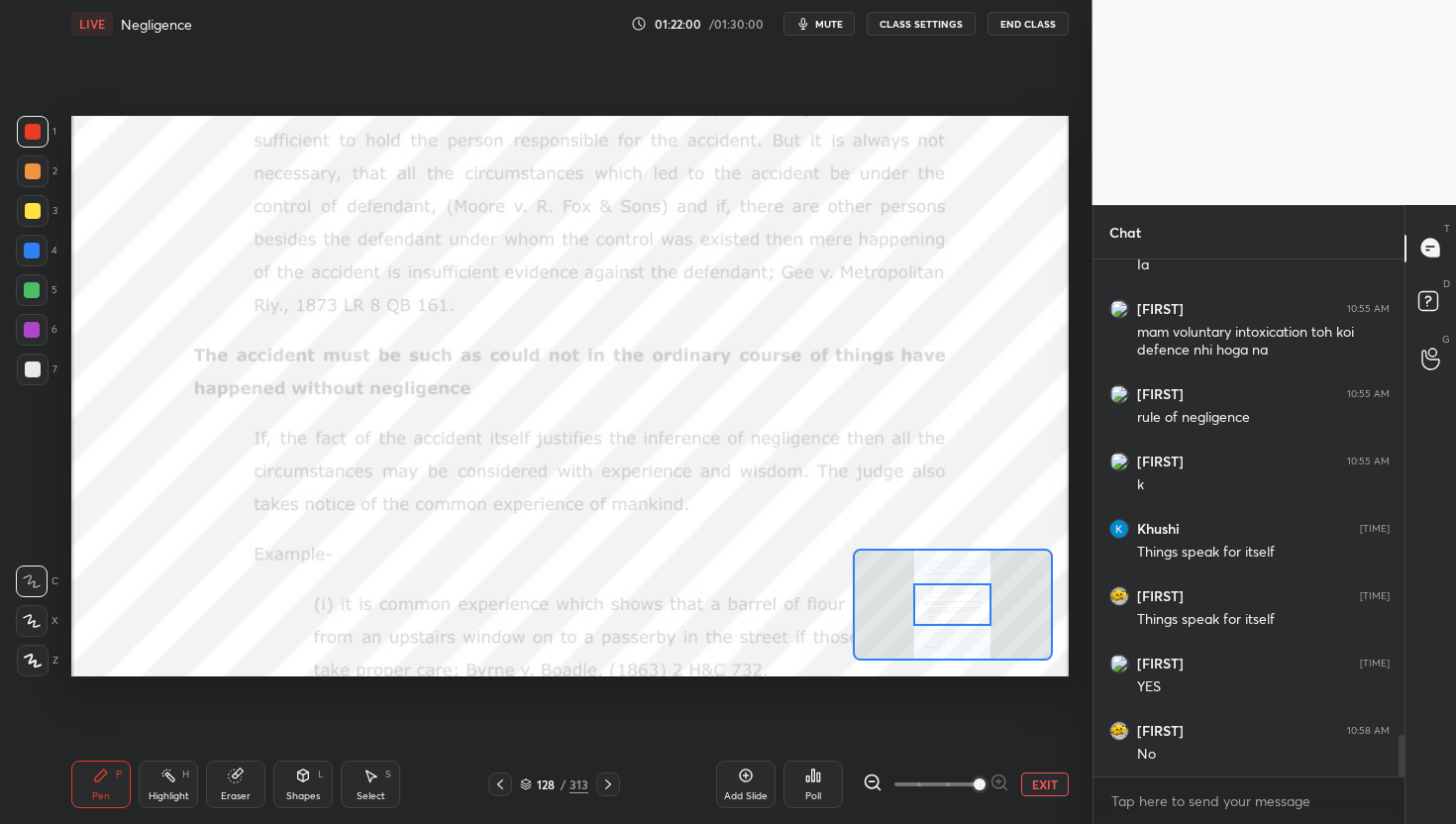 click at bounding box center (936, 784) 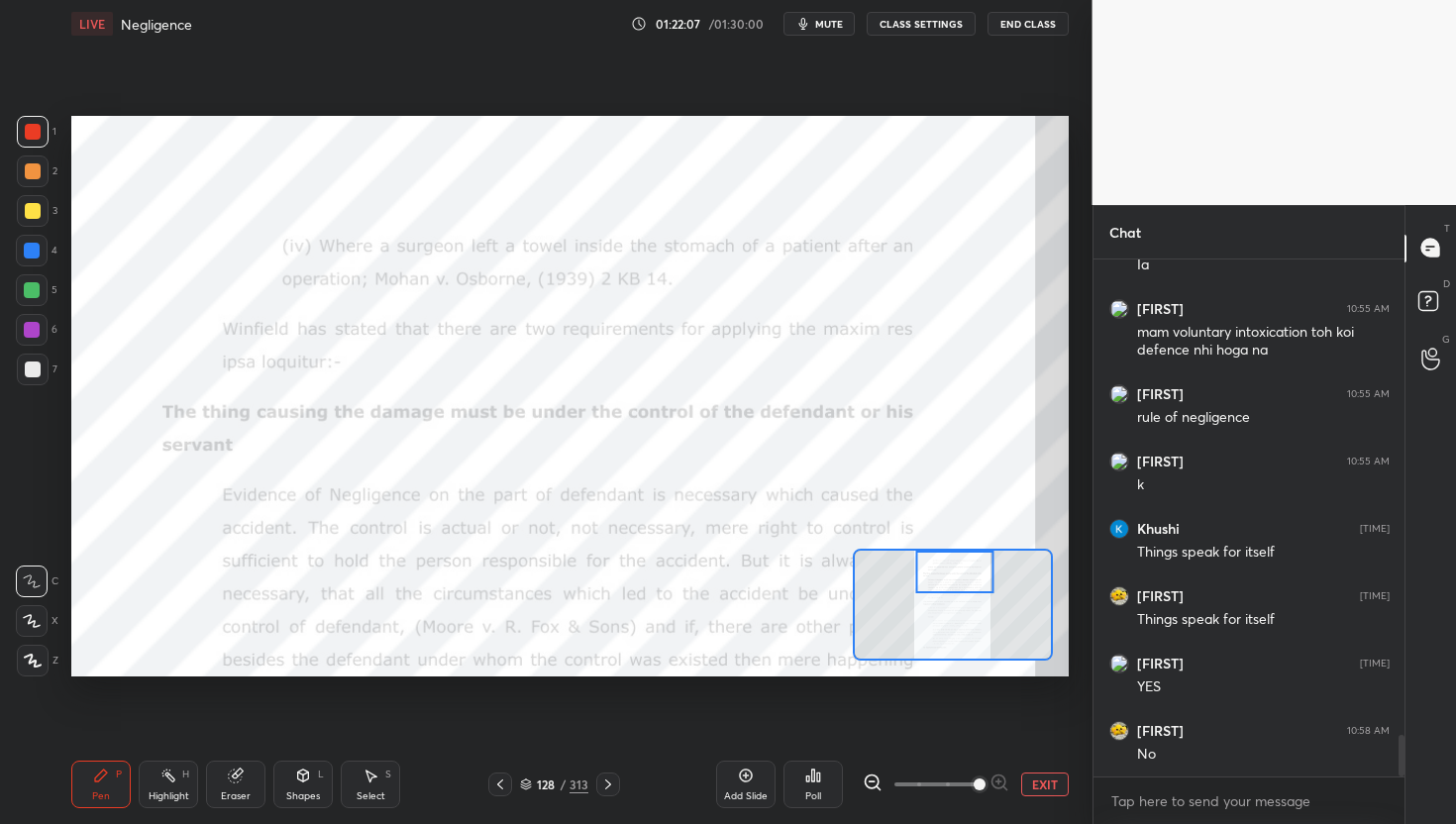 drag, startPoint x: 962, startPoint y: 577, endPoint x: 947, endPoint y: 574, distance: 15.297059 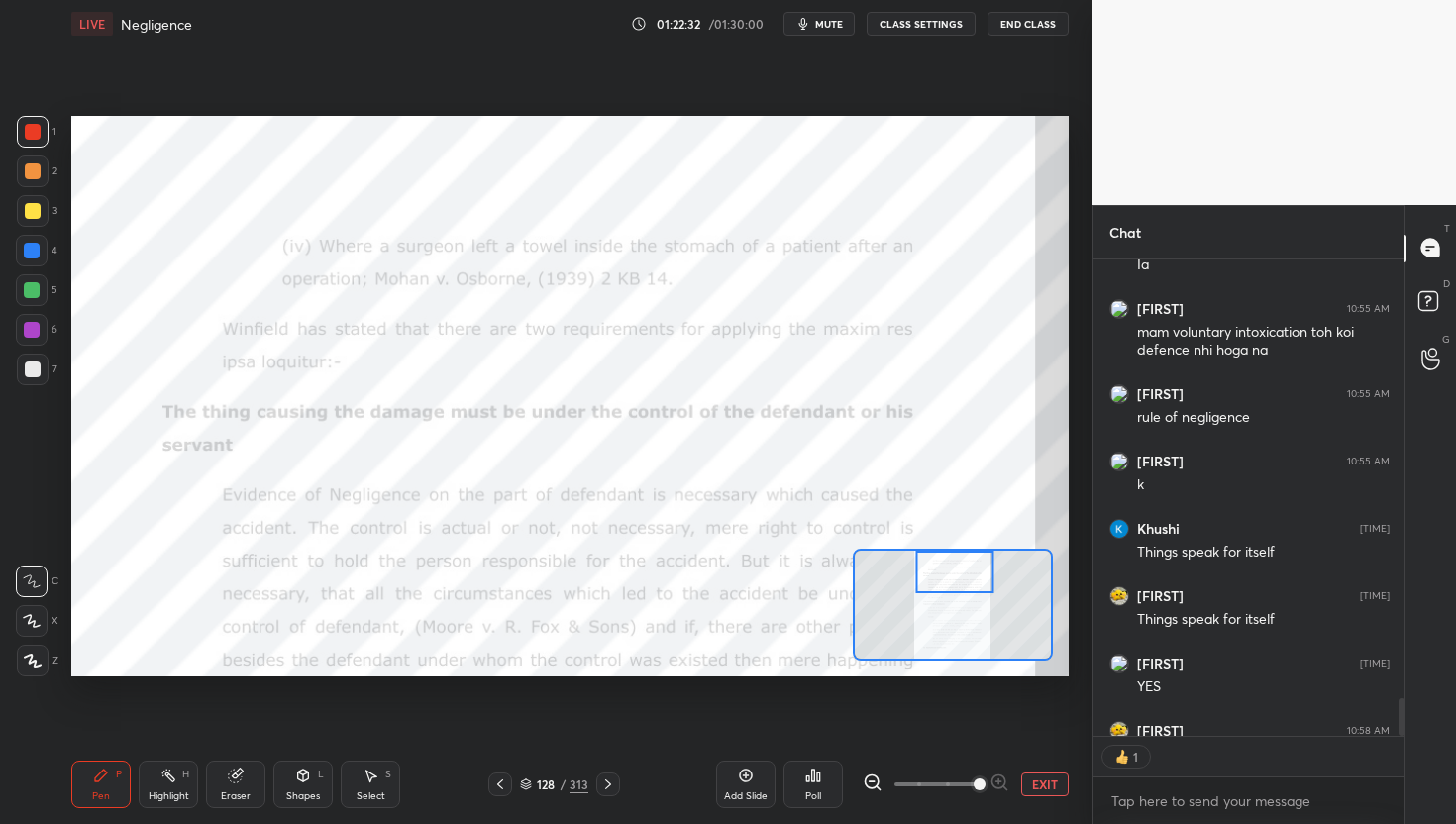 scroll, scrollTop: 470, scrollLeft: 305, axis: both 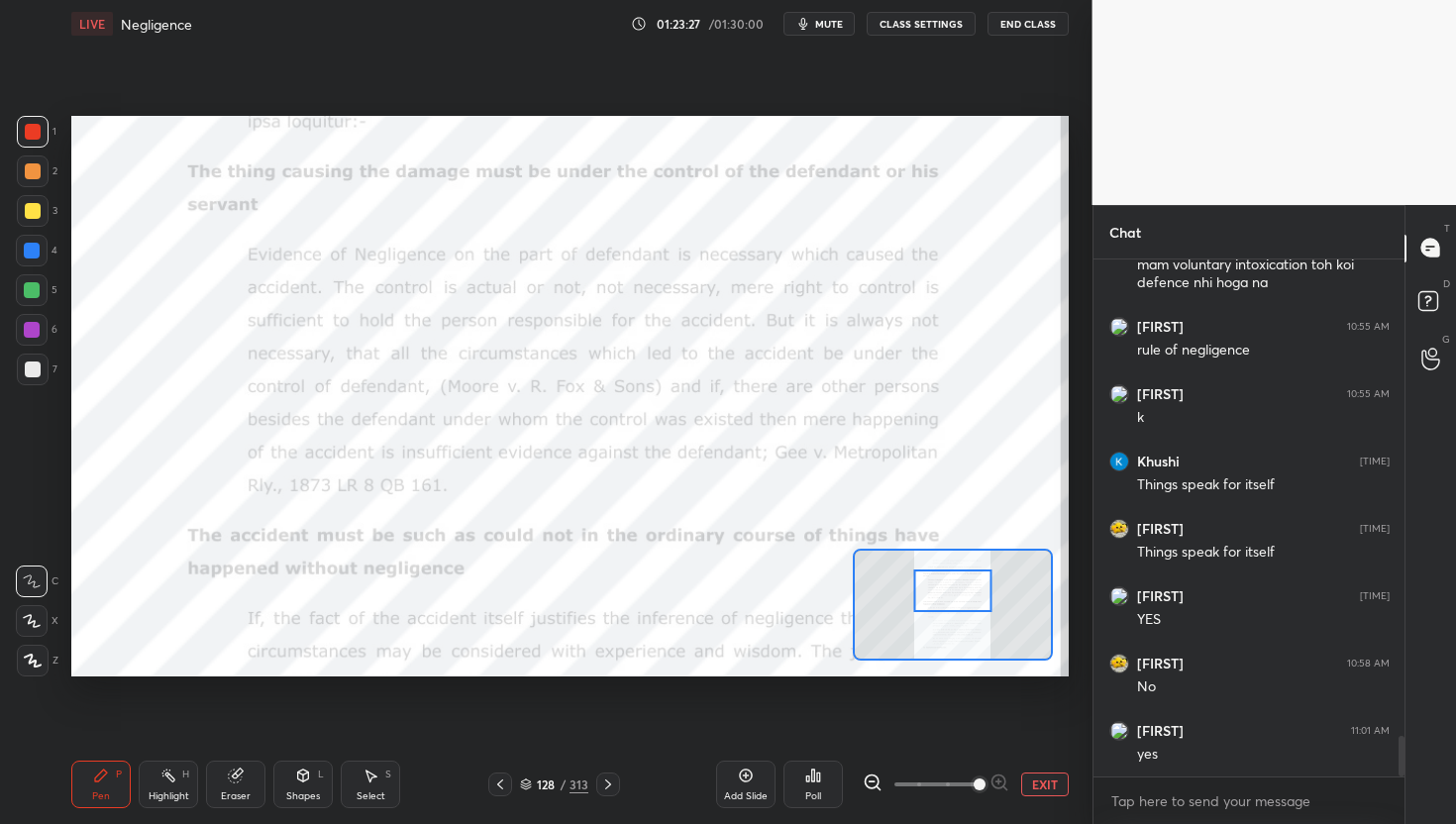 drag, startPoint x: 960, startPoint y: 573, endPoint x: 957, endPoint y: 591, distance: 18.248288 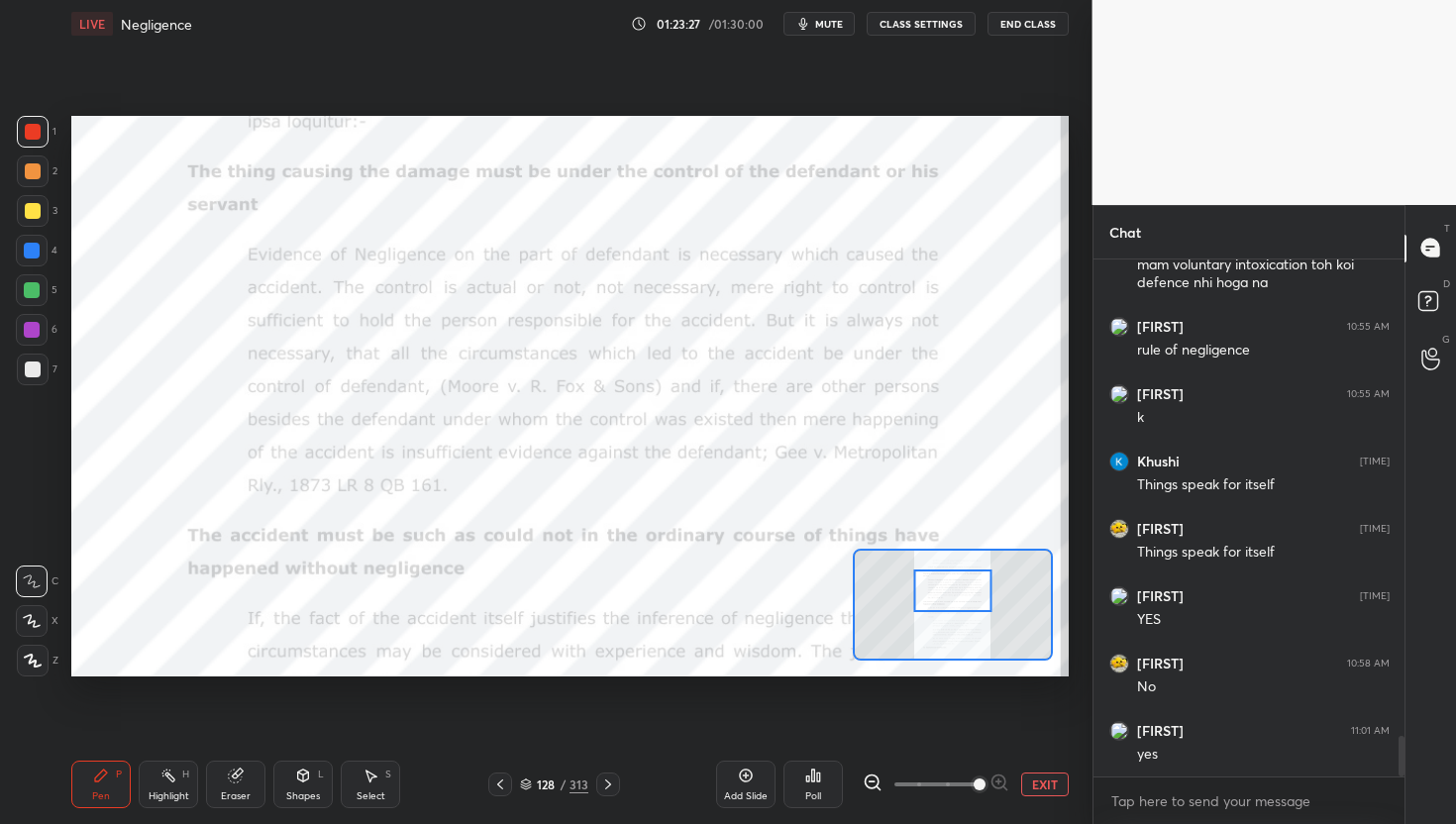 click at bounding box center [953, 591] 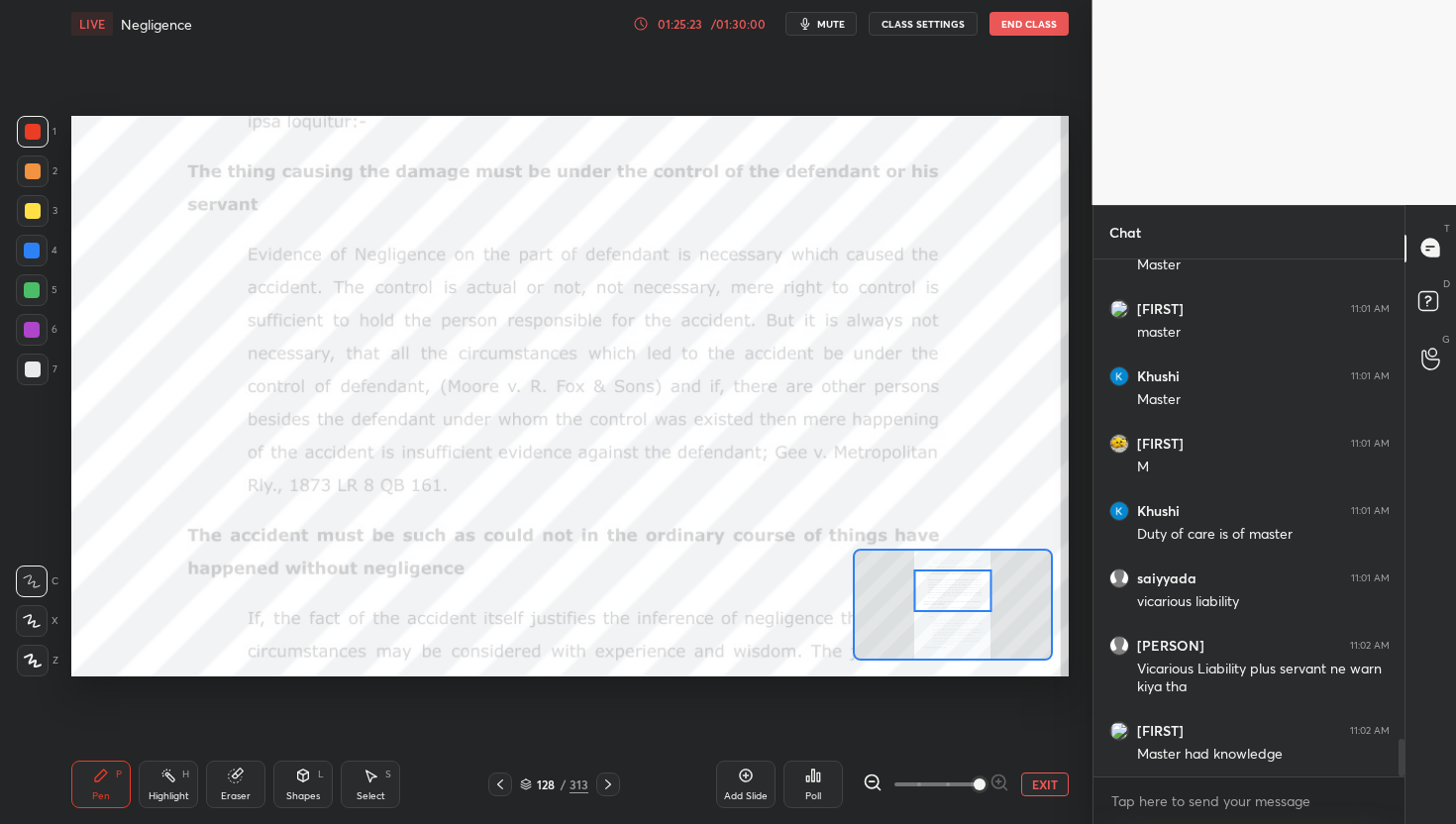 scroll, scrollTop: 6720, scrollLeft: 0, axis: vertical 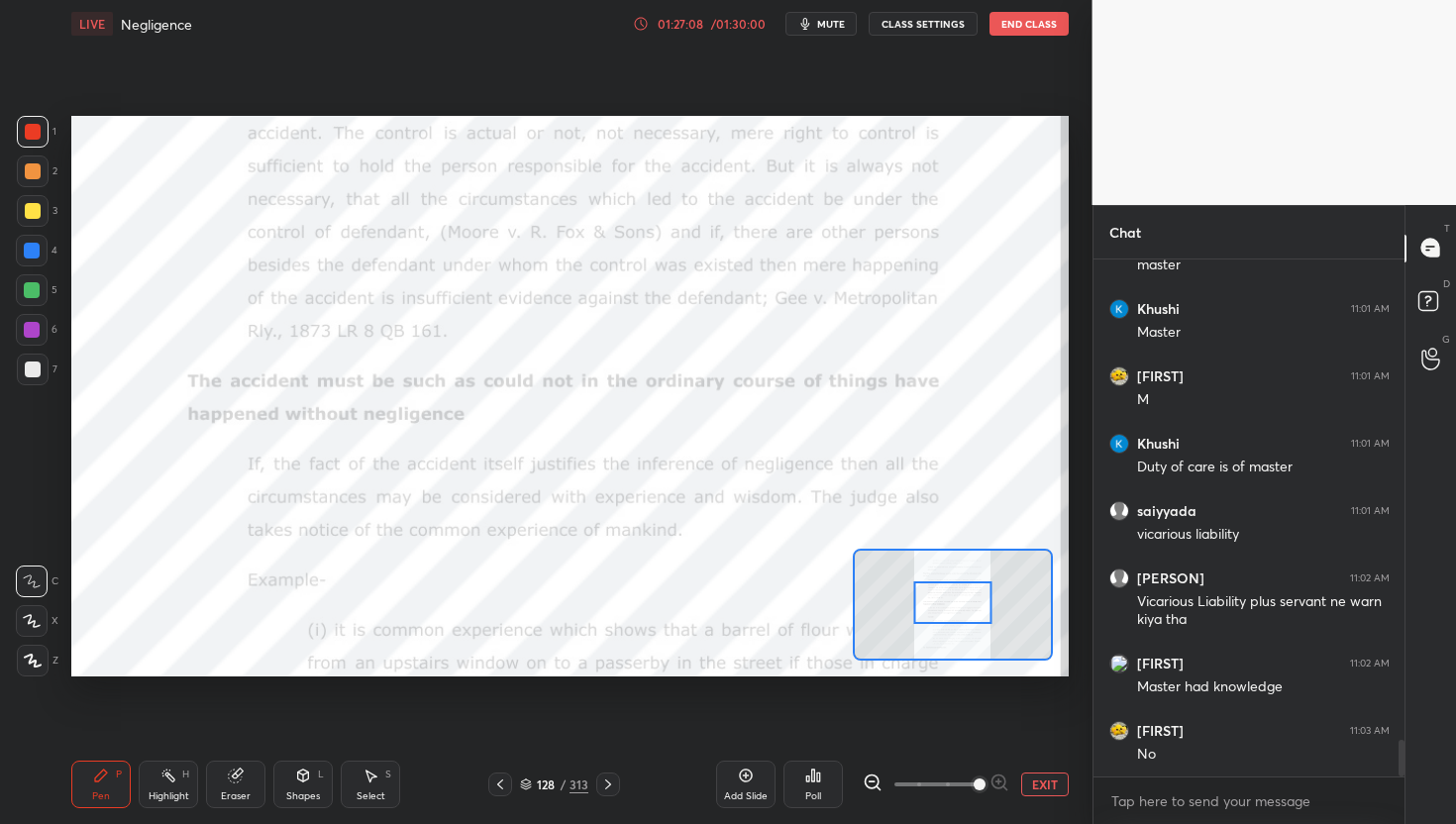 drag, startPoint x: 962, startPoint y: 592, endPoint x: 962, endPoint y: 604, distance: 12 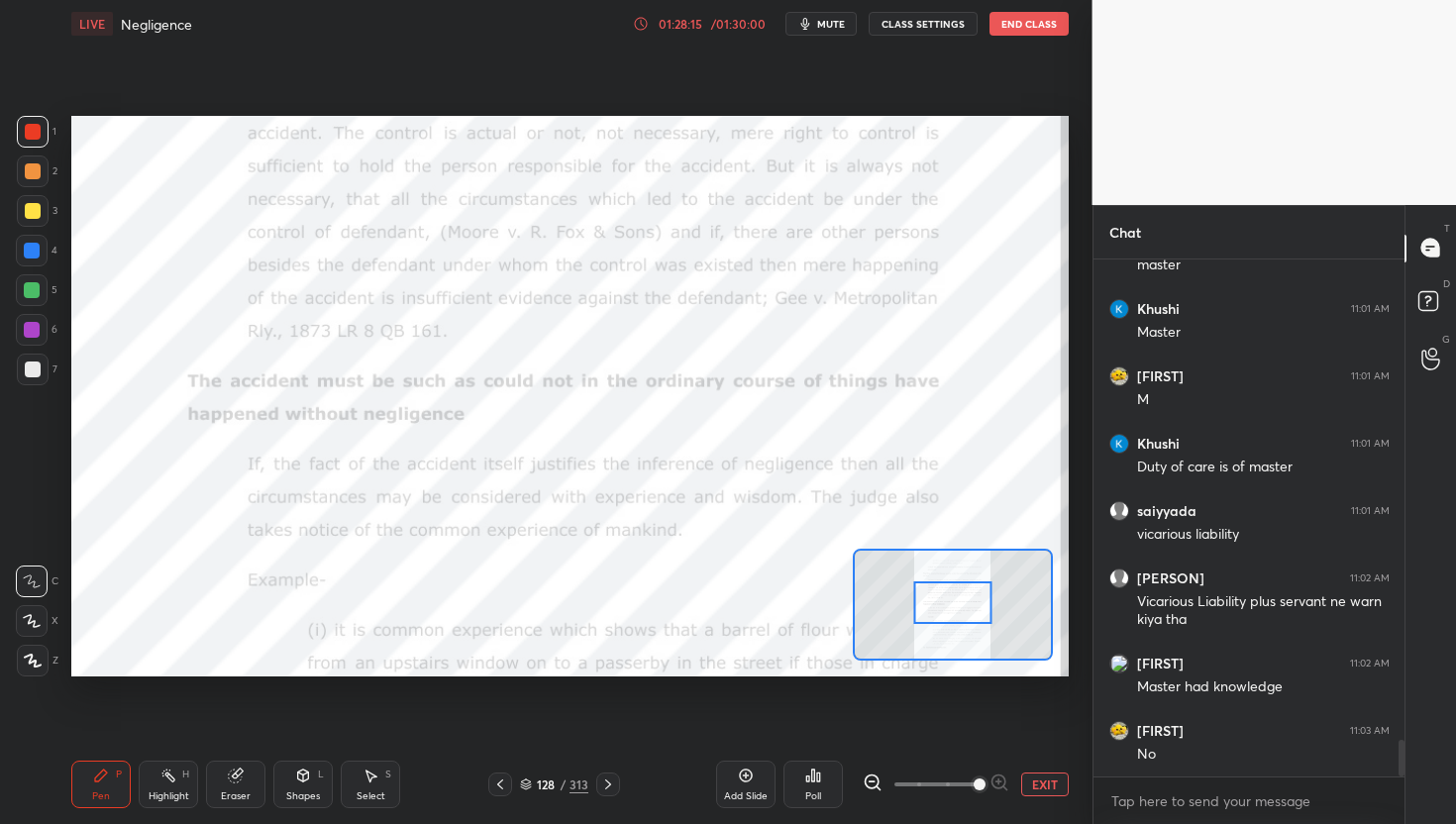 scroll, scrollTop: 6787, scrollLeft: 0, axis: vertical 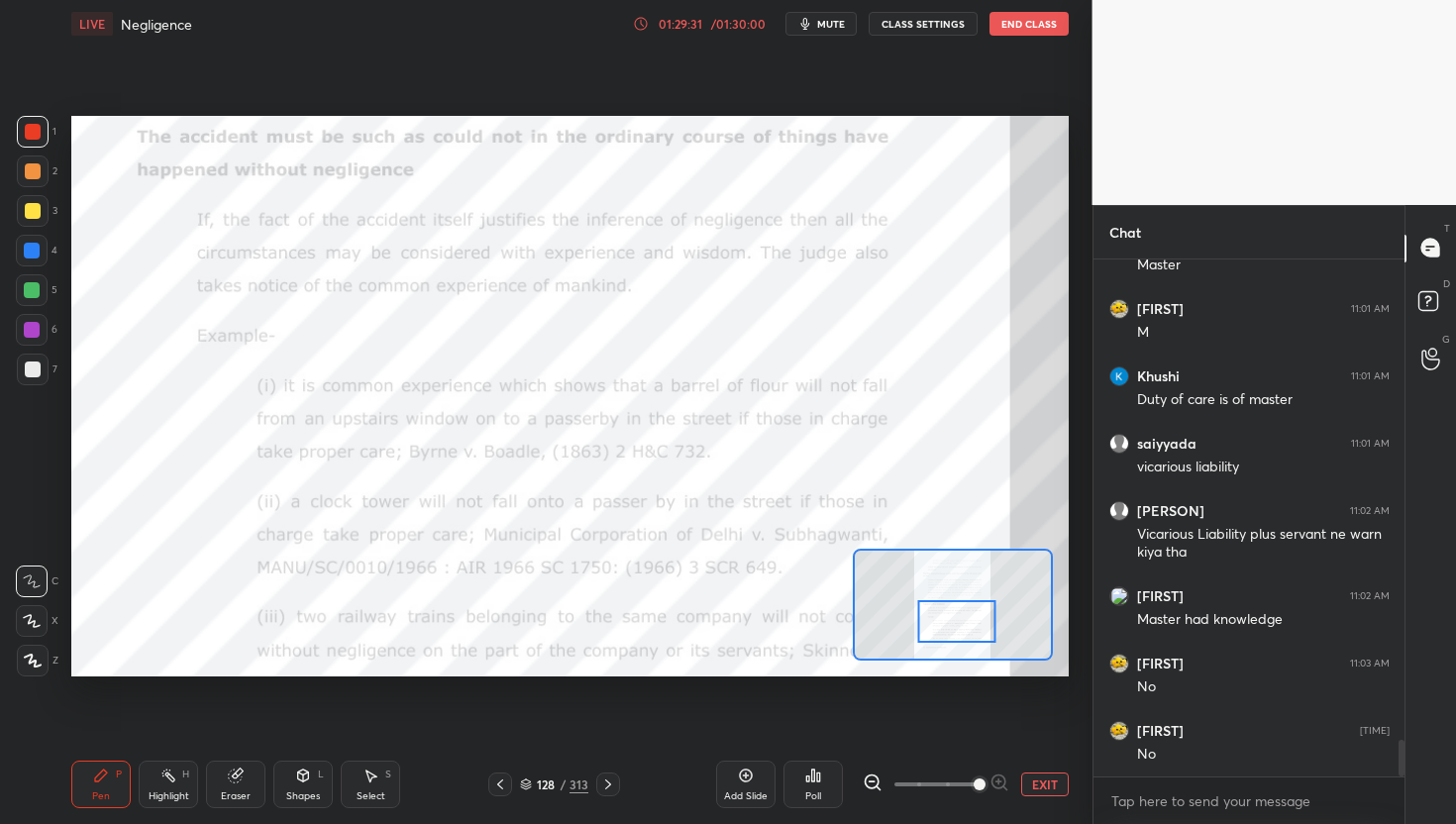 drag, startPoint x: 947, startPoint y: 600, endPoint x: 951, endPoint y: 619, distance: 19.416488 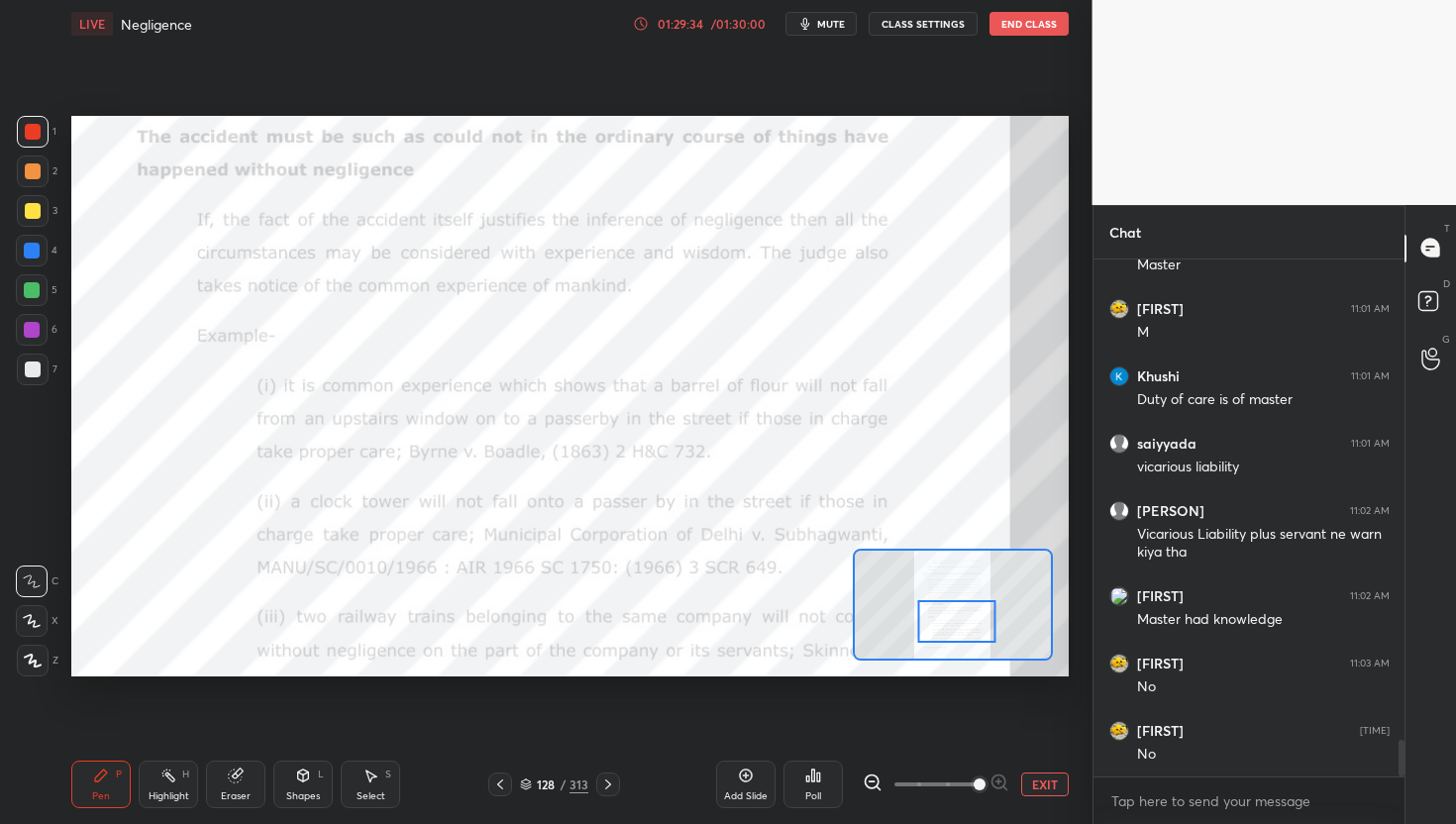 scroll, scrollTop: 470, scrollLeft: 305, axis: both 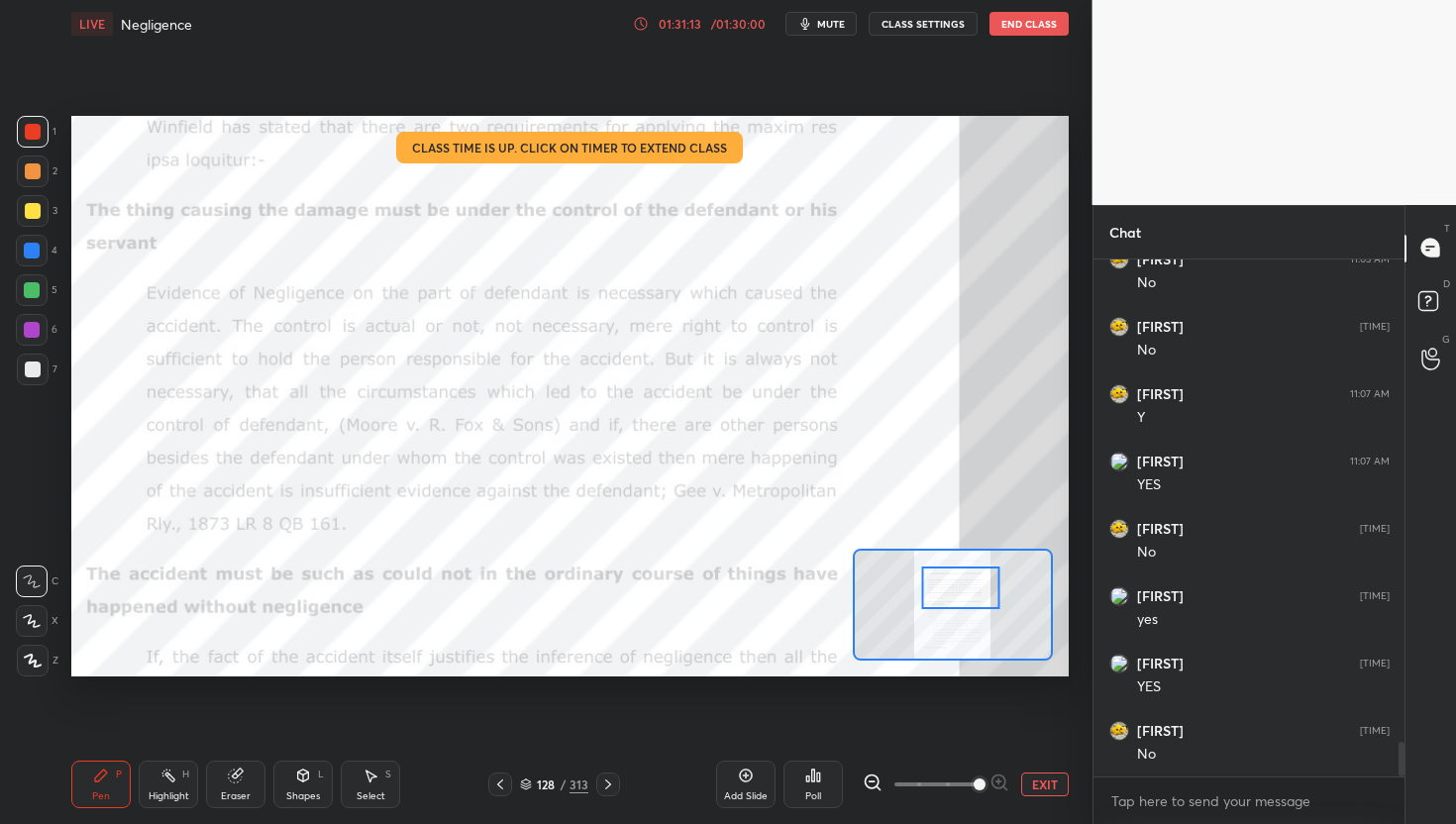 drag, startPoint x: 951, startPoint y: 619, endPoint x: 955, endPoint y: 585, distance: 34.234486 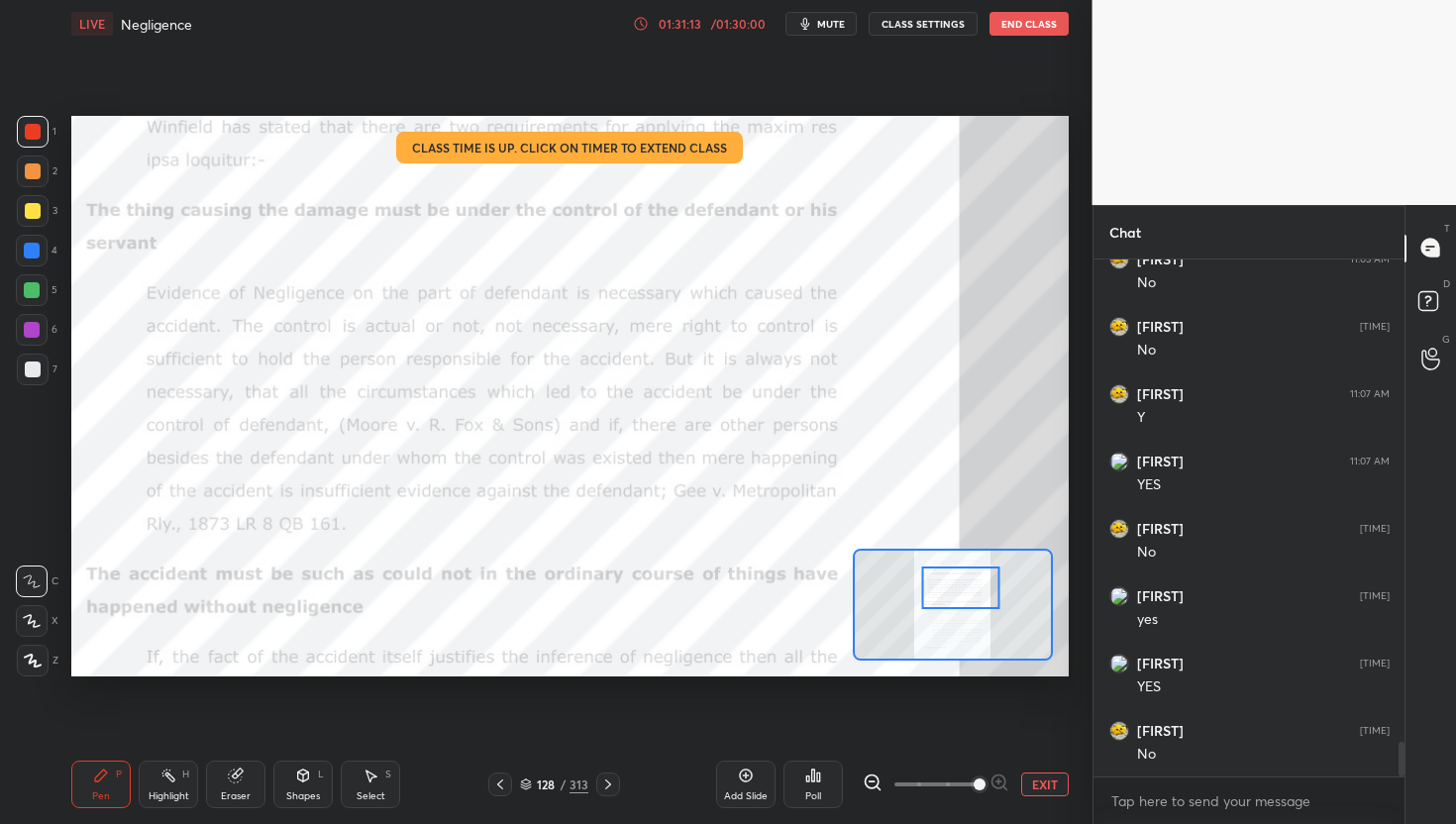 click at bounding box center [961, 588] 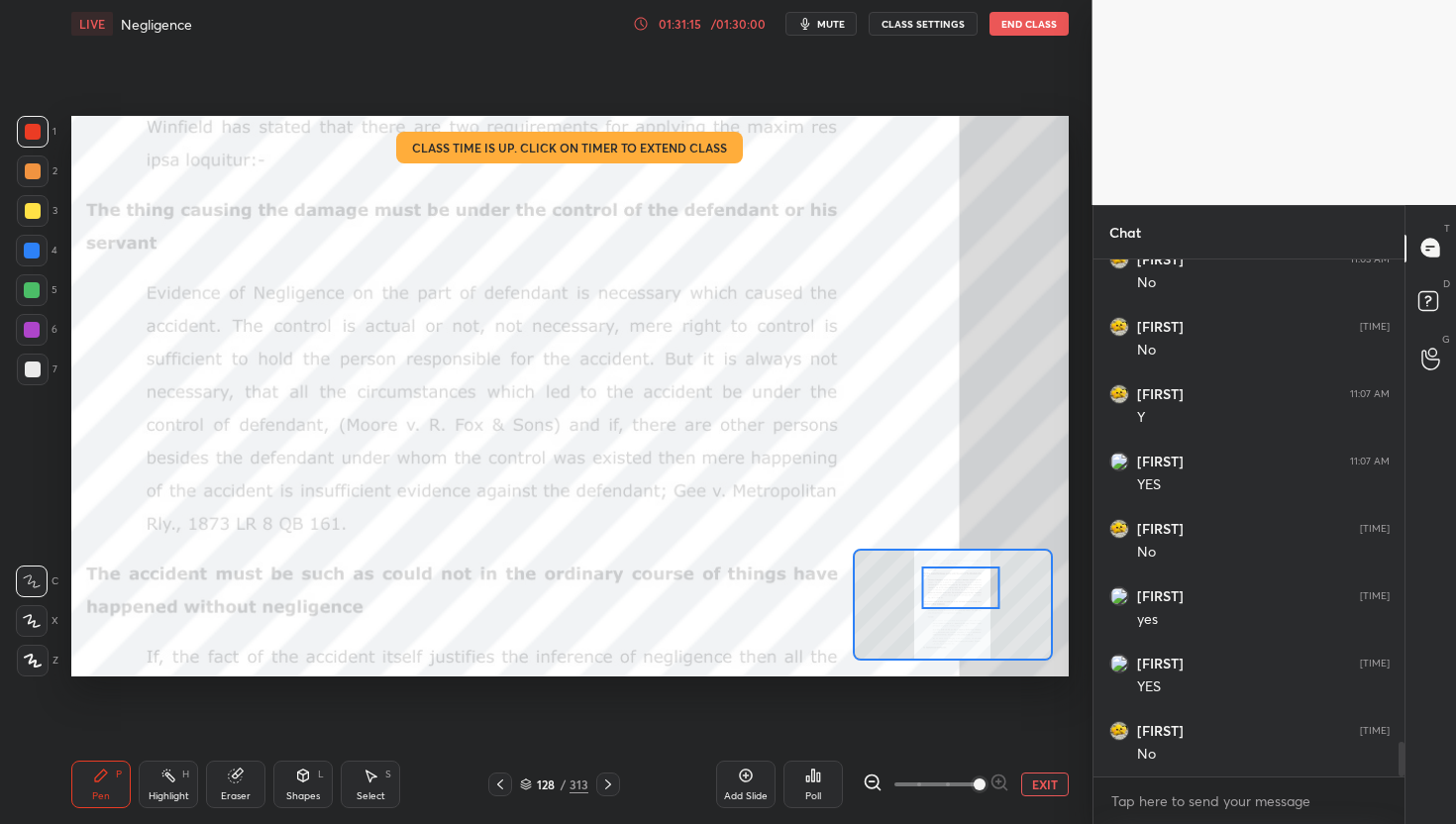 click at bounding box center (961, 588) 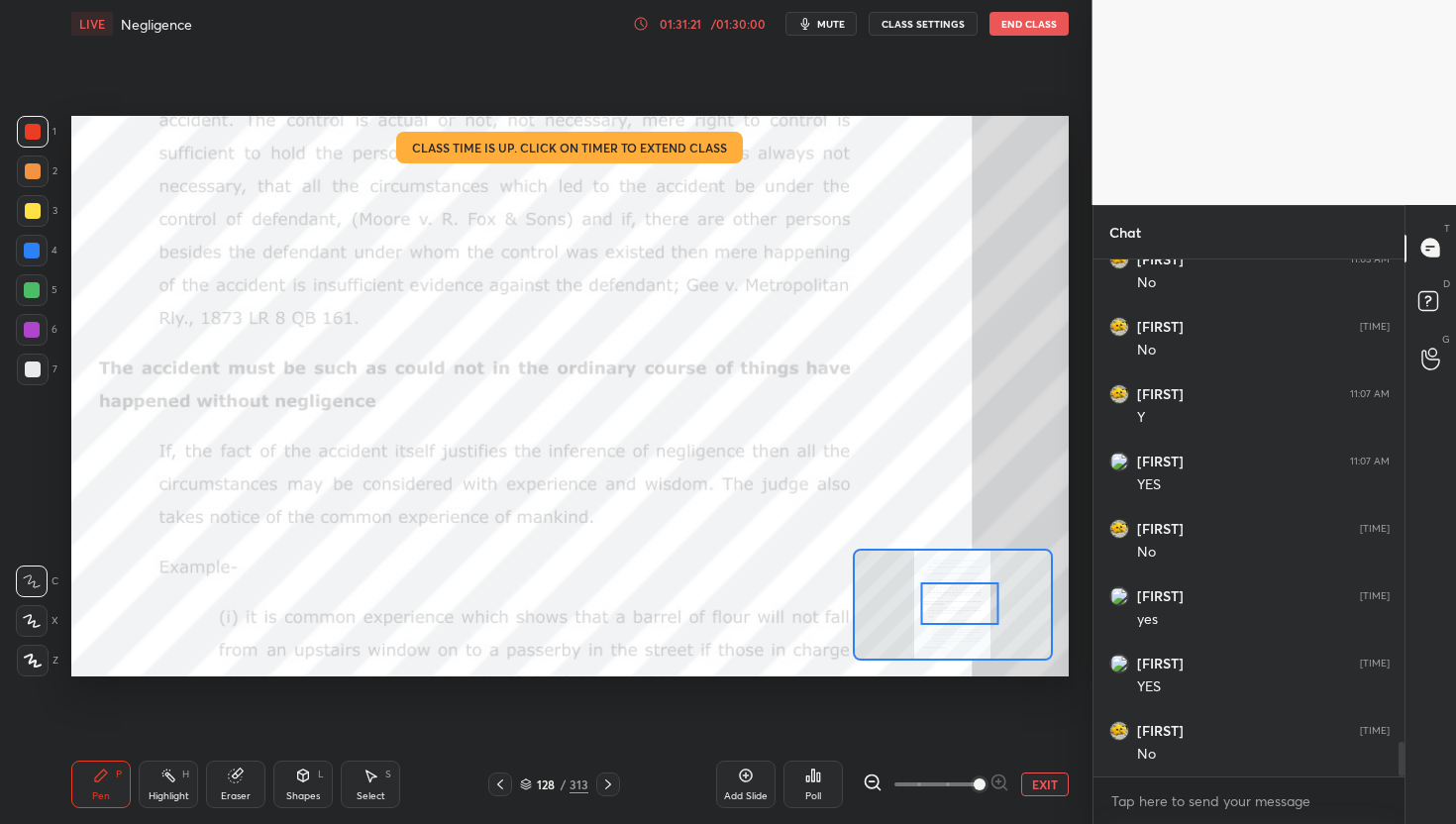 drag, startPoint x: 955, startPoint y: 585, endPoint x: 954, endPoint y: 601, distance: 16.03122 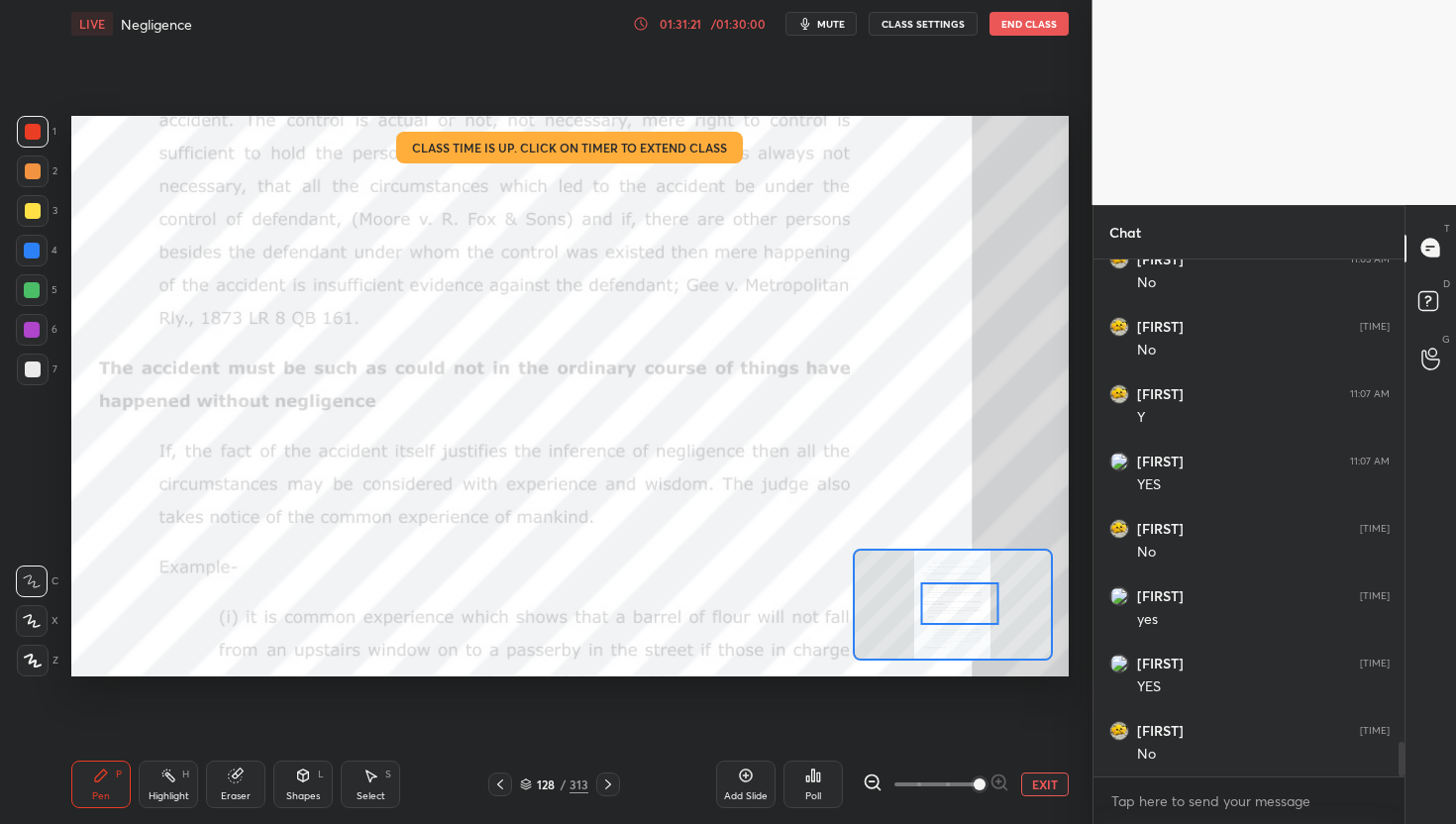 click at bounding box center [960, 604] 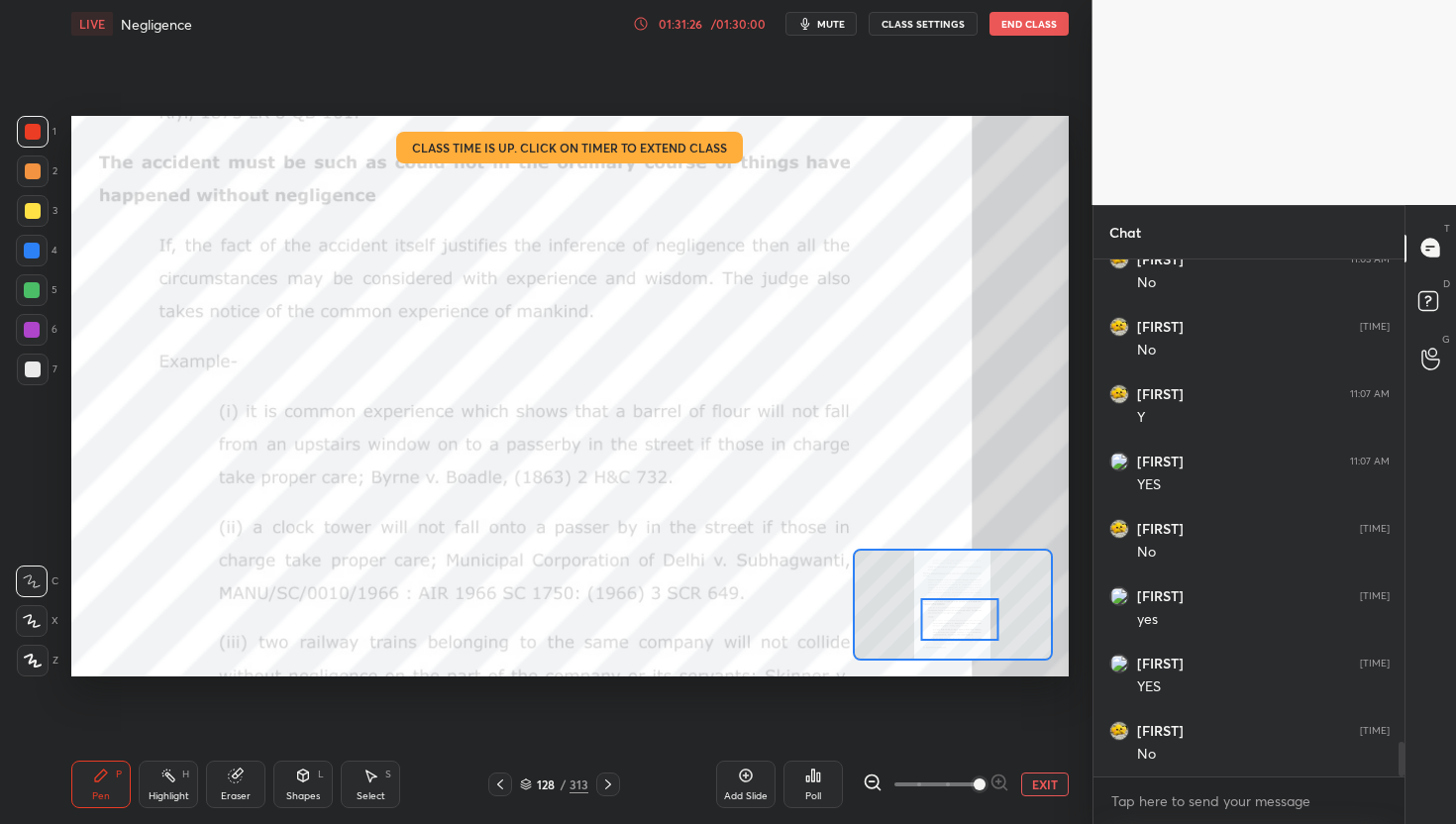 drag, startPoint x: 954, startPoint y: 601, endPoint x: 954, endPoint y: 617, distance: 16 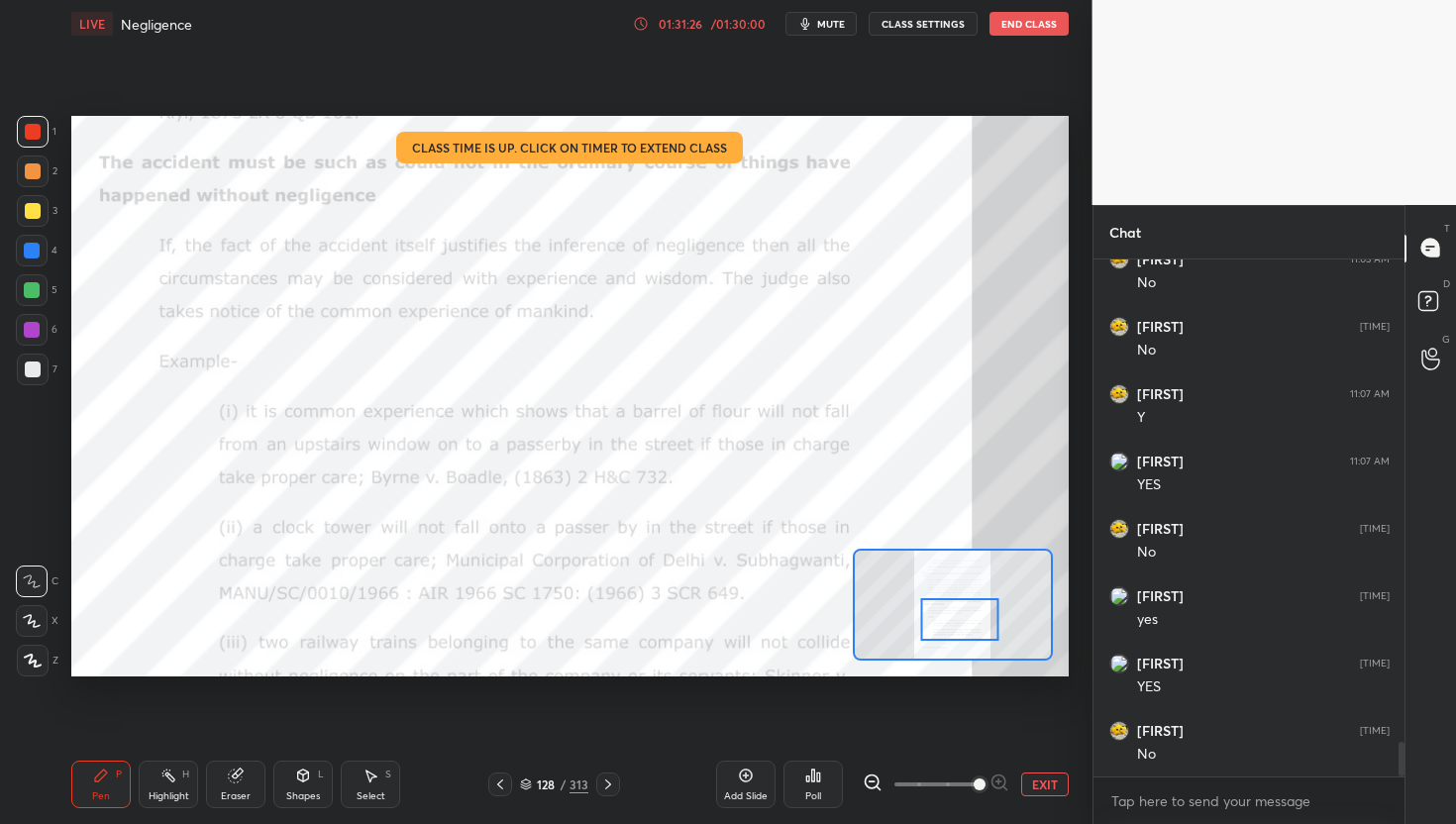 click at bounding box center (960, 620) 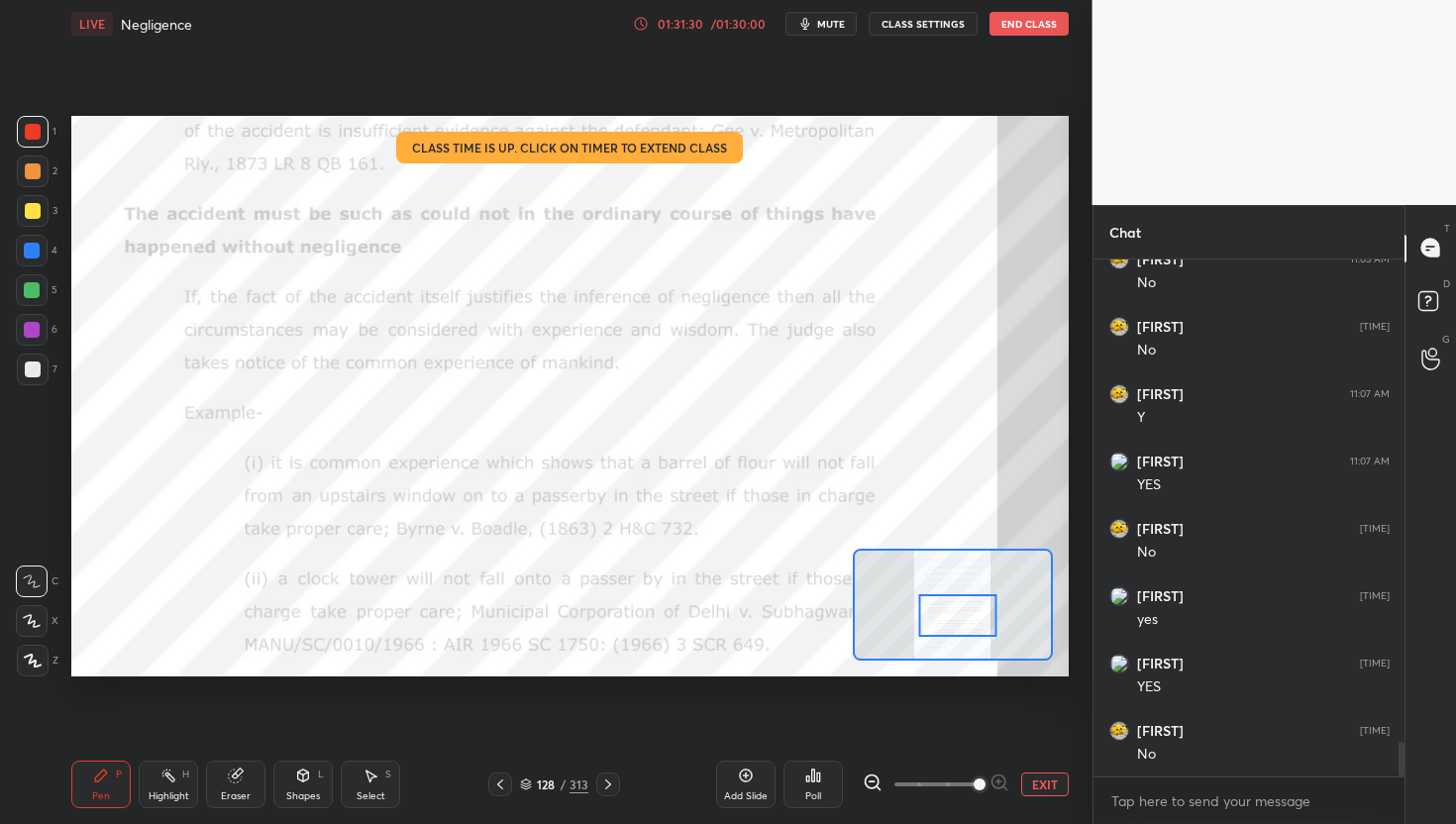 click at bounding box center (958, 616) 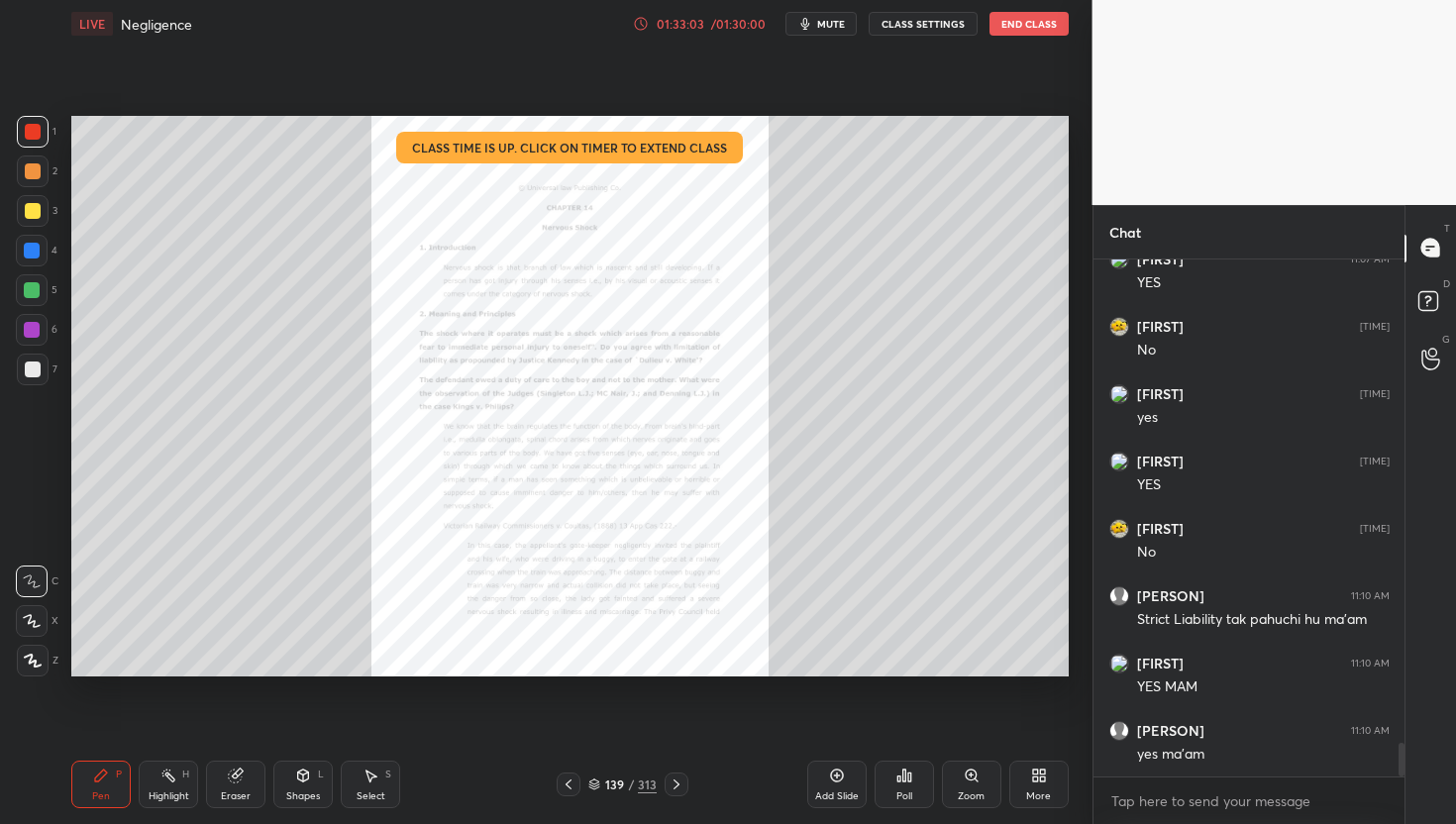 scroll, scrollTop: 7461, scrollLeft: 0, axis: vertical 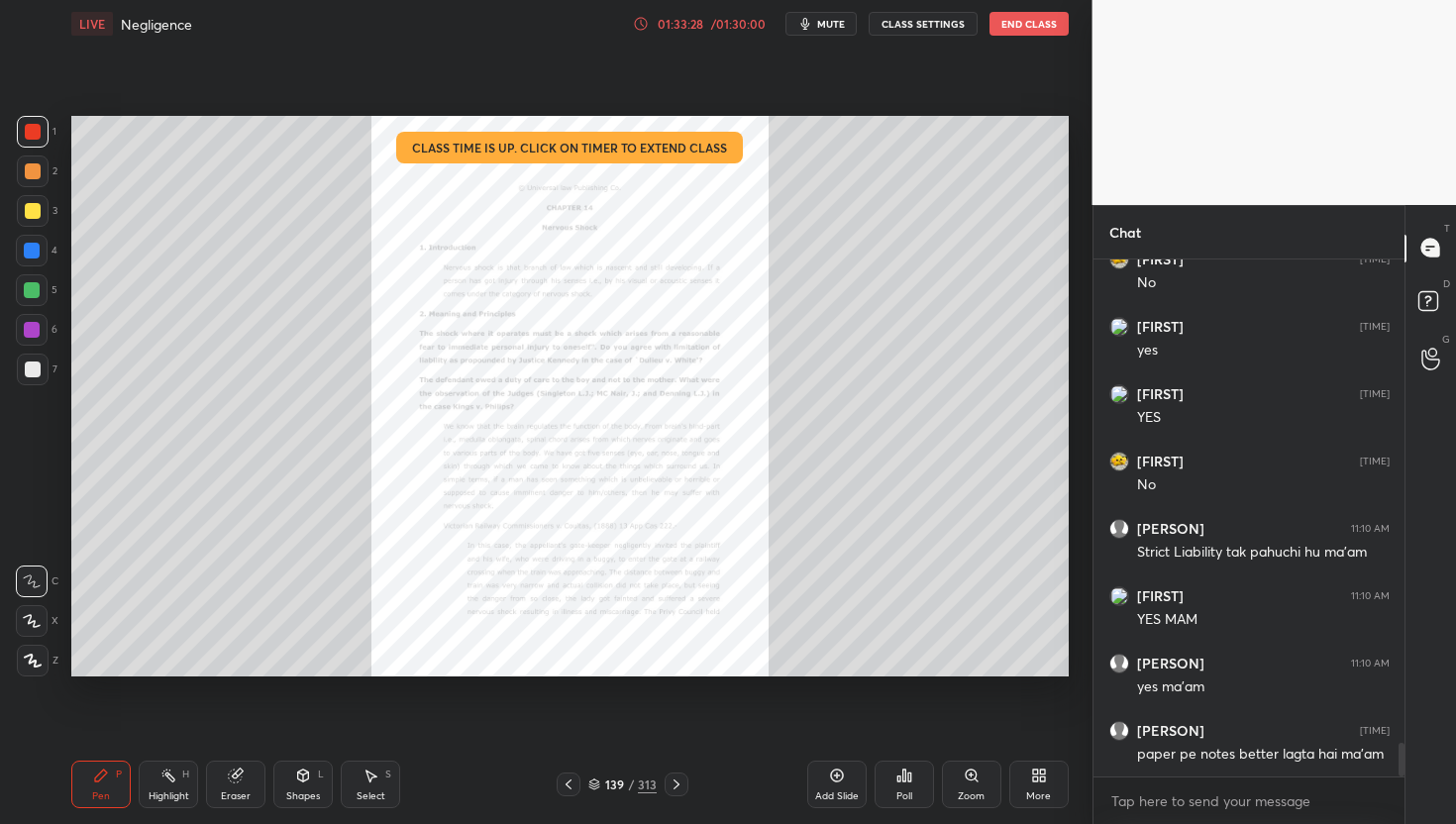 click on "End Class" at bounding box center (1029, 24) 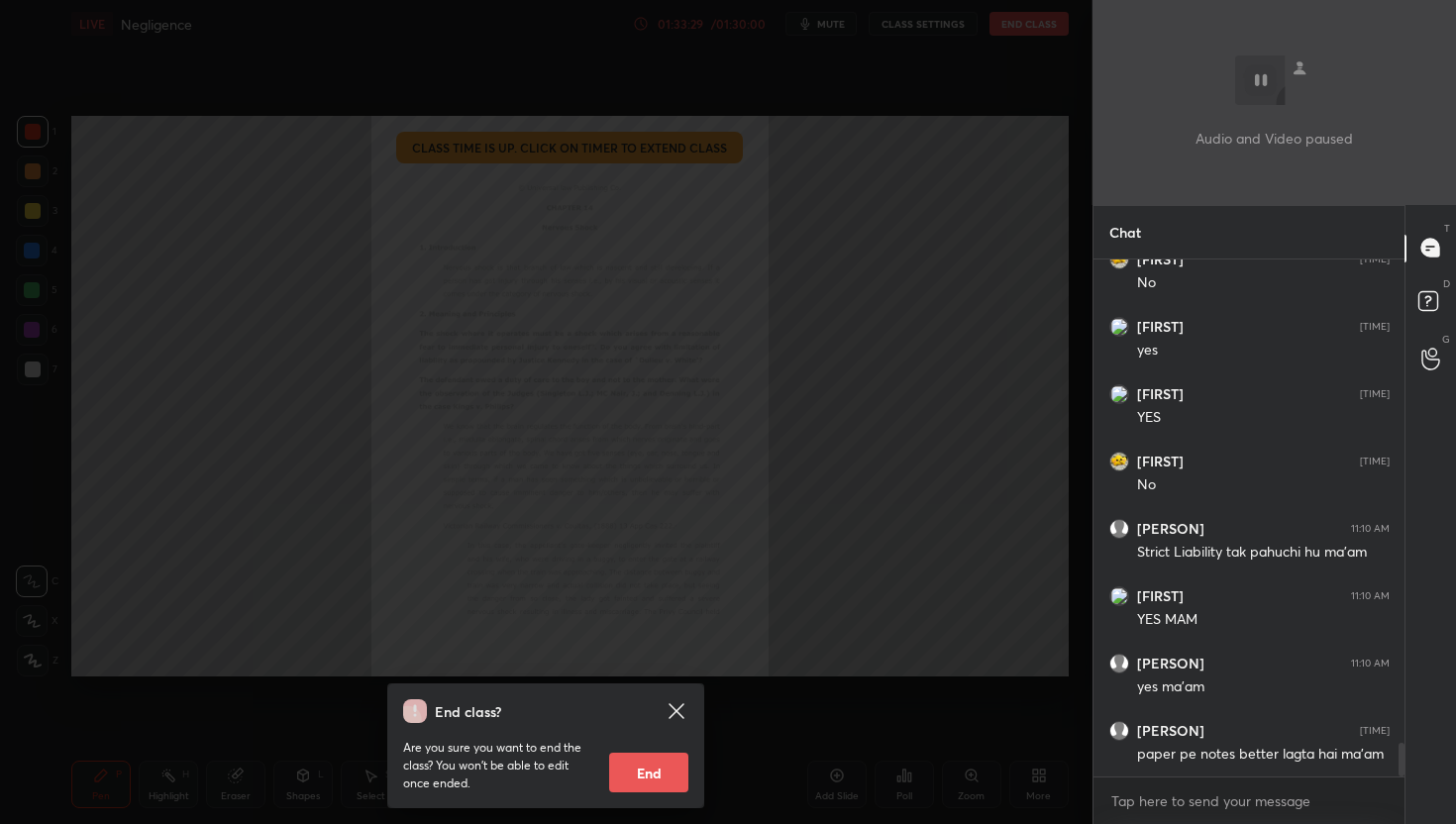 scroll, scrollTop: 470, scrollLeft: 305, axis: both 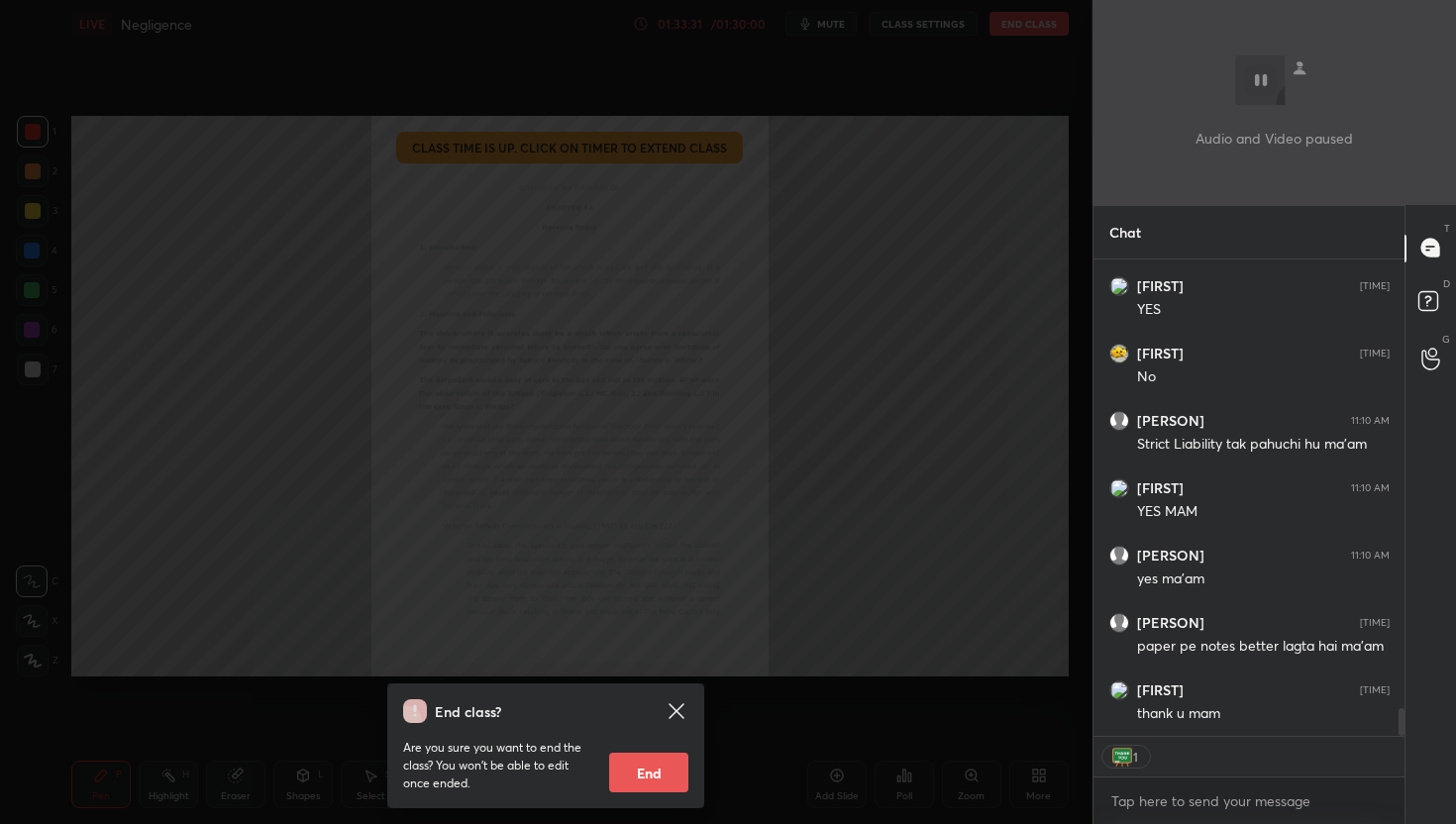 click on "End" at bounding box center [649, 772] 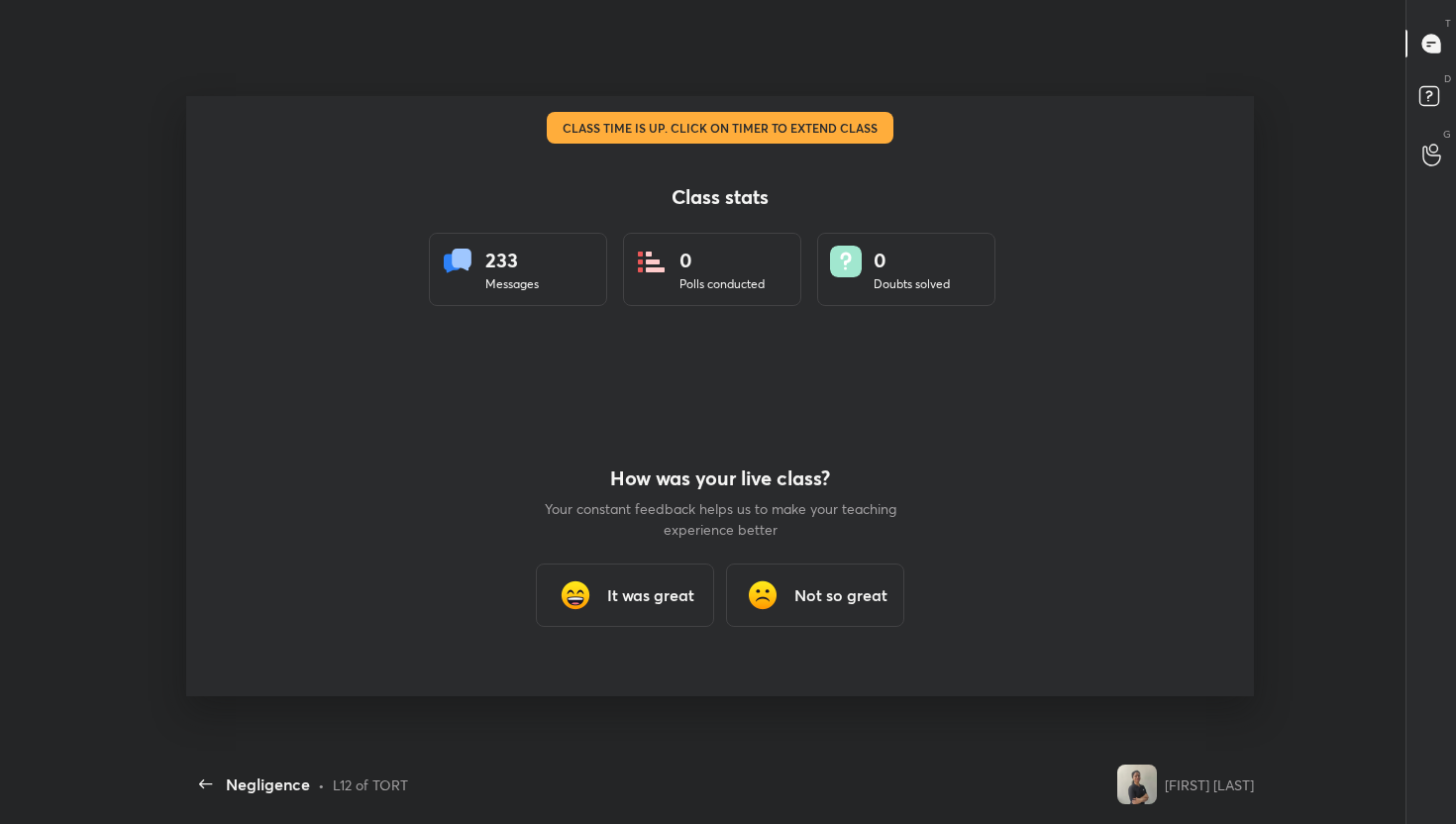 scroll, scrollTop: 98341, scrollLeft: 97918, axis: both 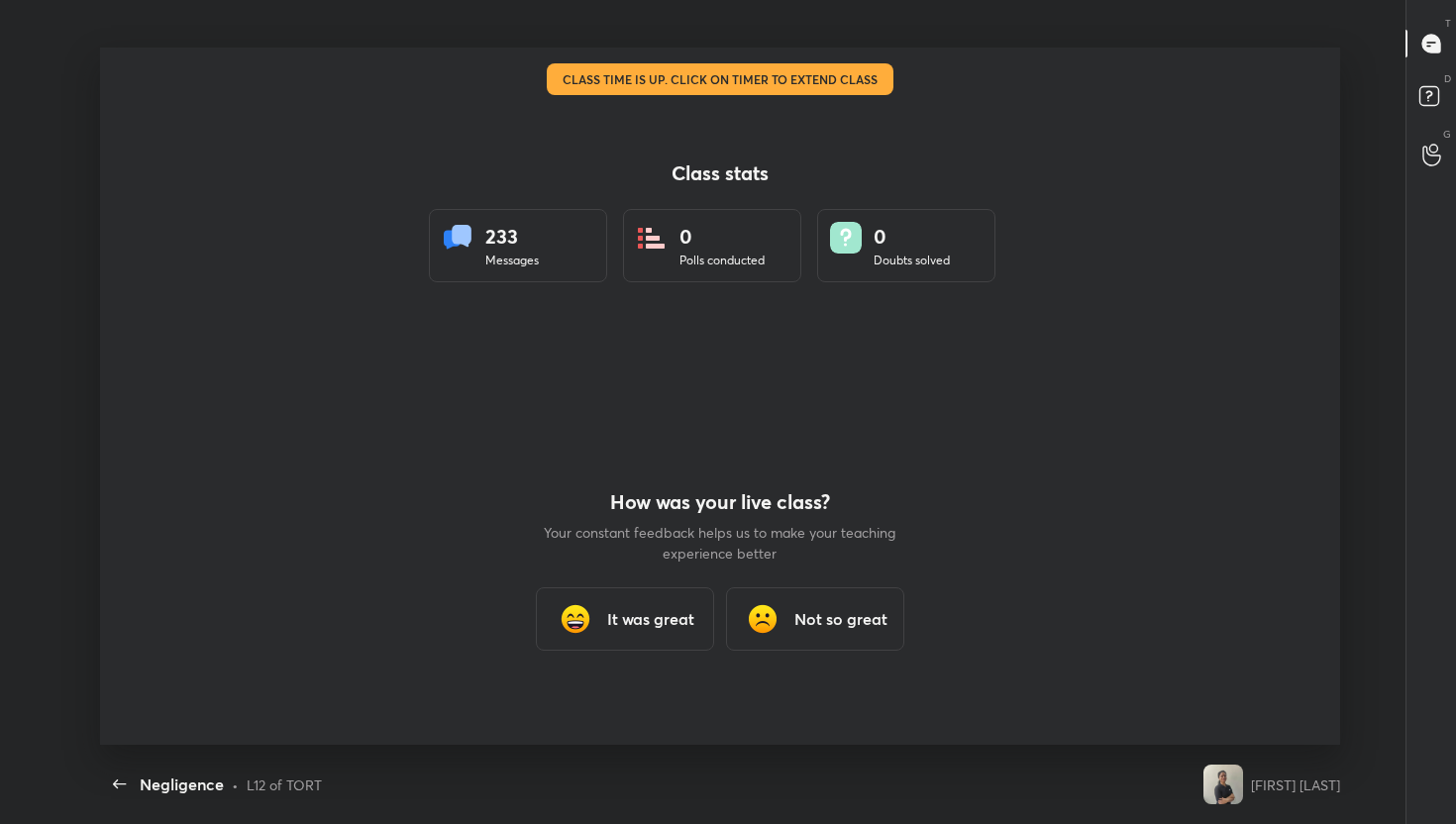 type on "x" 